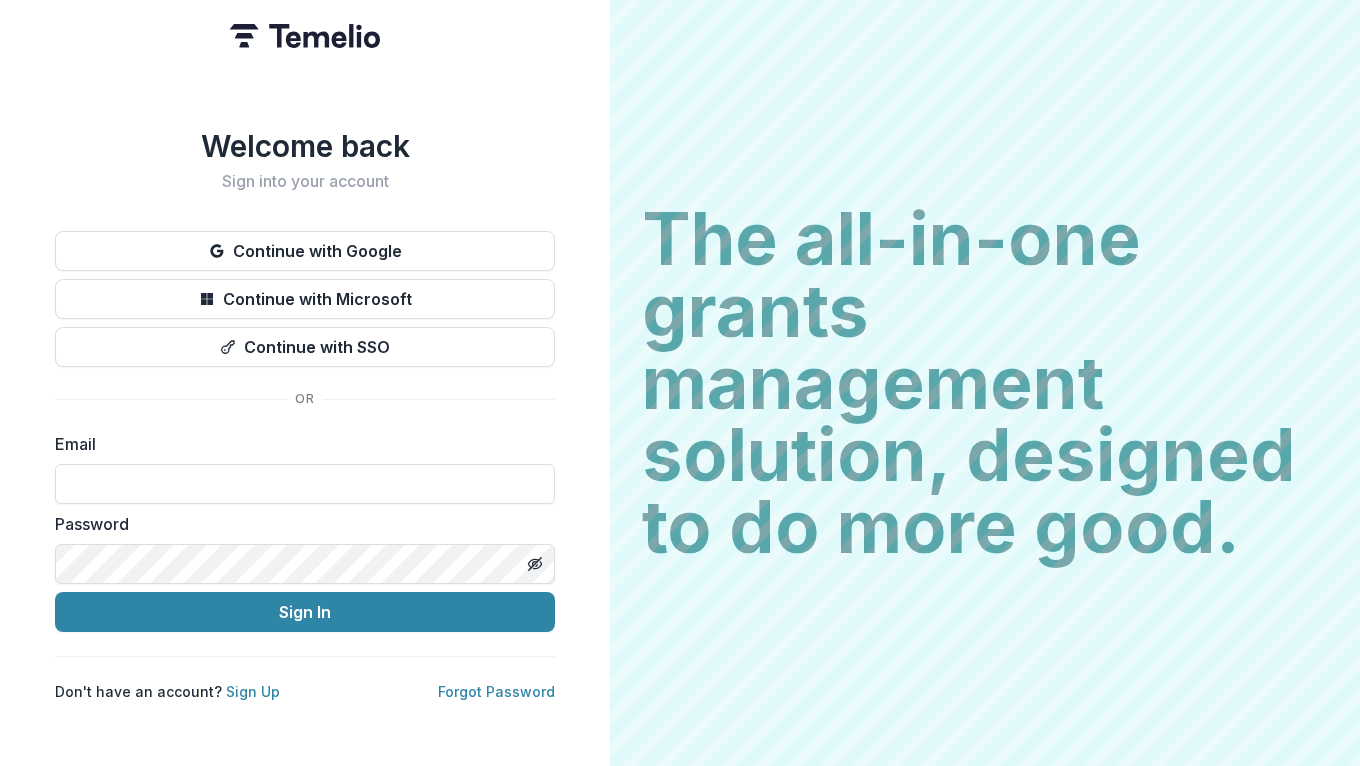 scroll, scrollTop: 0, scrollLeft: 0, axis: both 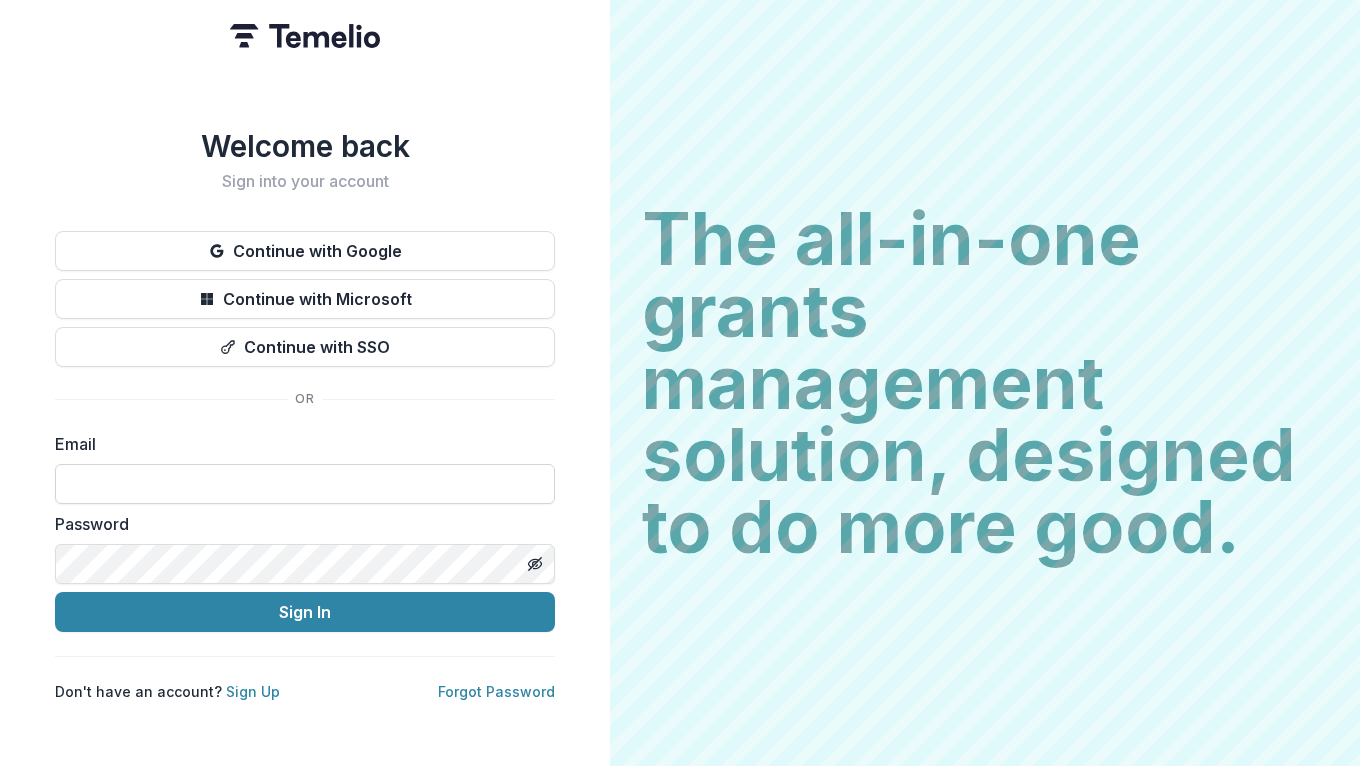 click at bounding box center (305, 484) 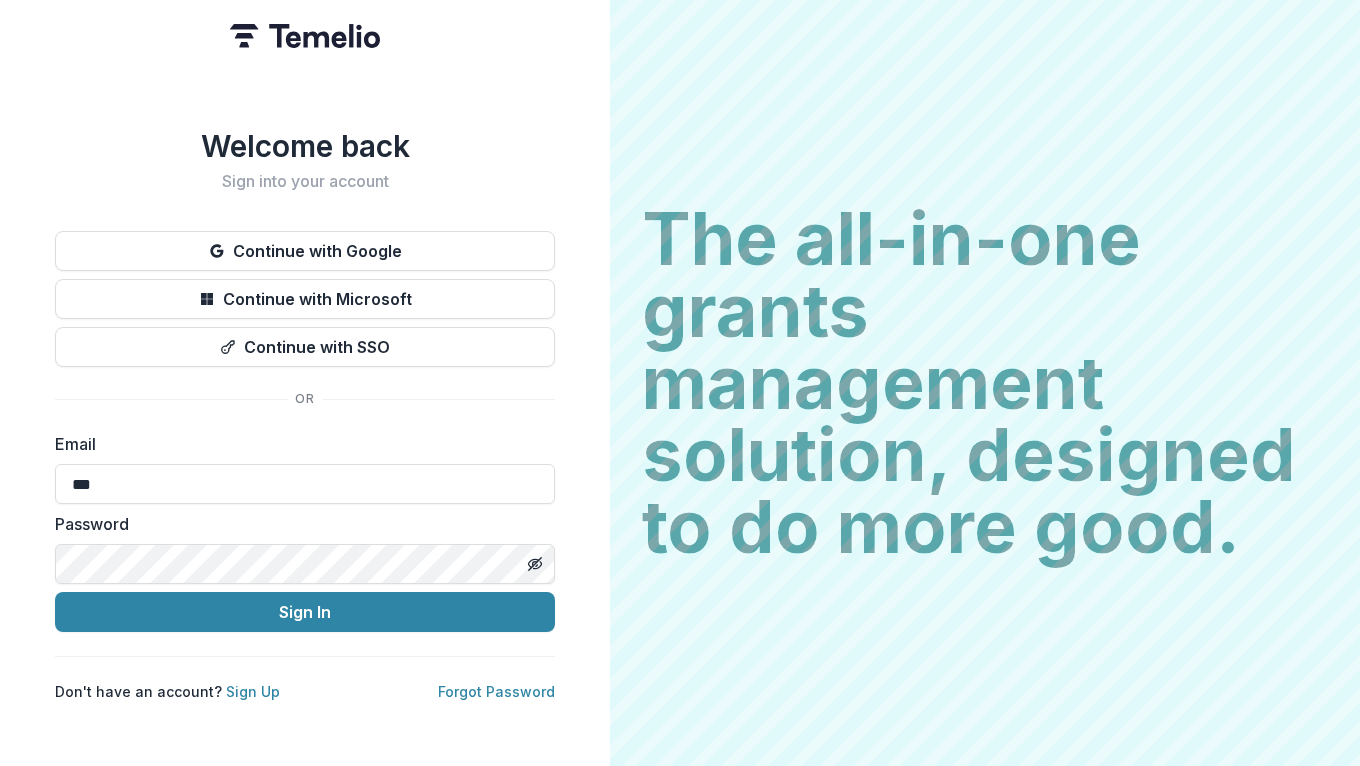 type on "**********" 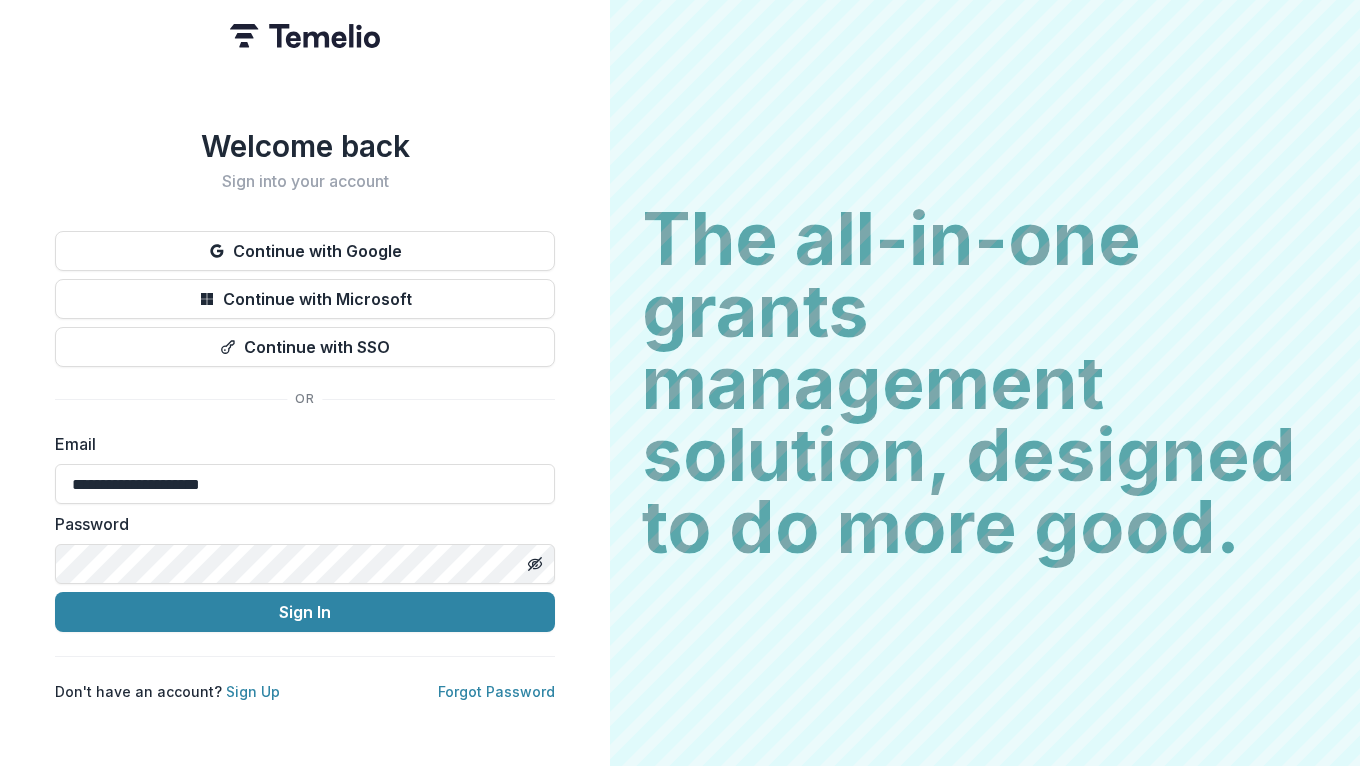 click on "Sign In" at bounding box center (305, 612) 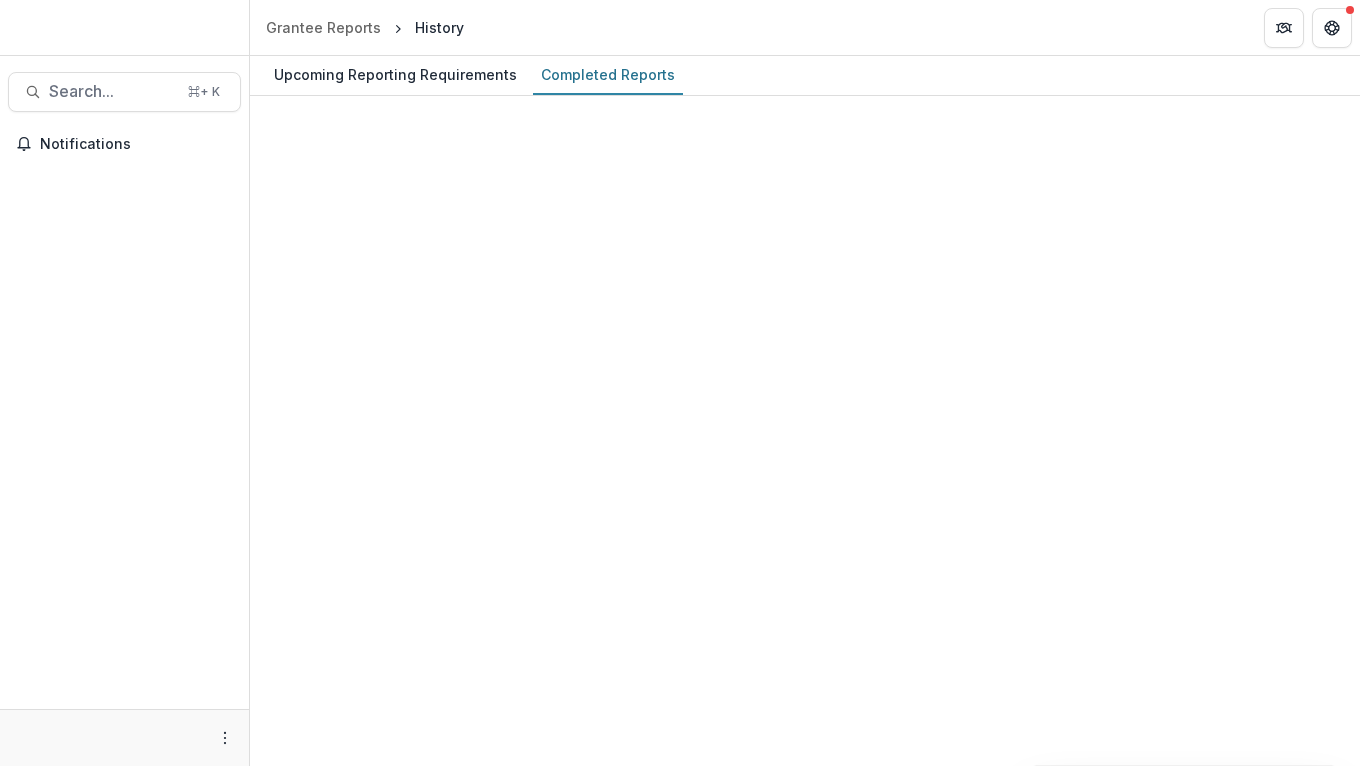 scroll, scrollTop: 0, scrollLeft: 0, axis: both 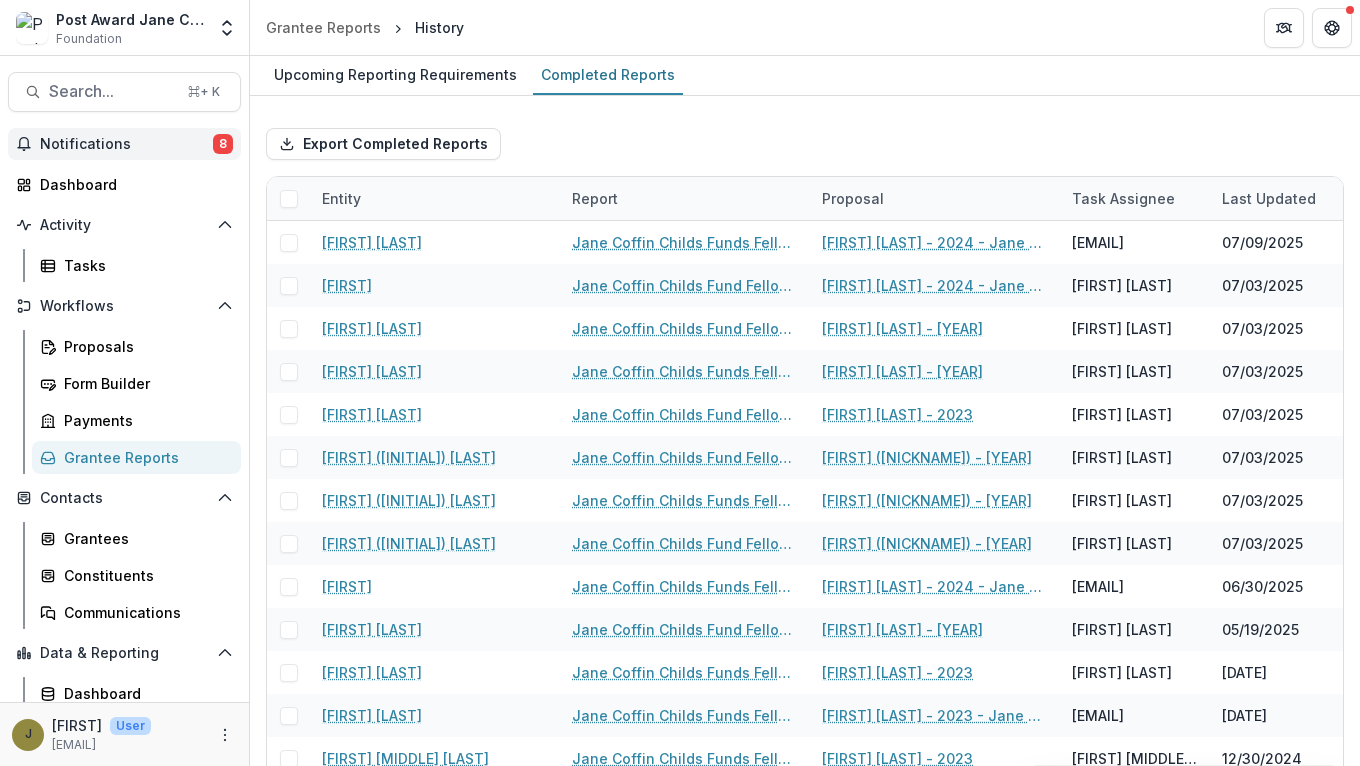 click on "Notifications 8" at bounding box center (124, 144) 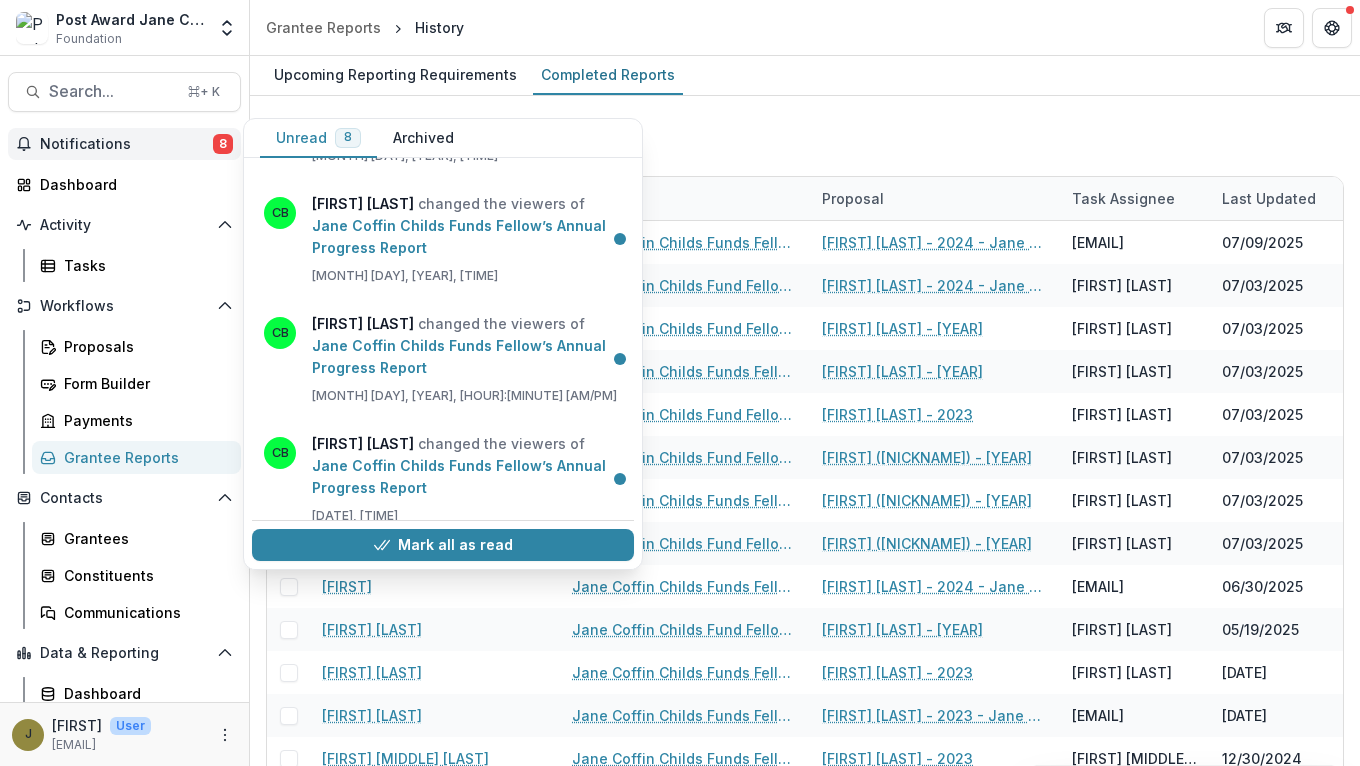 scroll, scrollTop: 569, scrollLeft: 0, axis: vertical 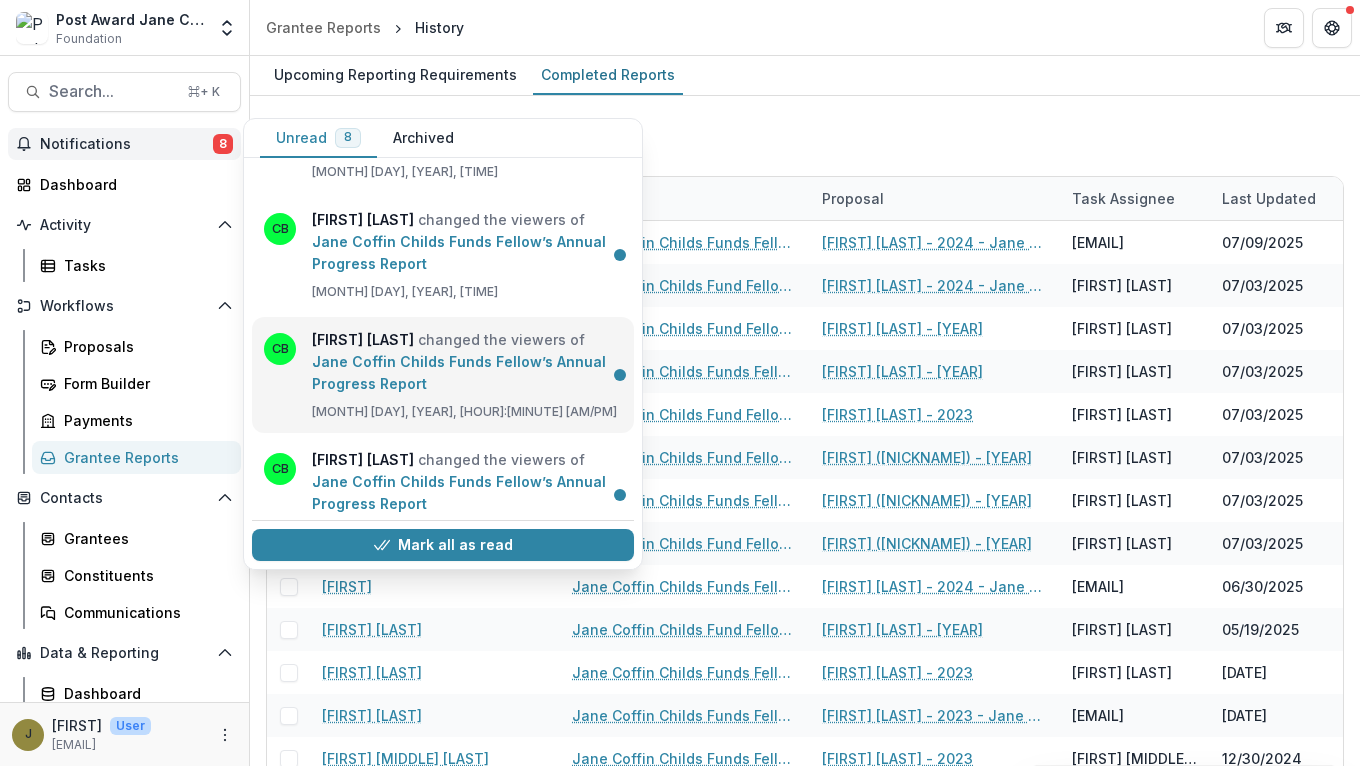 click on "Jane Coffin Childs Funds Fellow’s Annual Progress Report" at bounding box center [459, 372] 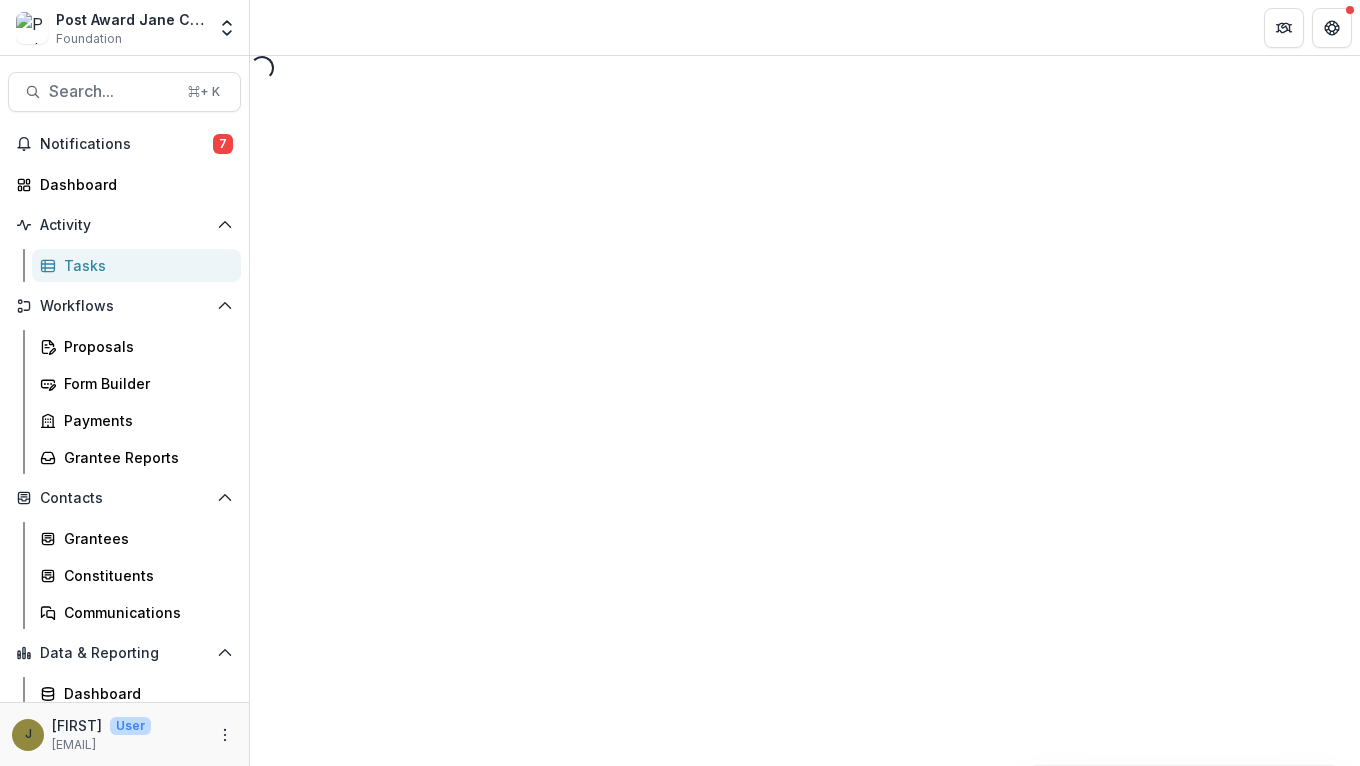 select on "********" 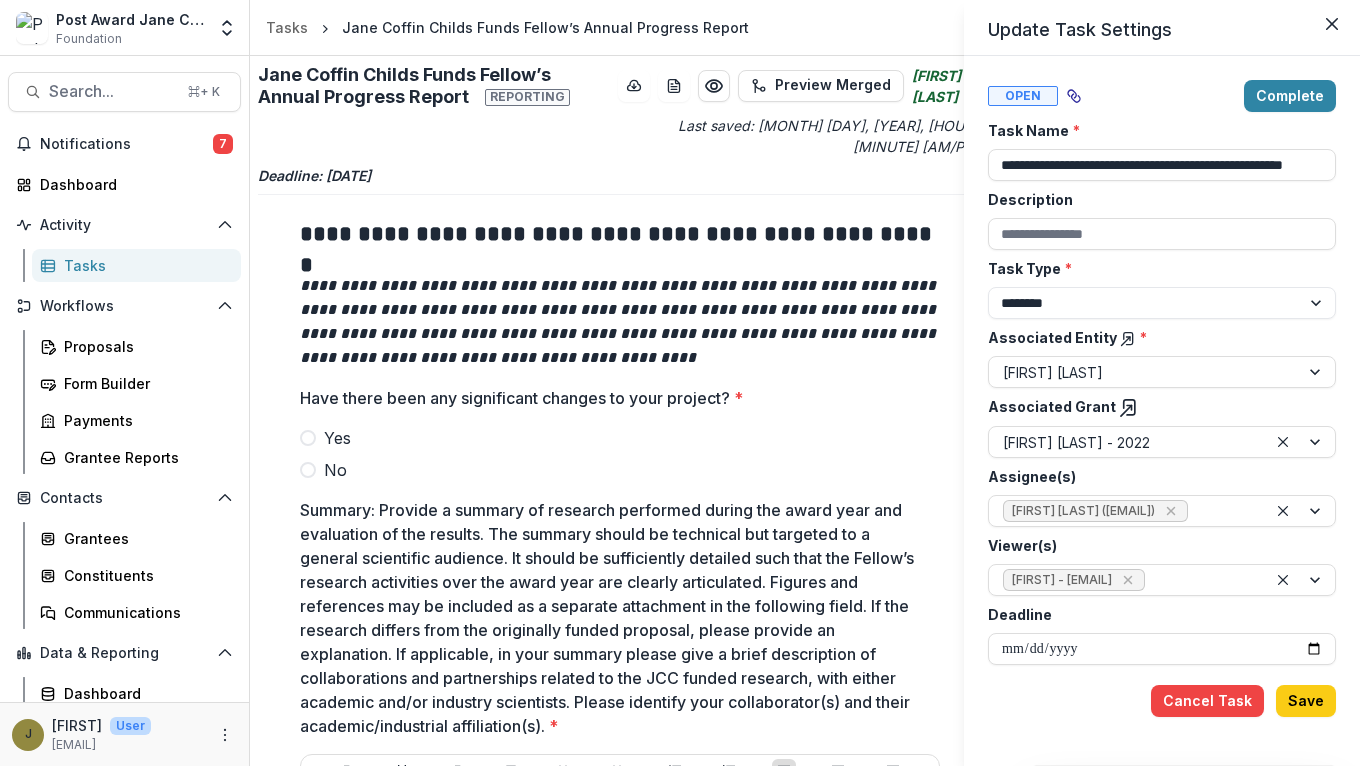click on "**********" at bounding box center [680, 383] 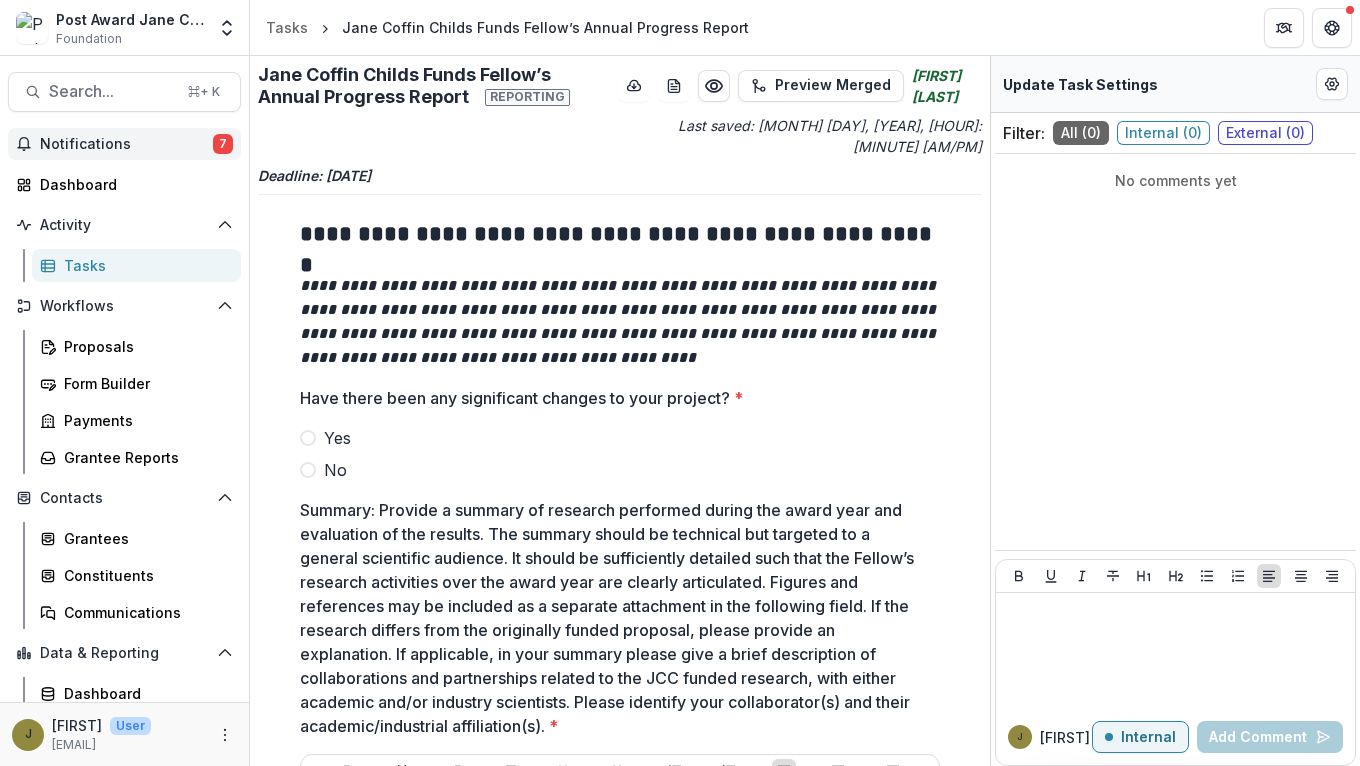 click on "Notifications 7" at bounding box center (124, 144) 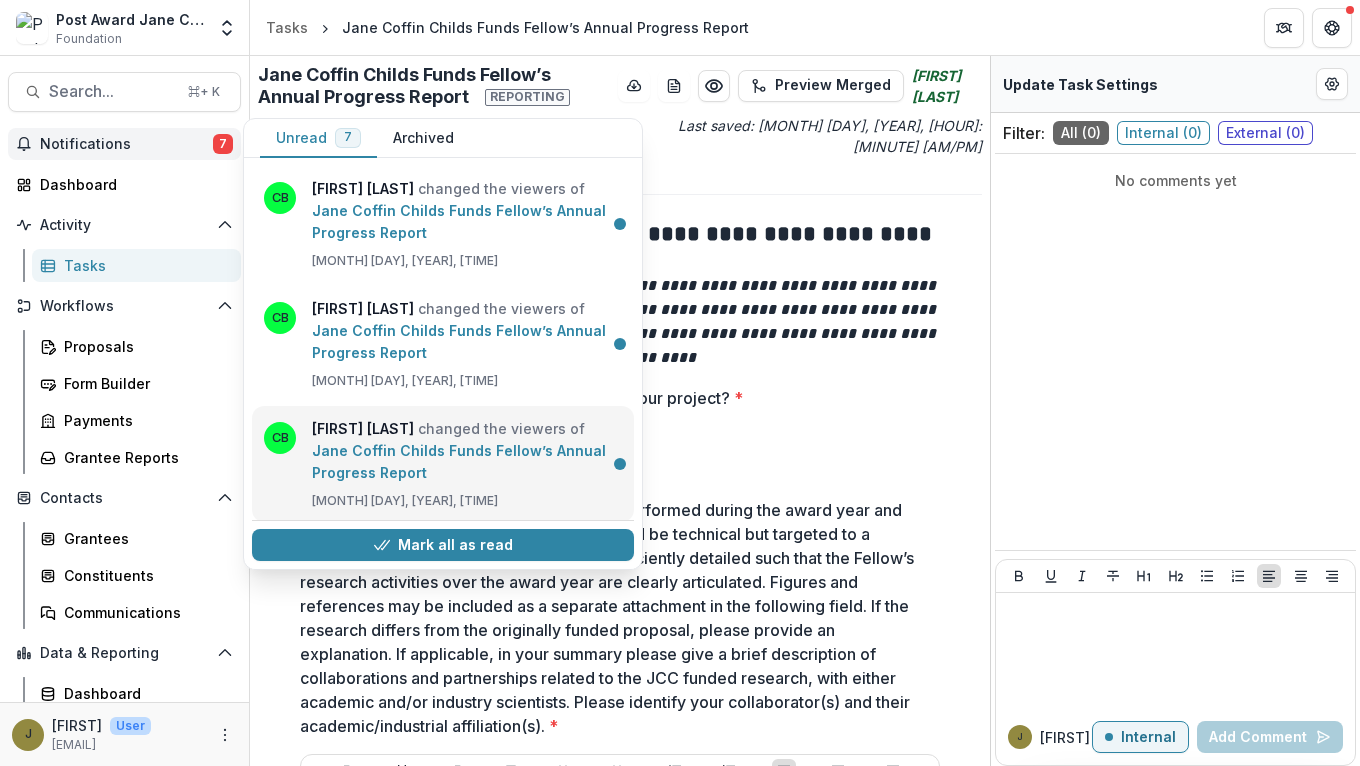 click on "Jane Coffin Childs Funds Fellow’s Annual Progress Report" at bounding box center (459, 461) 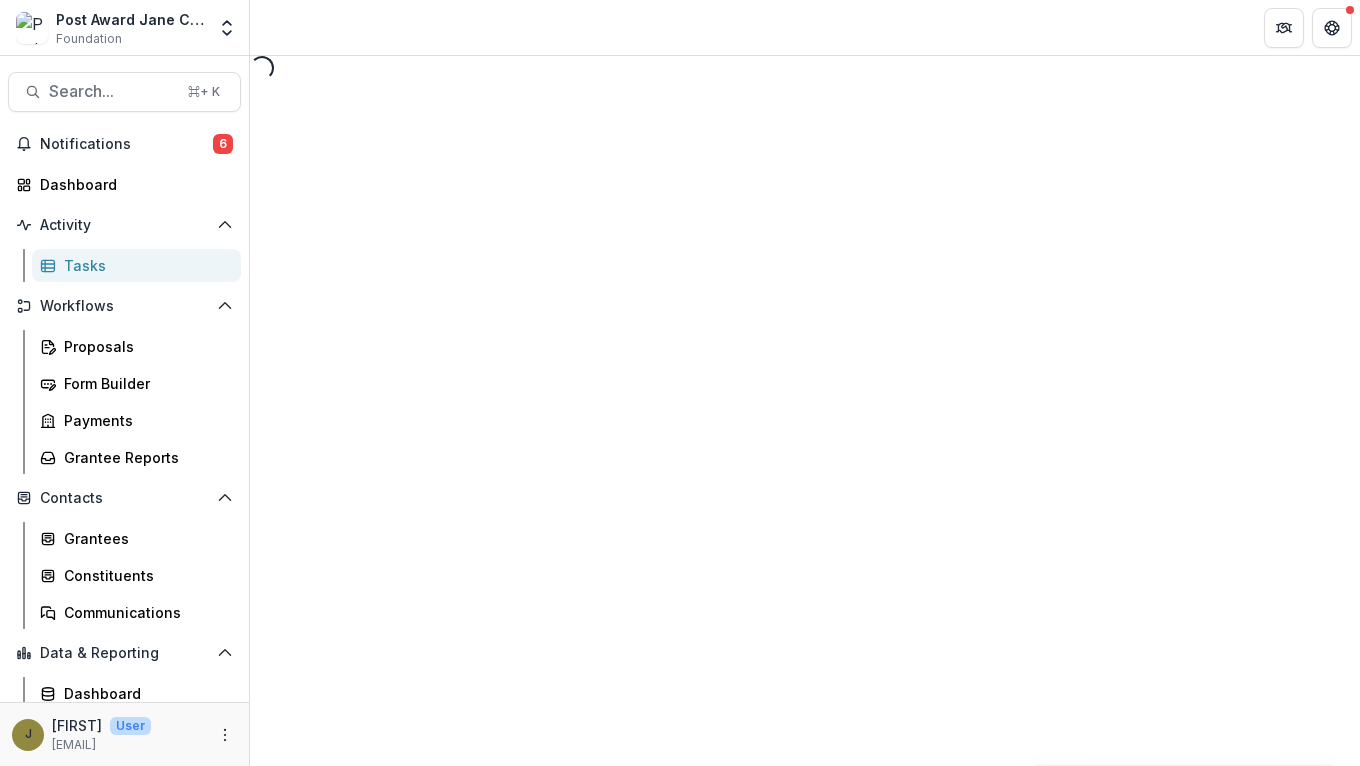 select on "********" 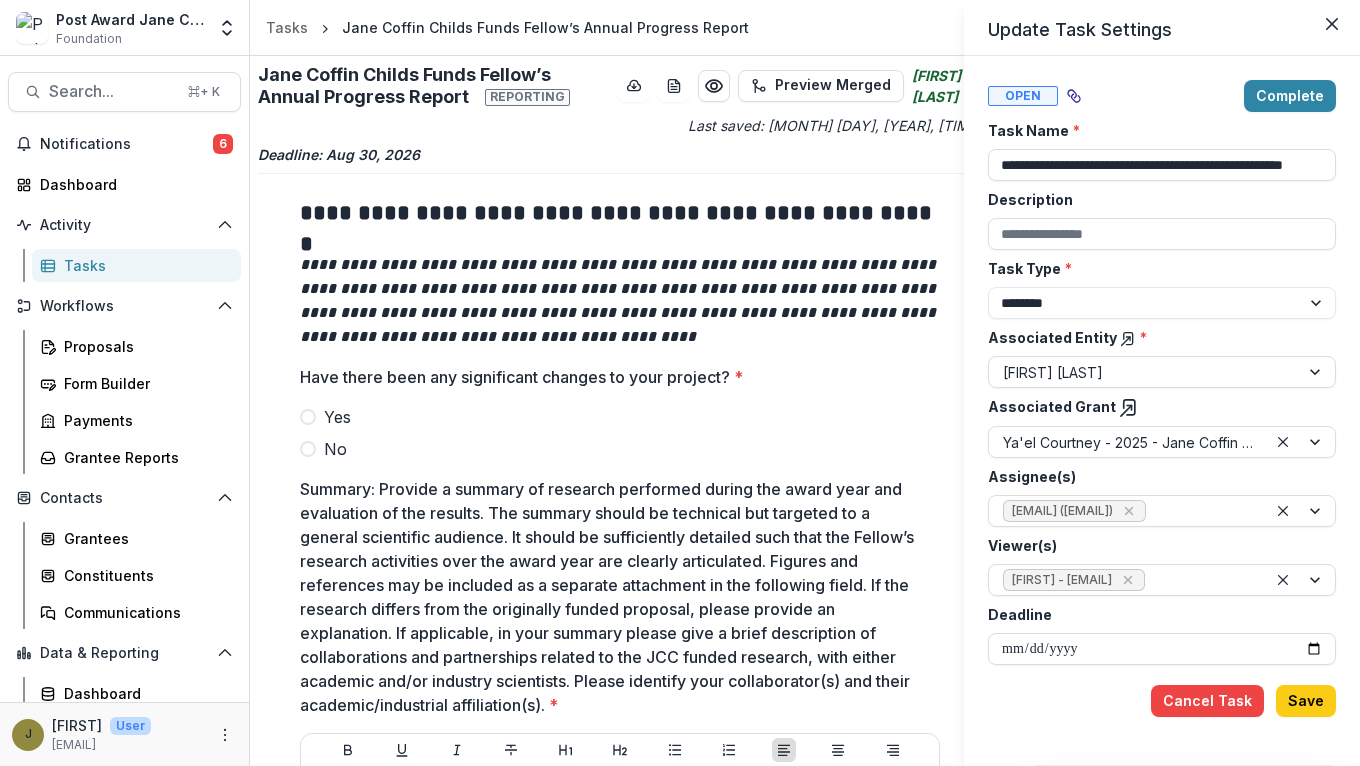 click on "**********" at bounding box center (680, 383) 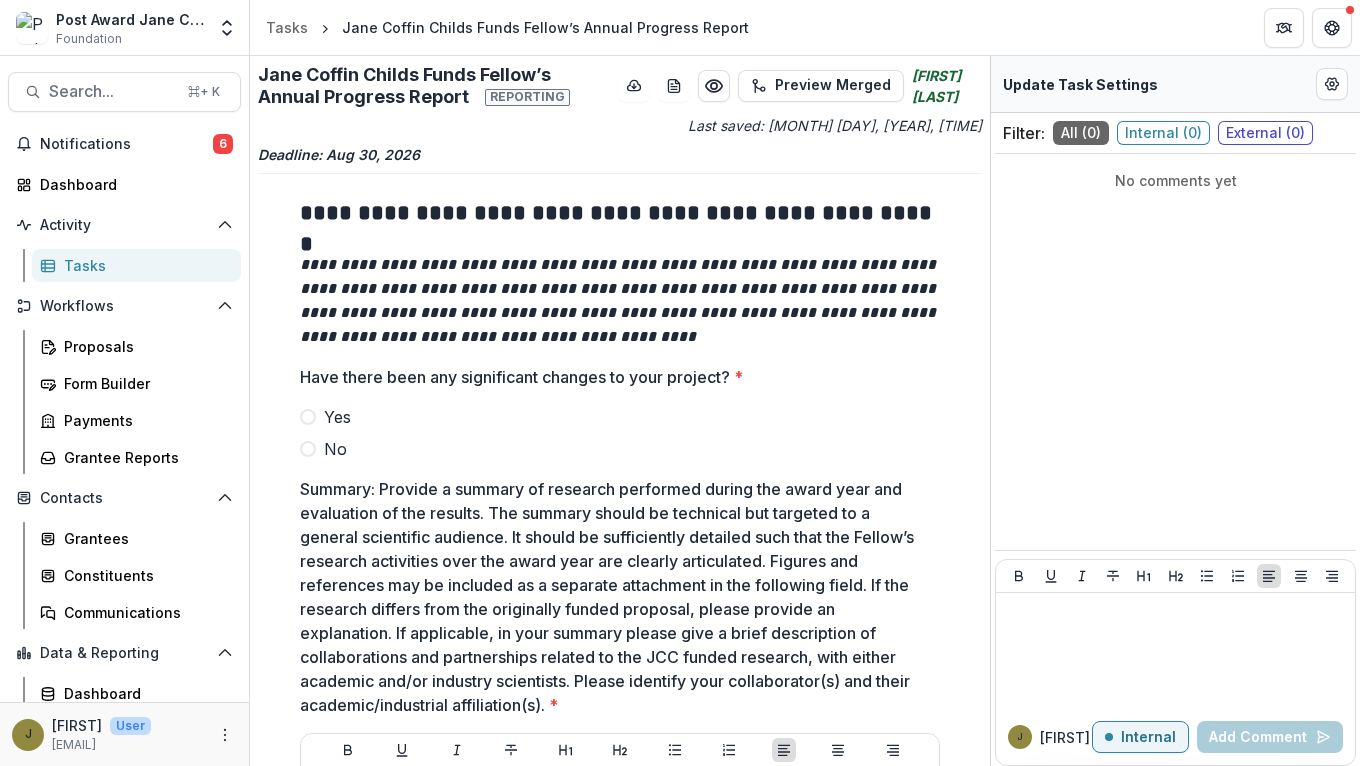 click on "Notifications" at bounding box center [126, 144] 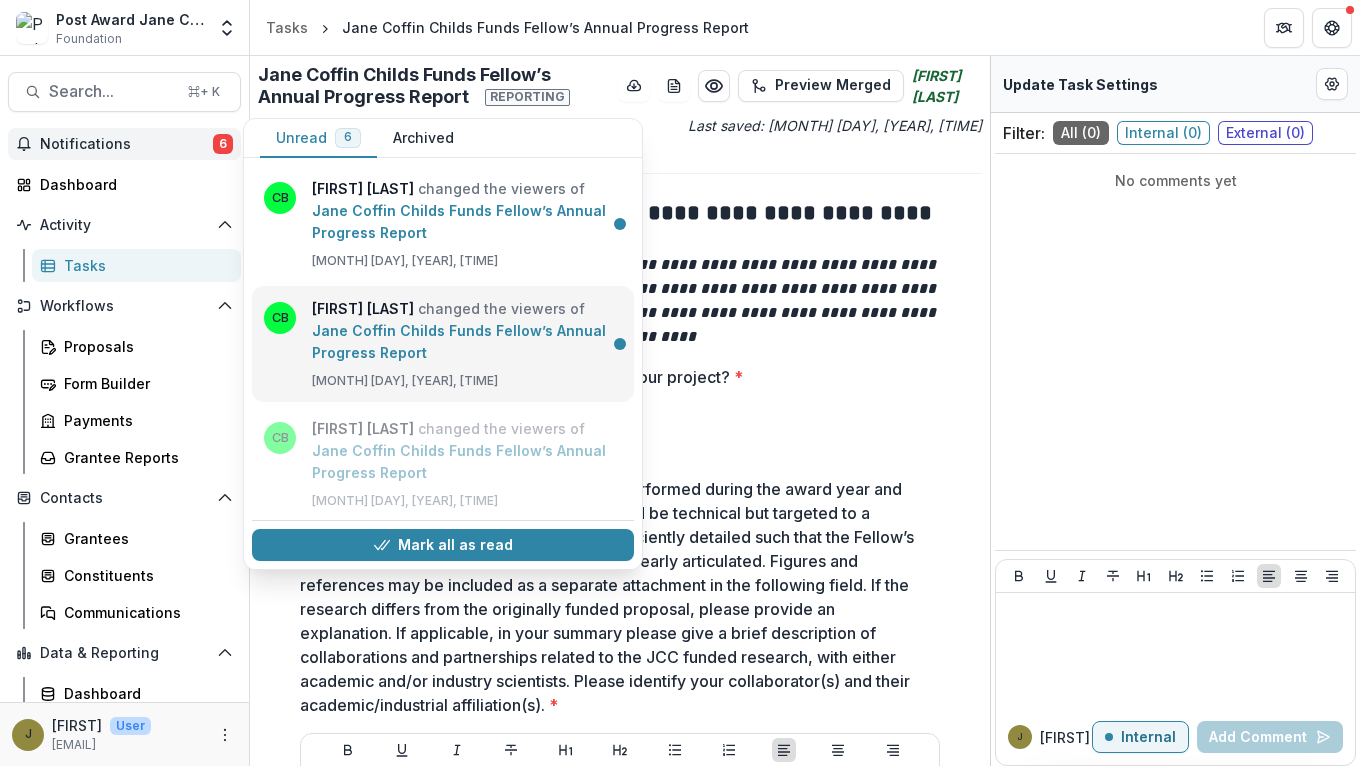 click on "Jane Coffin Childs Funds Fellow’s Annual Progress Report" at bounding box center (459, 341) 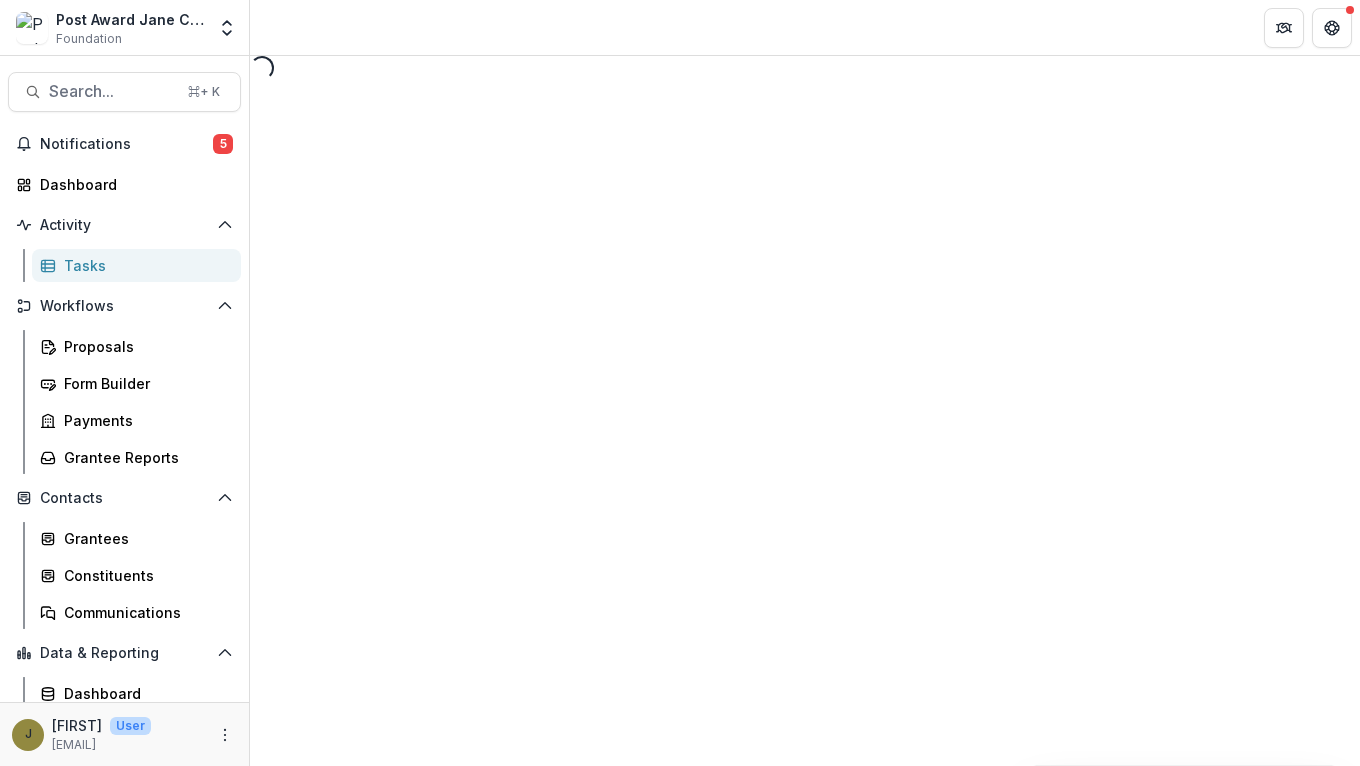 select on "********" 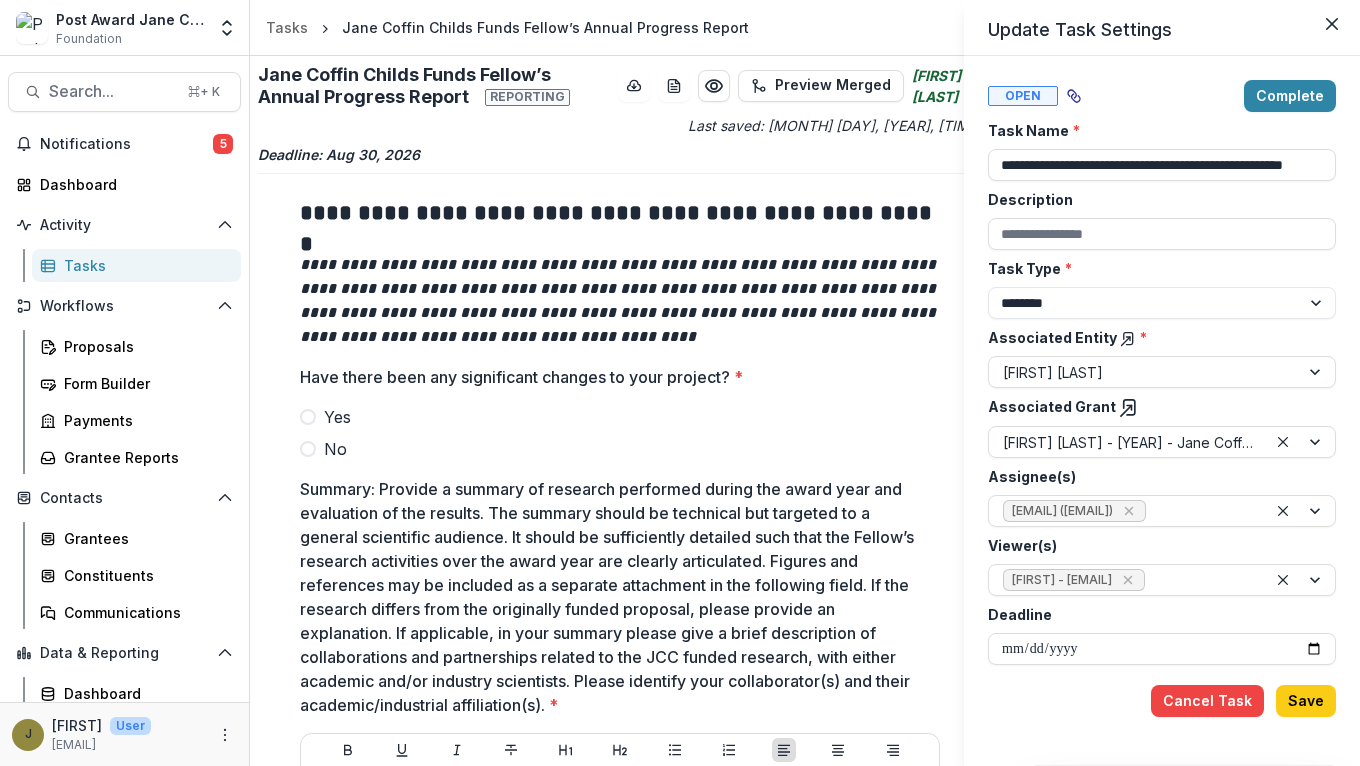 click on "**********" at bounding box center [680, 383] 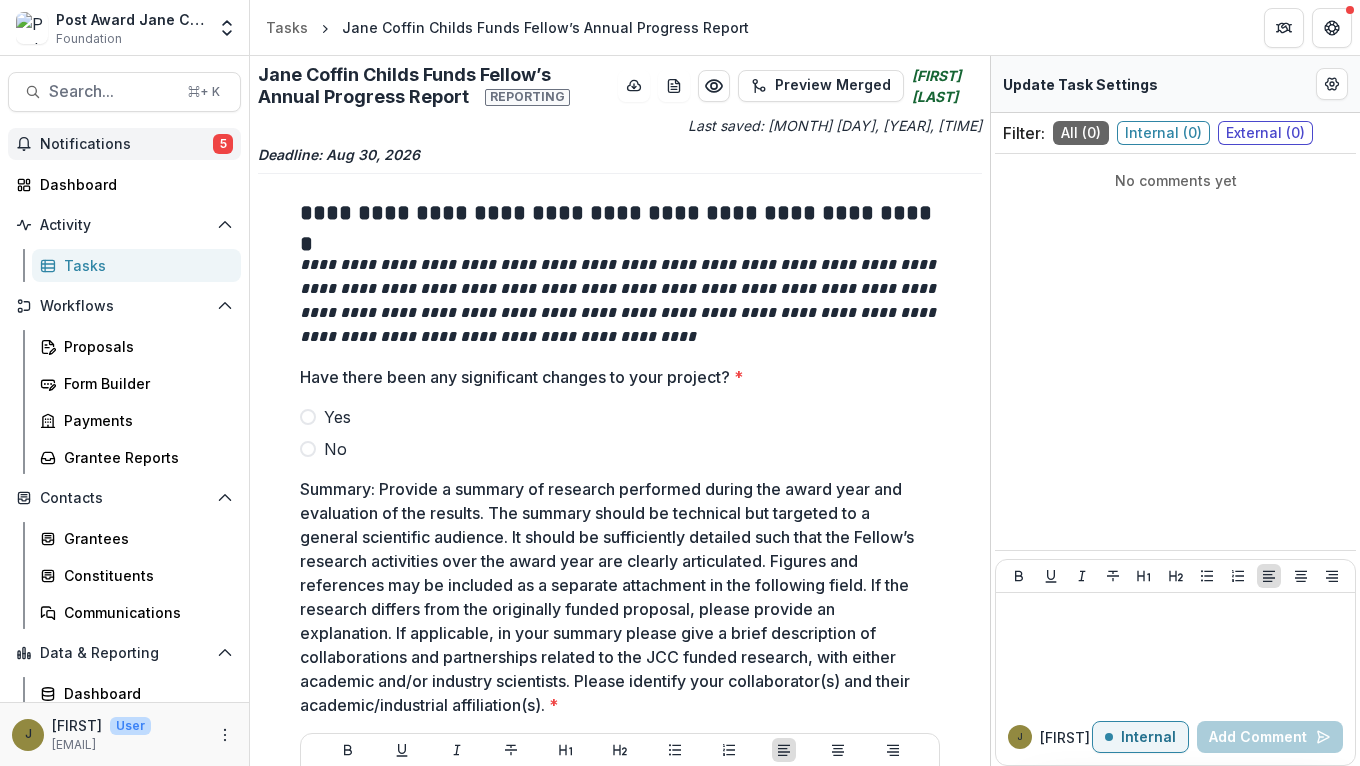 click on "Notifications 5" at bounding box center [124, 144] 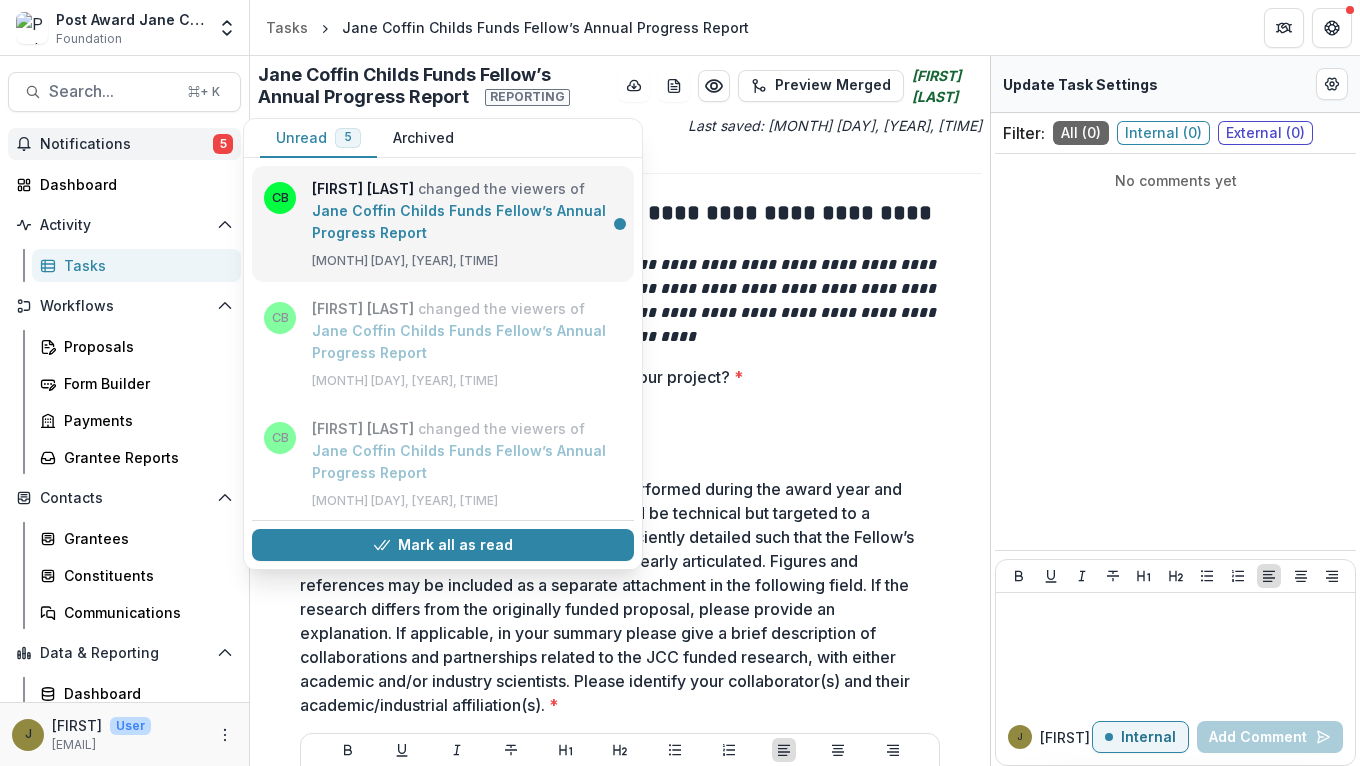 click on "Jane Coffin Childs Funds Fellow’s Annual Progress Report" at bounding box center [459, 221] 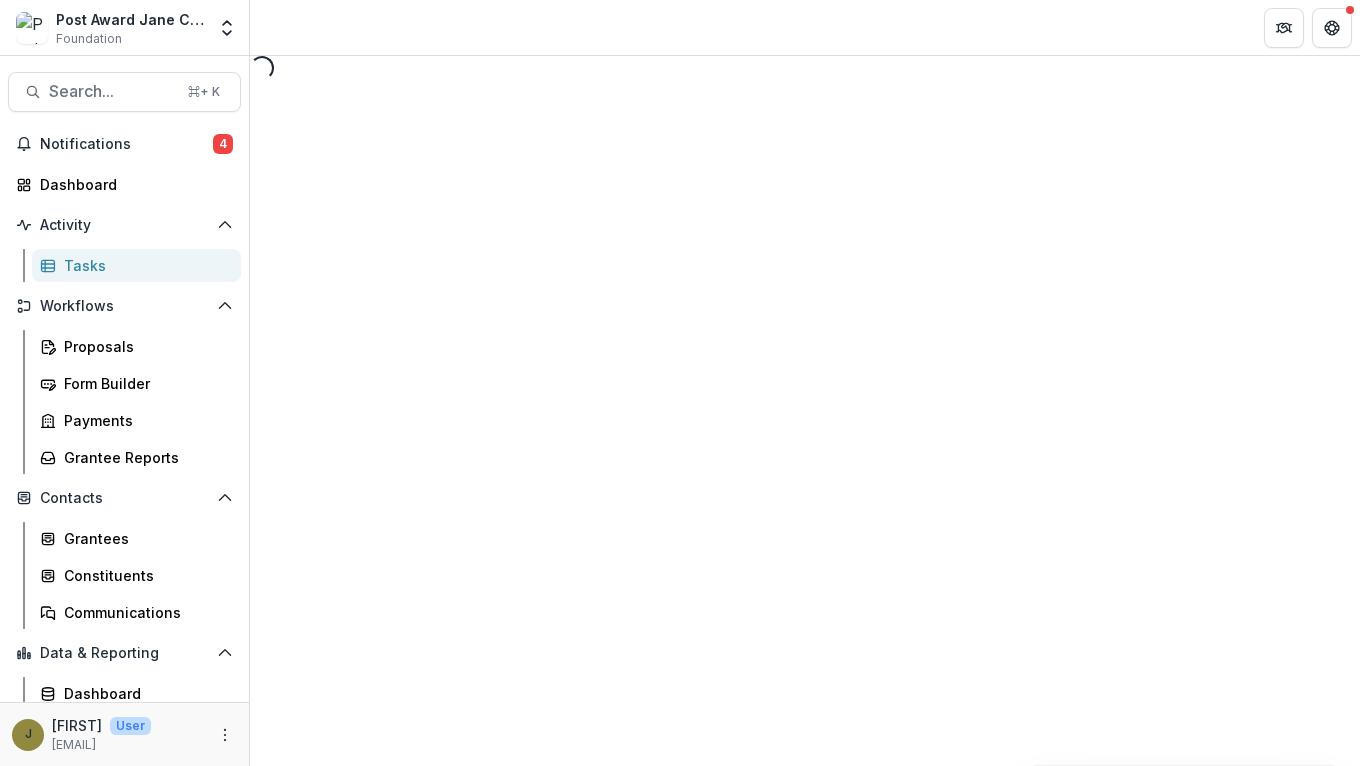 select on "********" 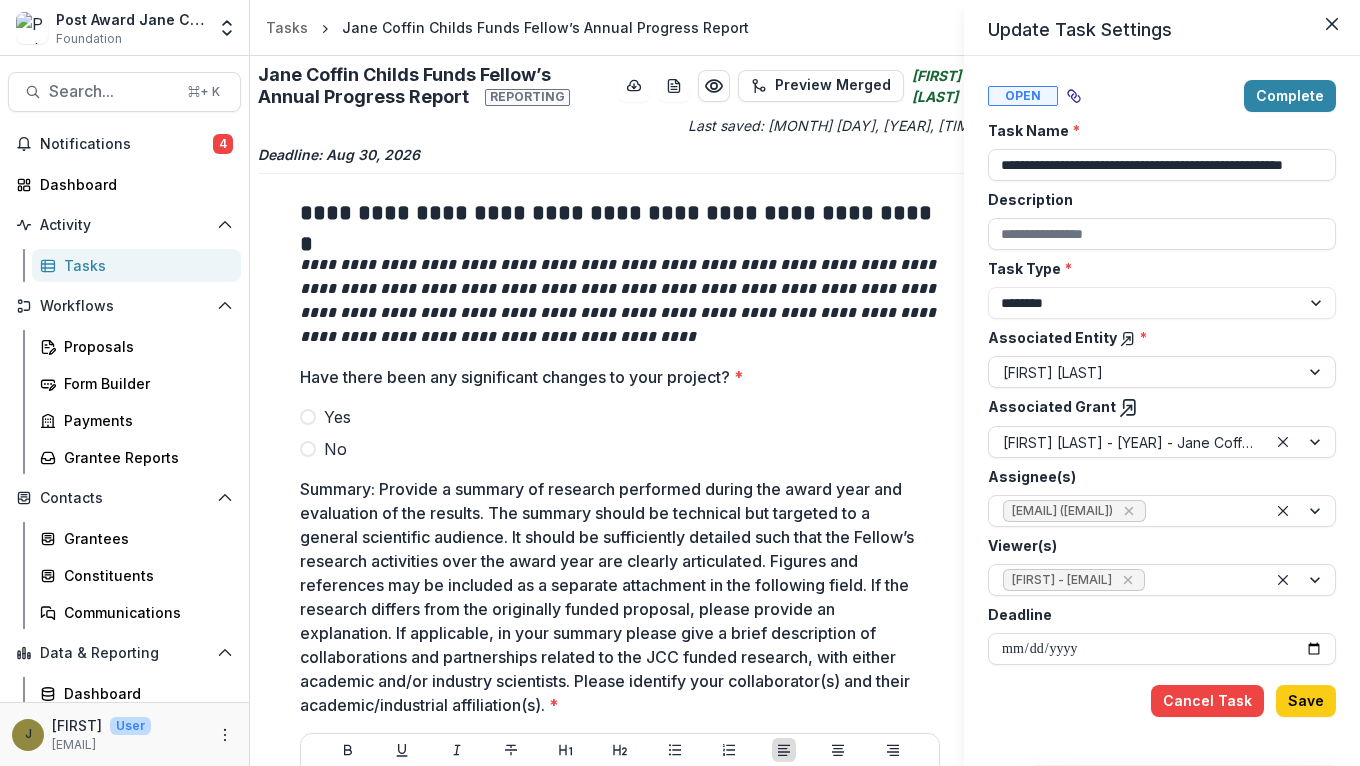 click on "**********" at bounding box center [680, 383] 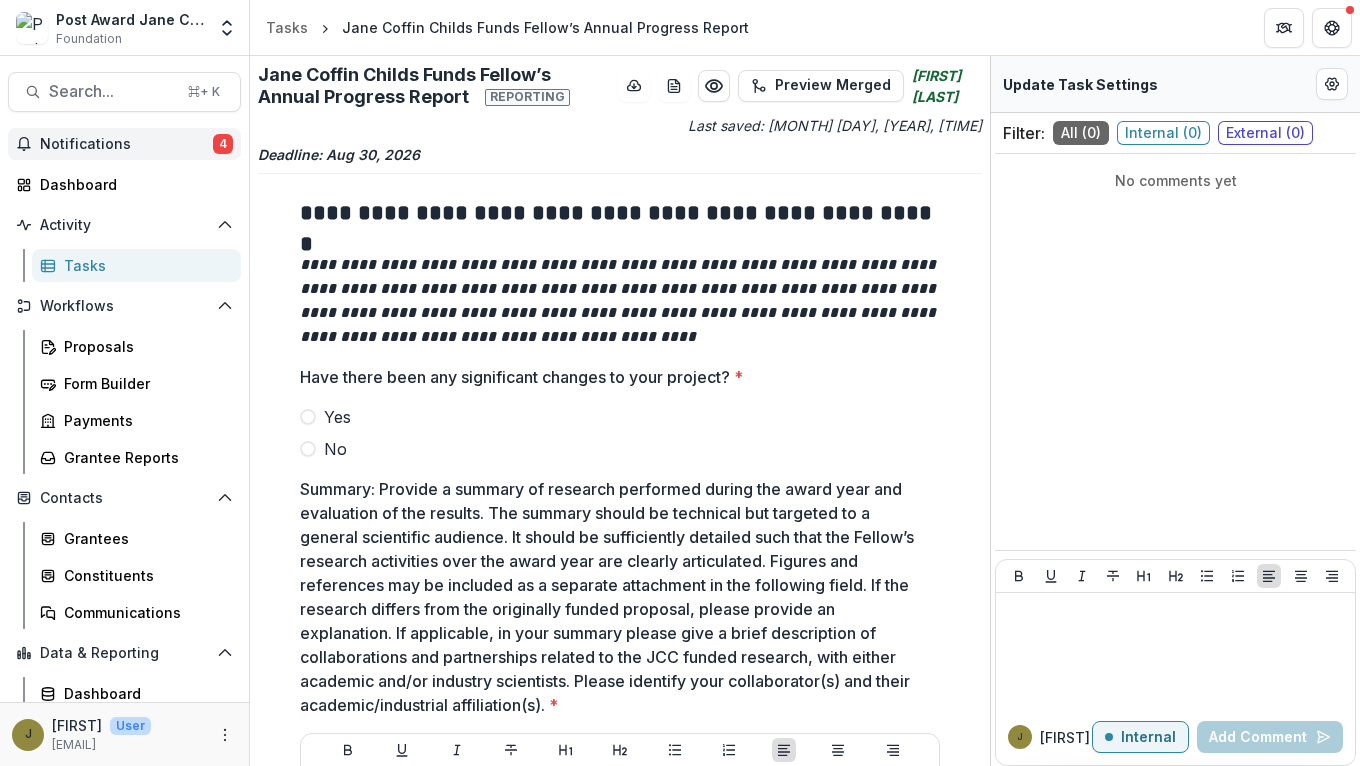 click on "Notifications" at bounding box center (126, 144) 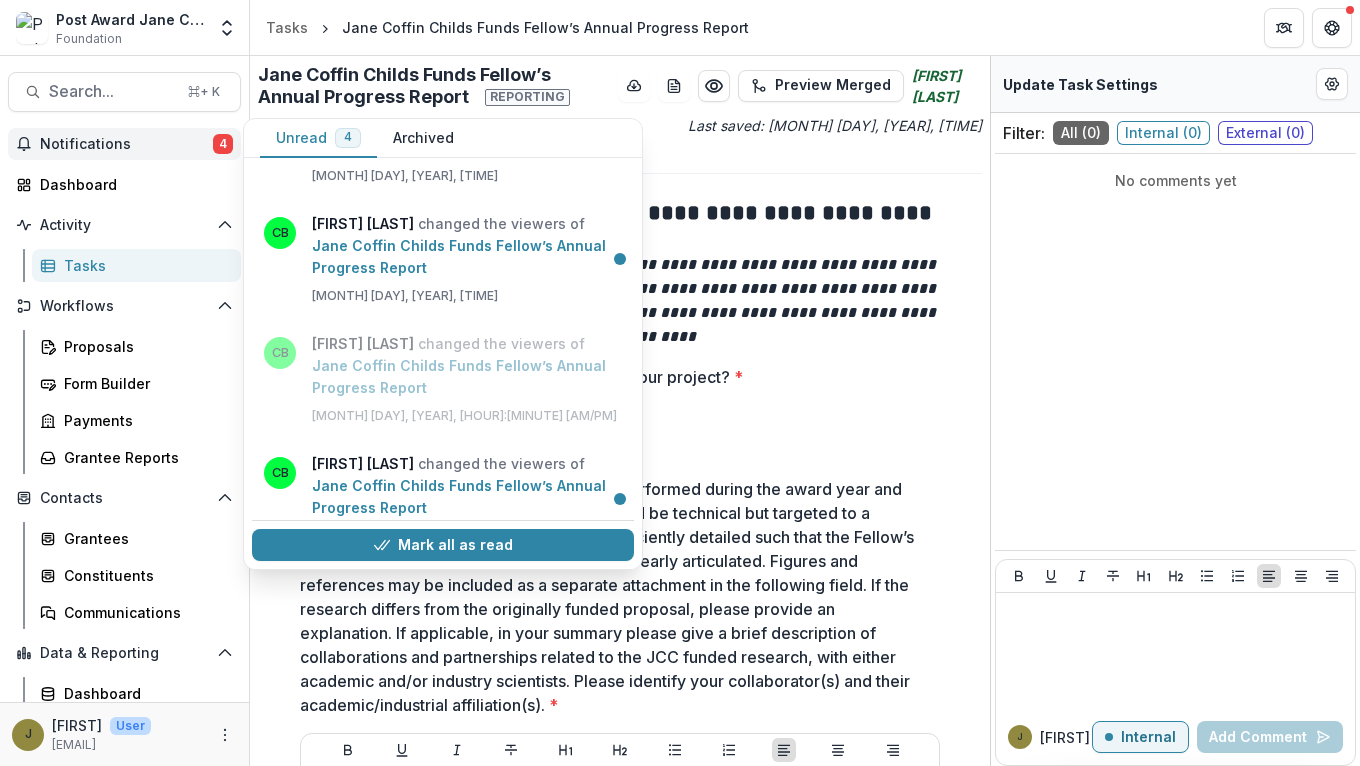 scroll, scrollTop: 546, scrollLeft: 0, axis: vertical 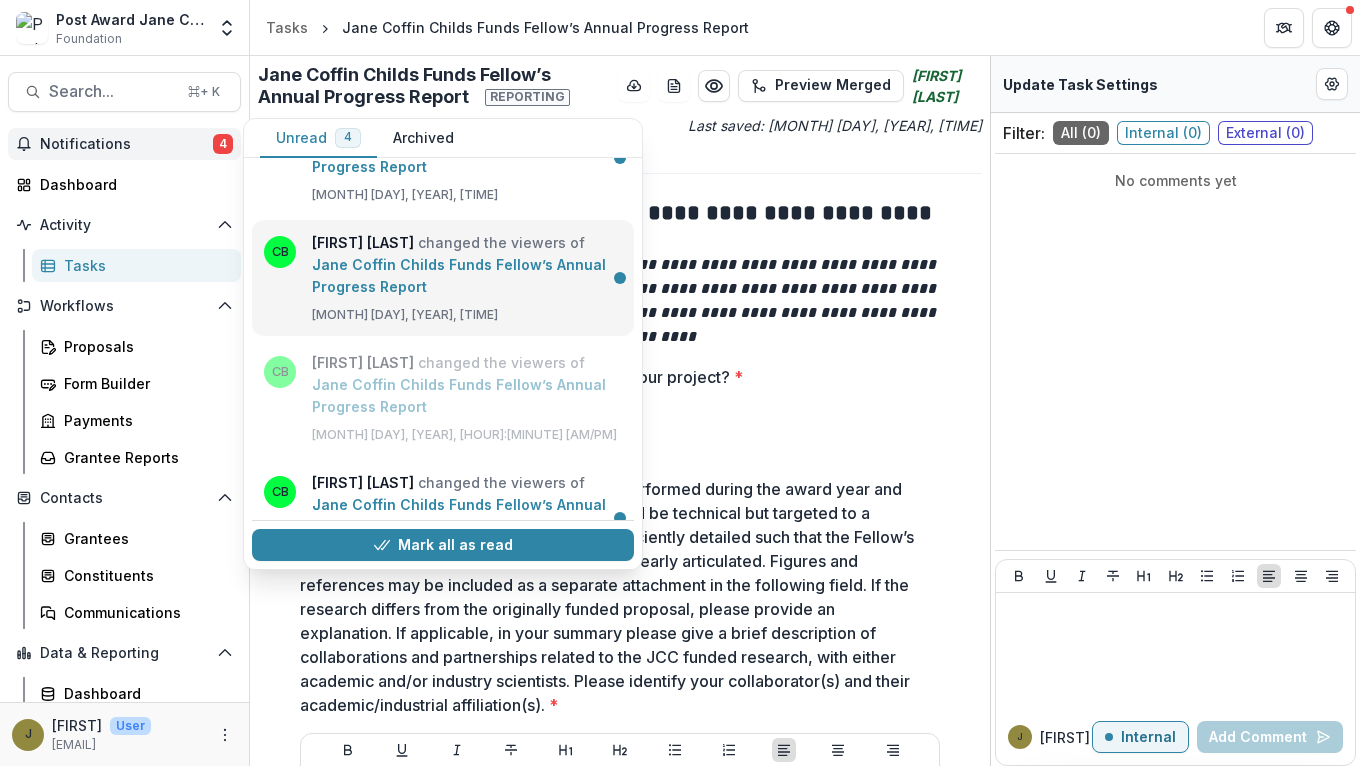 click on "Jane Coffin Childs Funds Fellow’s Annual Progress Report" at bounding box center [459, 275] 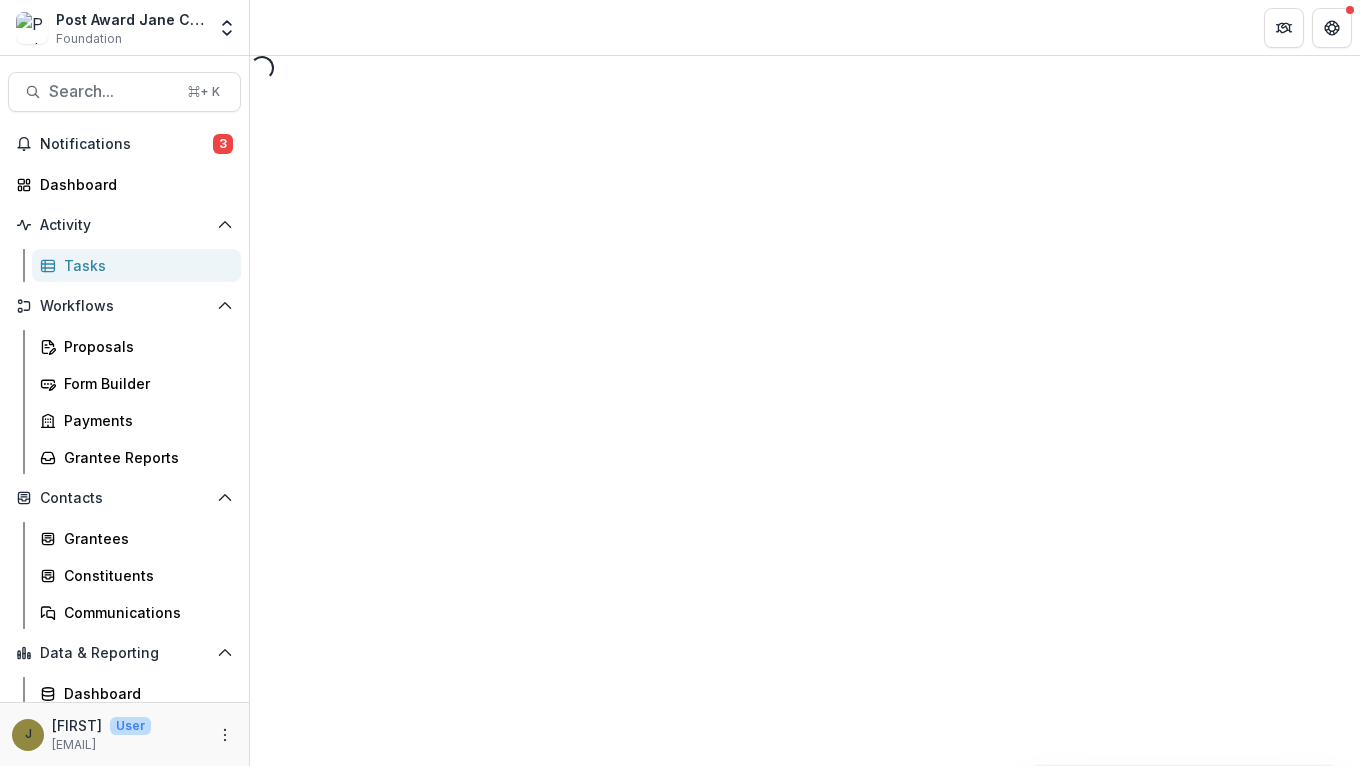 select on "********" 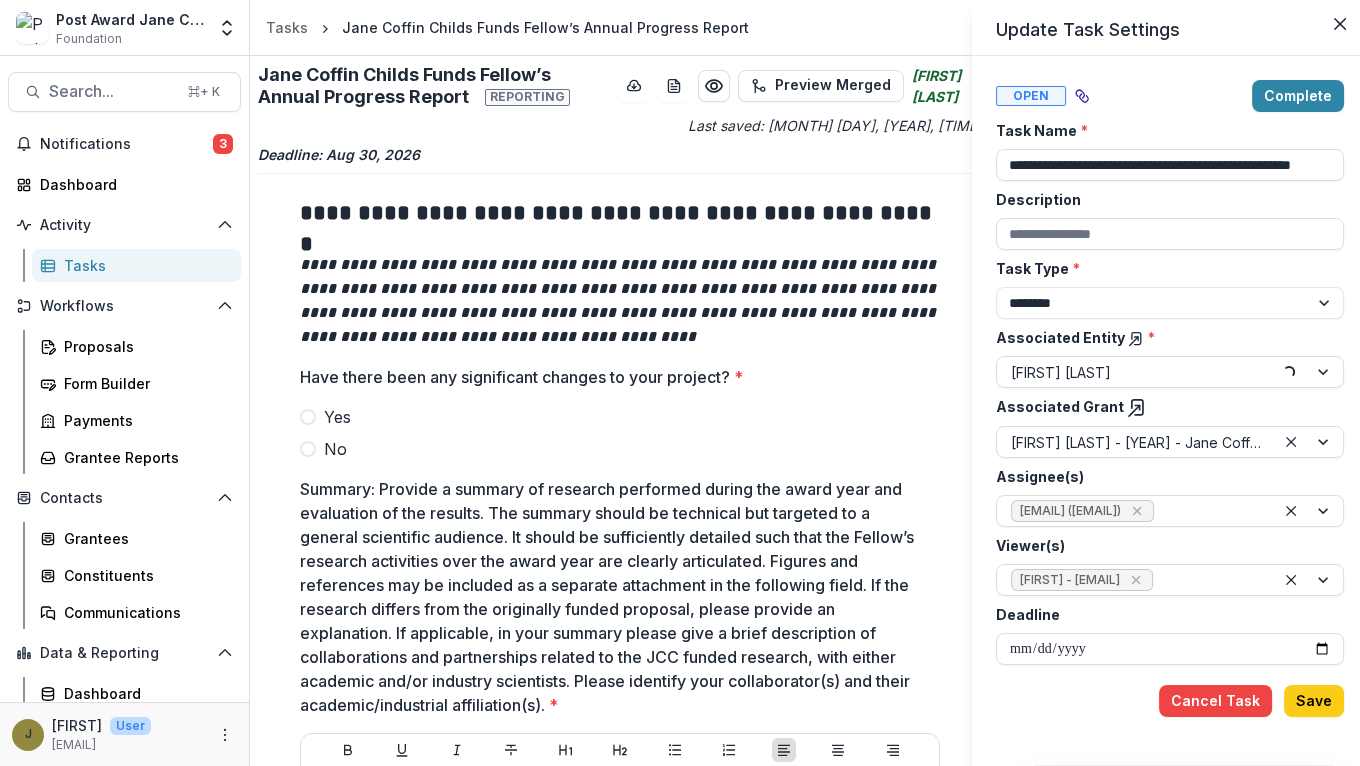 click on "**********" at bounding box center [680, 383] 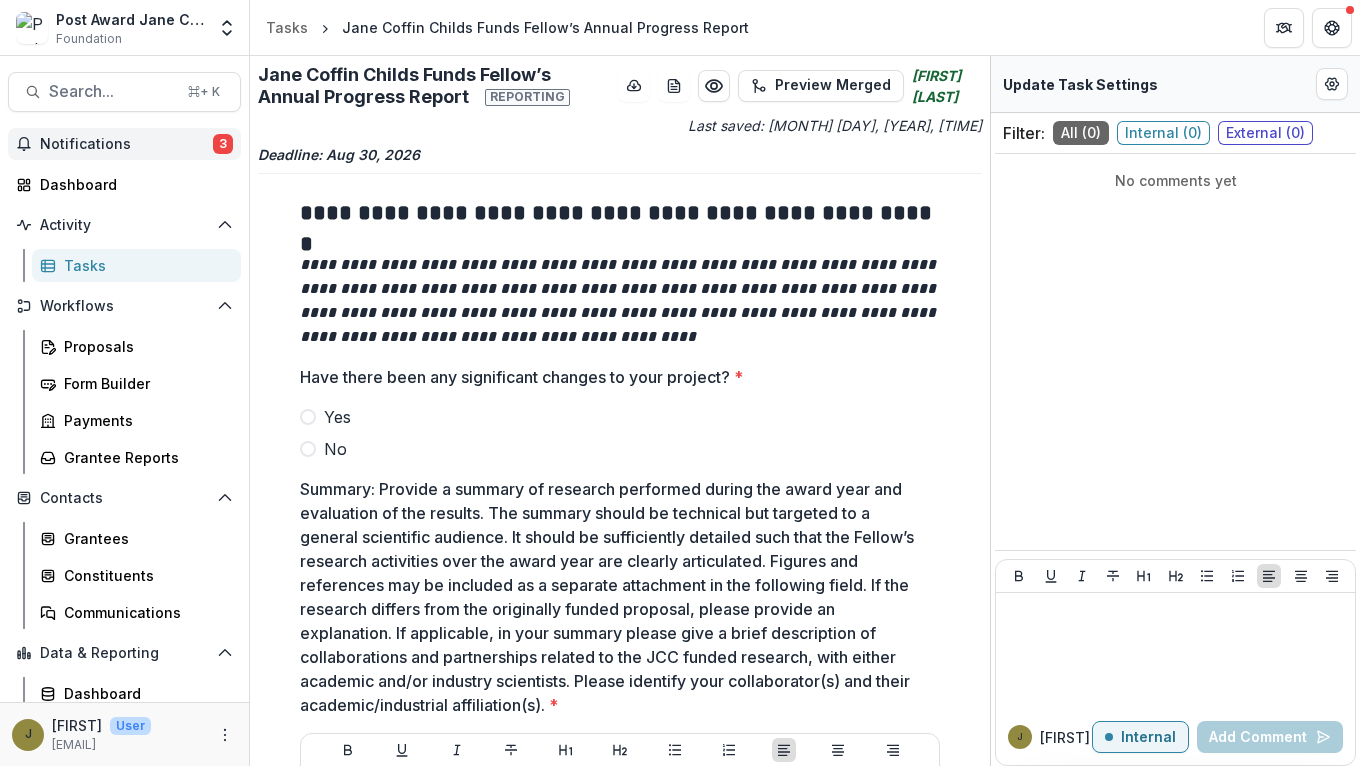 click on "Notifications" at bounding box center (126, 144) 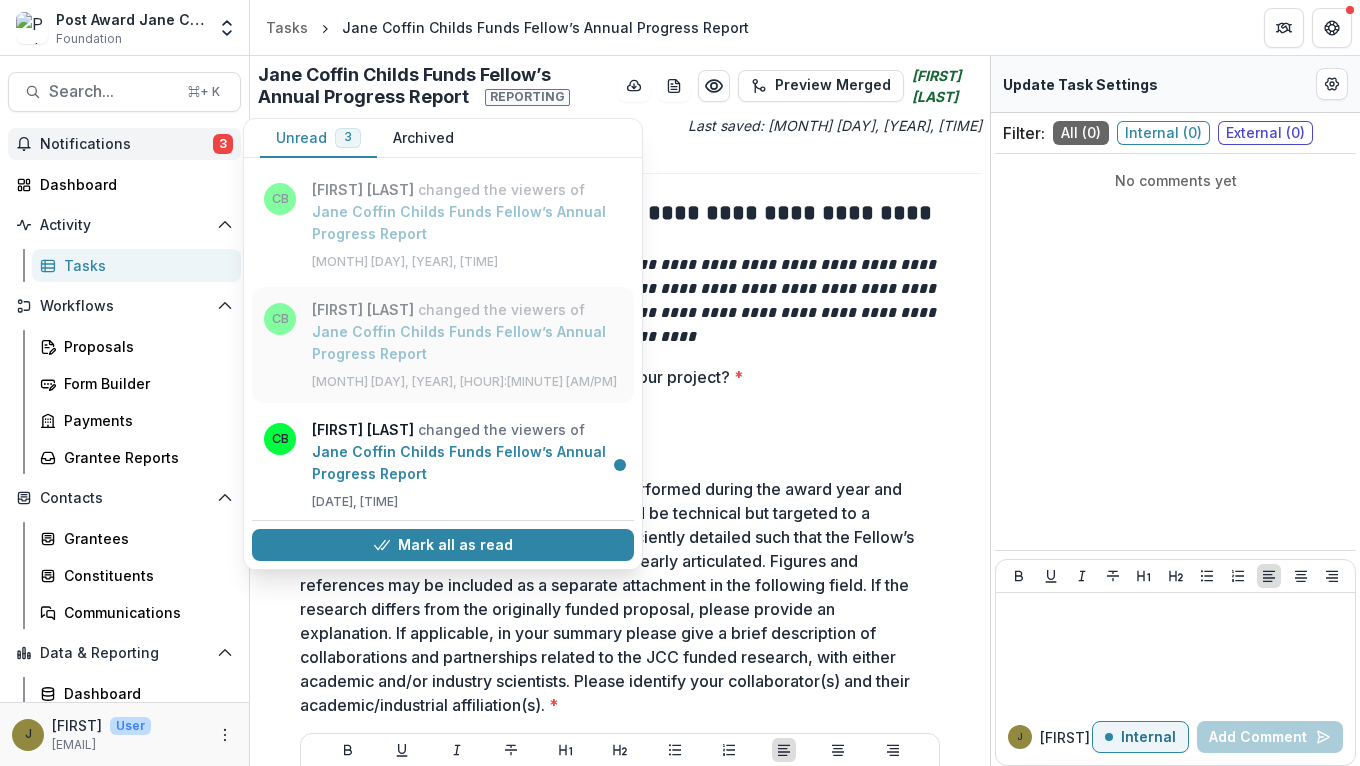 scroll, scrollTop: 606, scrollLeft: 0, axis: vertical 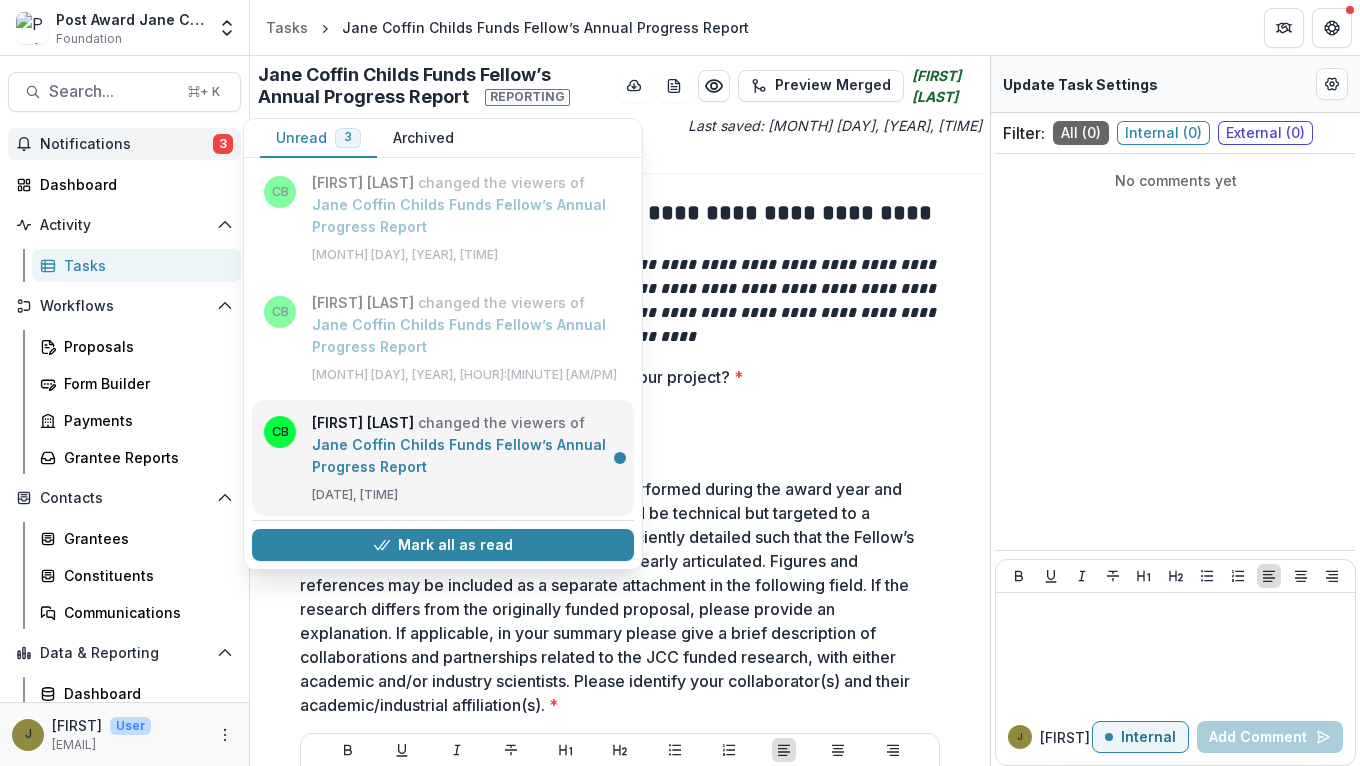 click on "Jane Coffin Childs Funds Fellow’s Annual Progress Report" at bounding box center [459, 455] 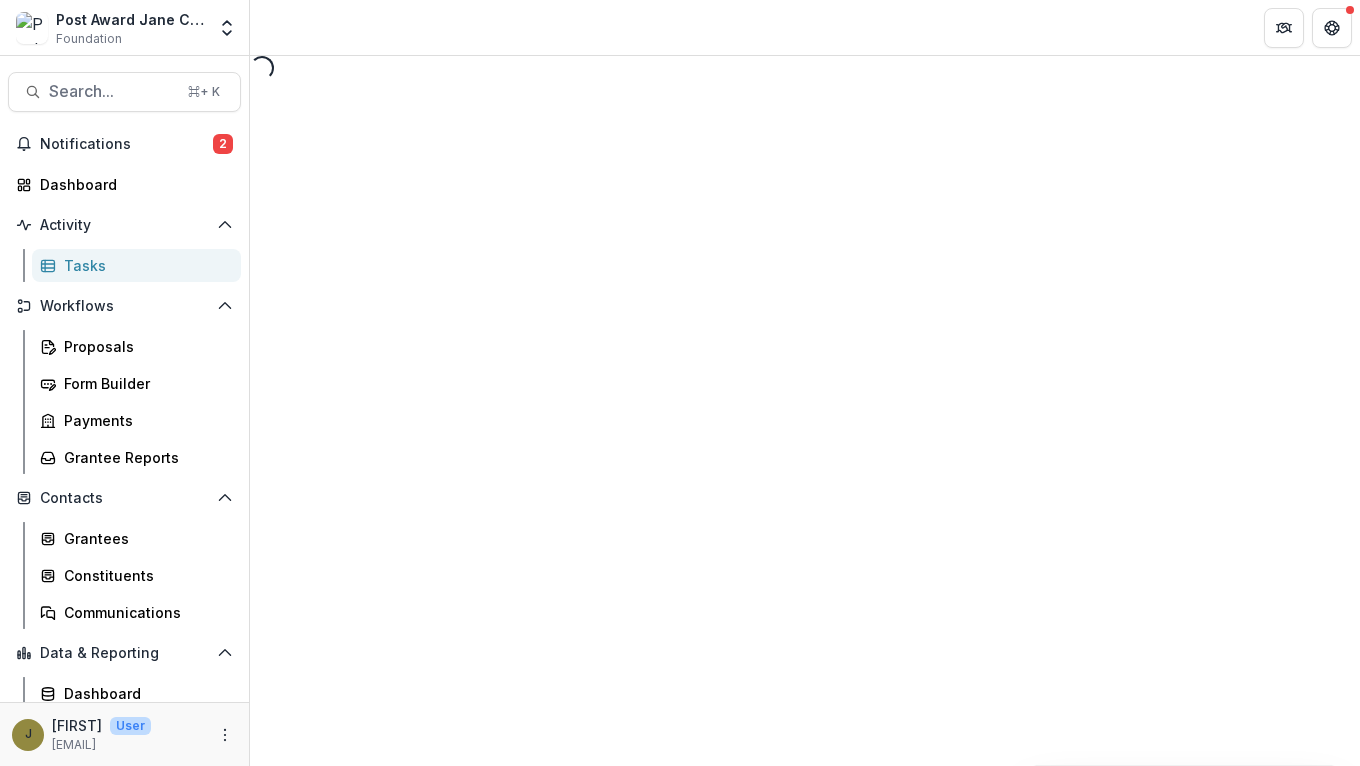 select on "********" 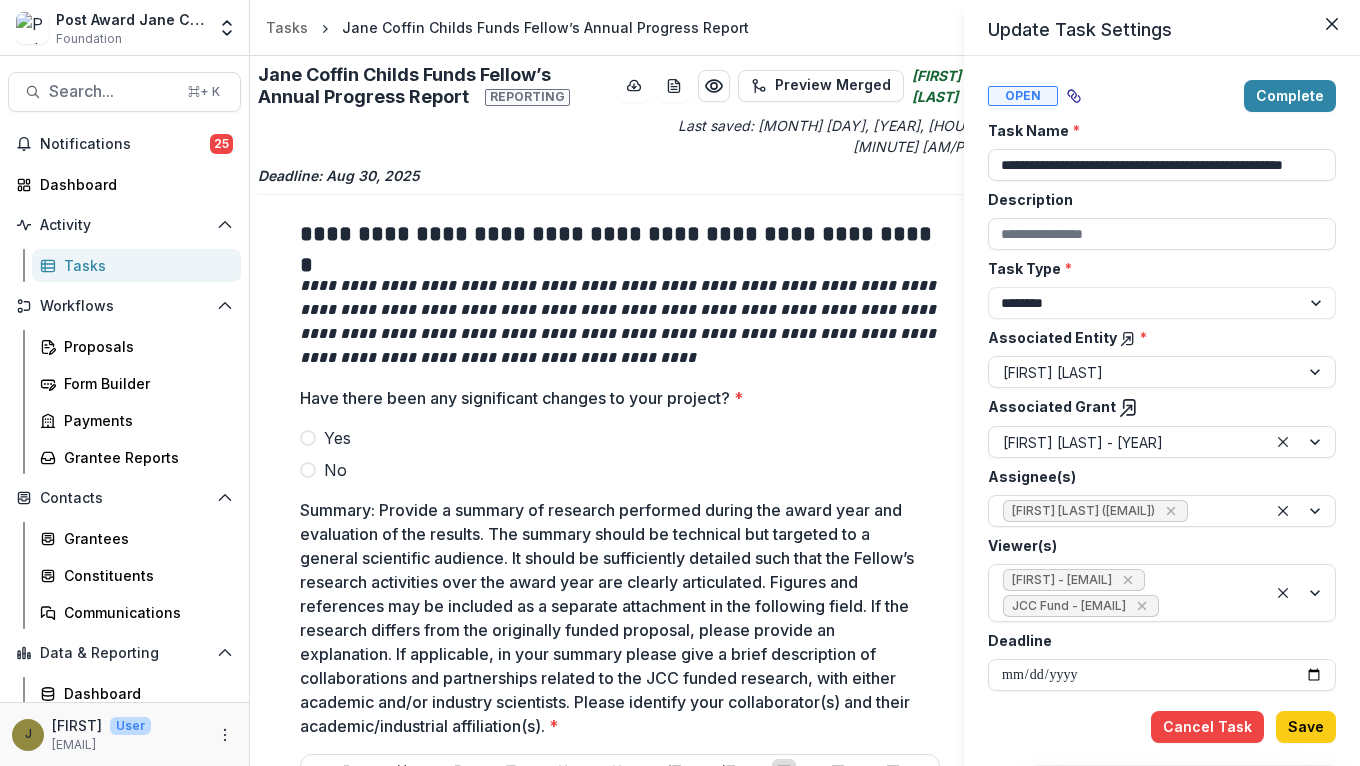 click on "**********" at bounding box center (680, 383) 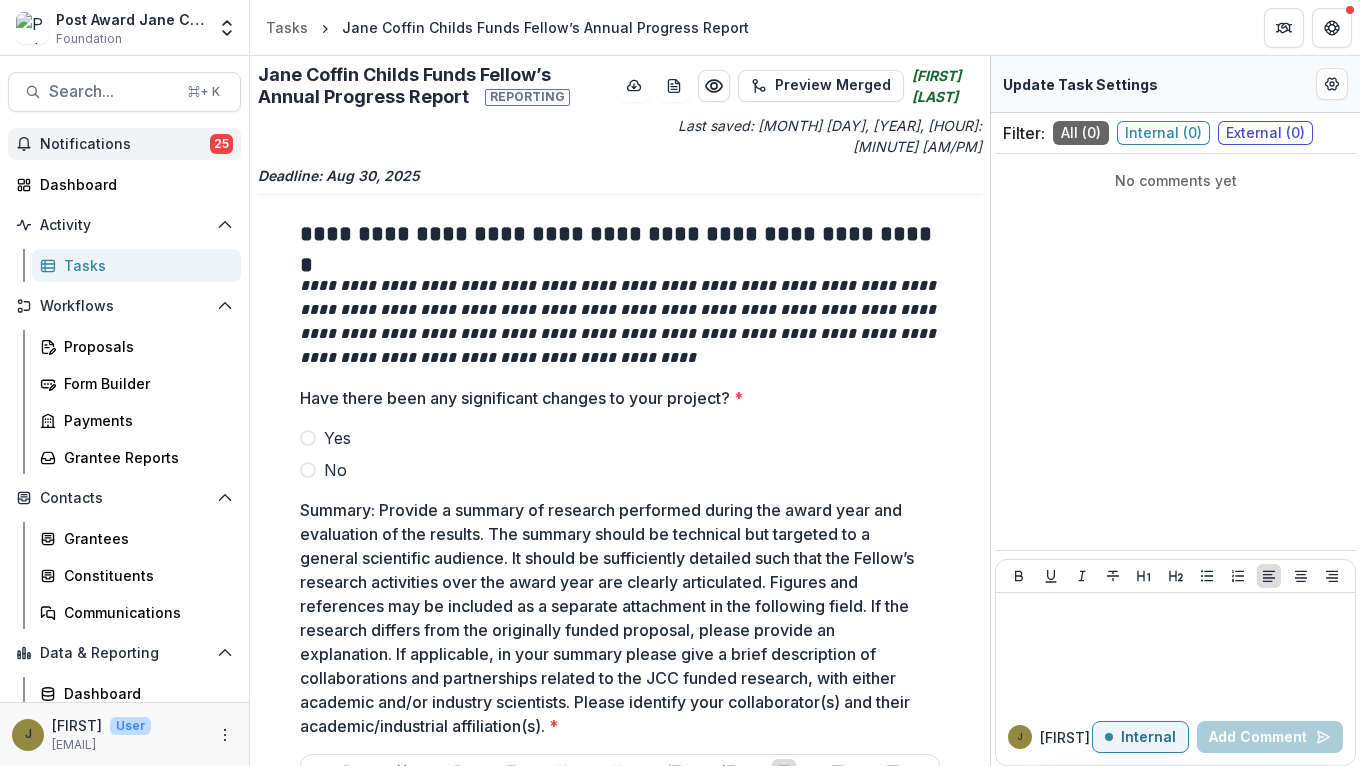 click on "Notifications" at bounding box center (125, 144) 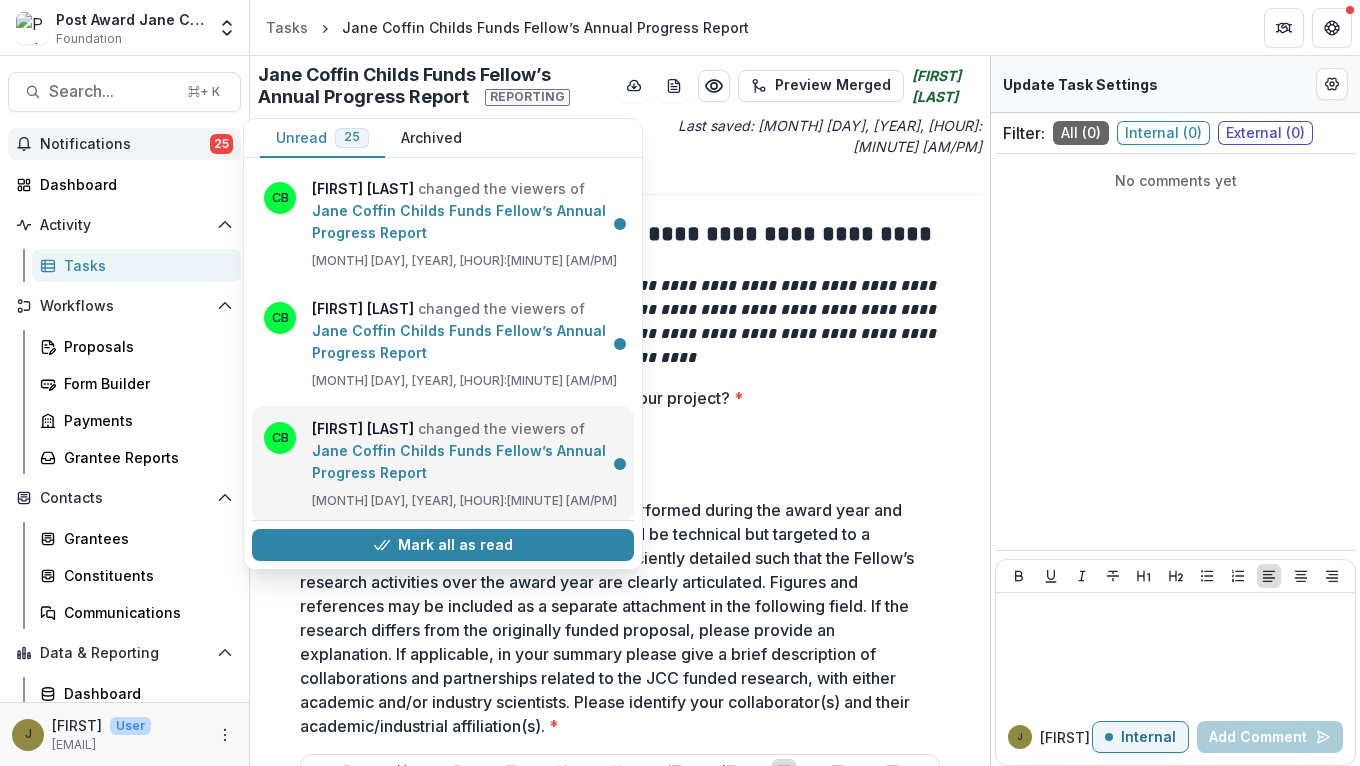 click on "Jane Coffin Childs Funds Fellow’s Annual Progress Report" at bounding box center (459, 461) 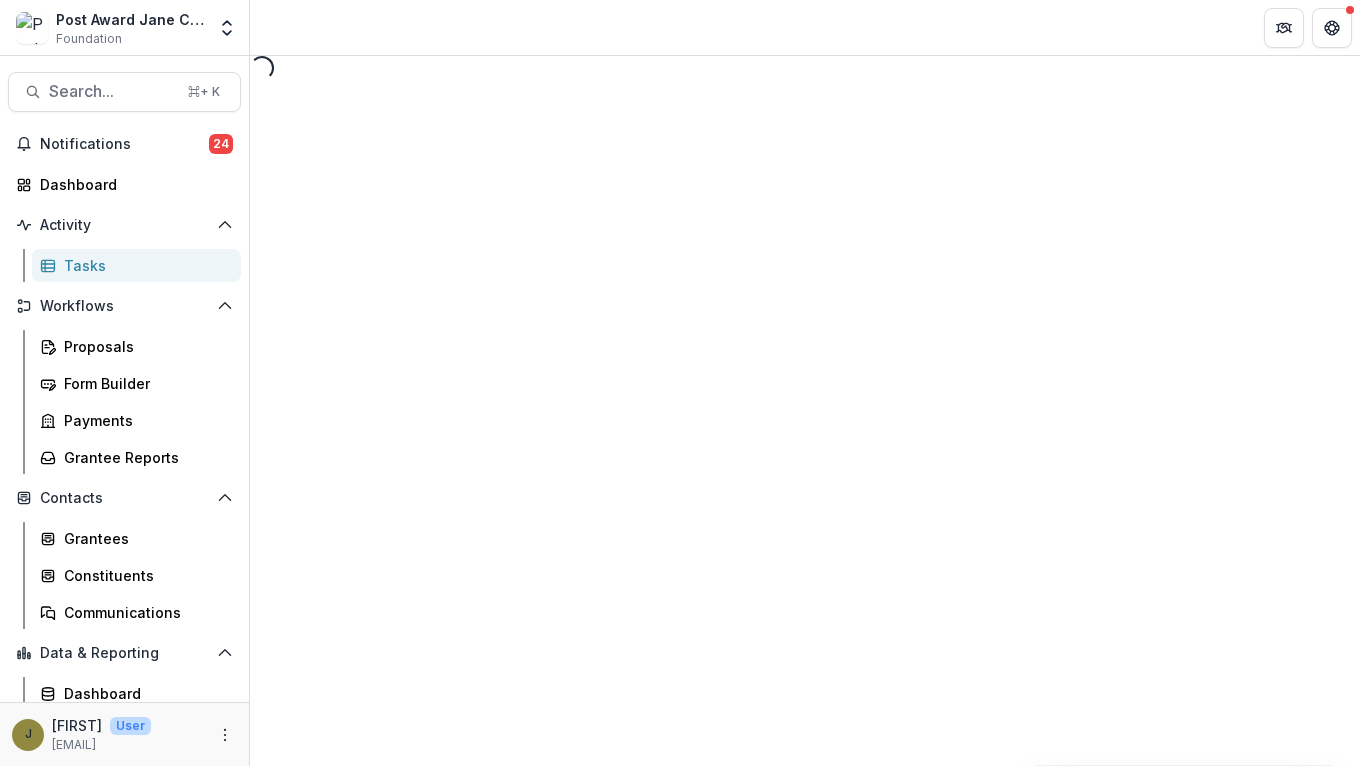 select on "********" 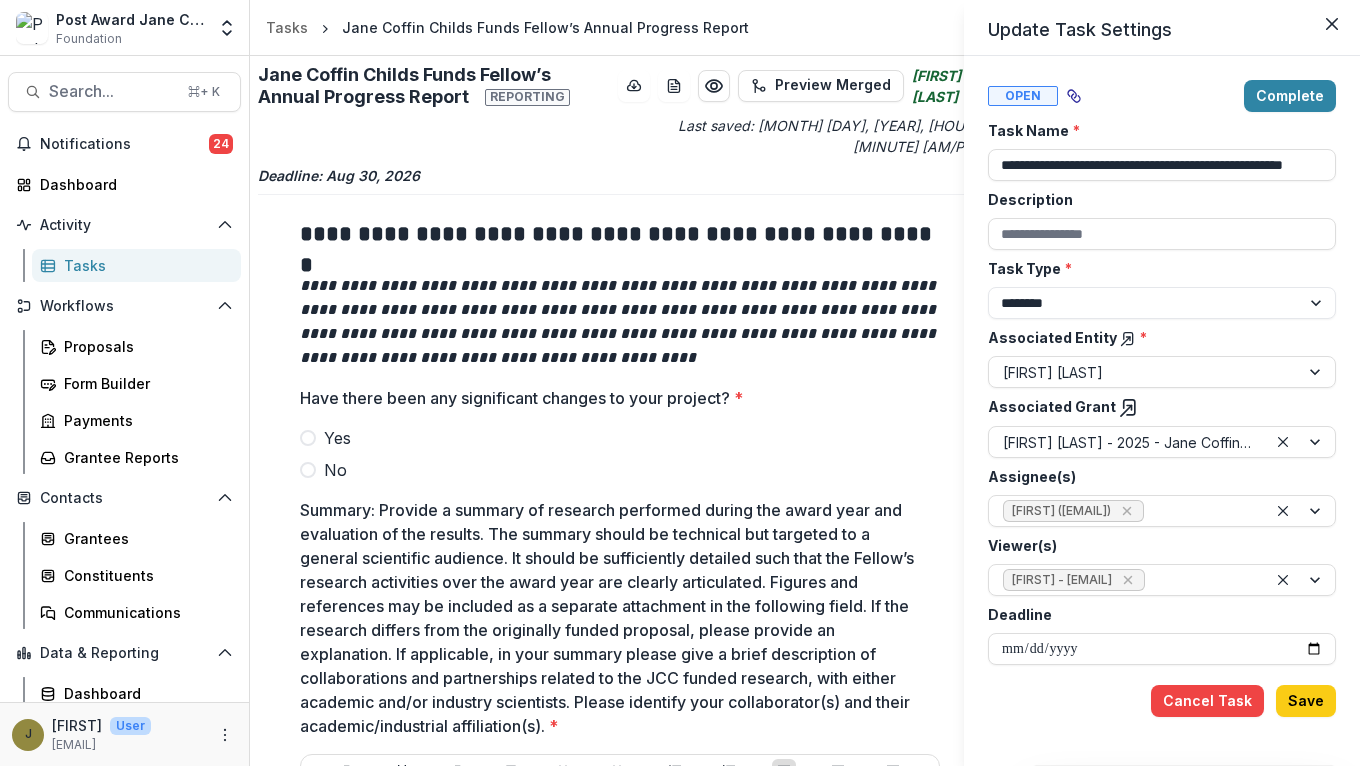 click on "**********" at bounding box center [680, 383] 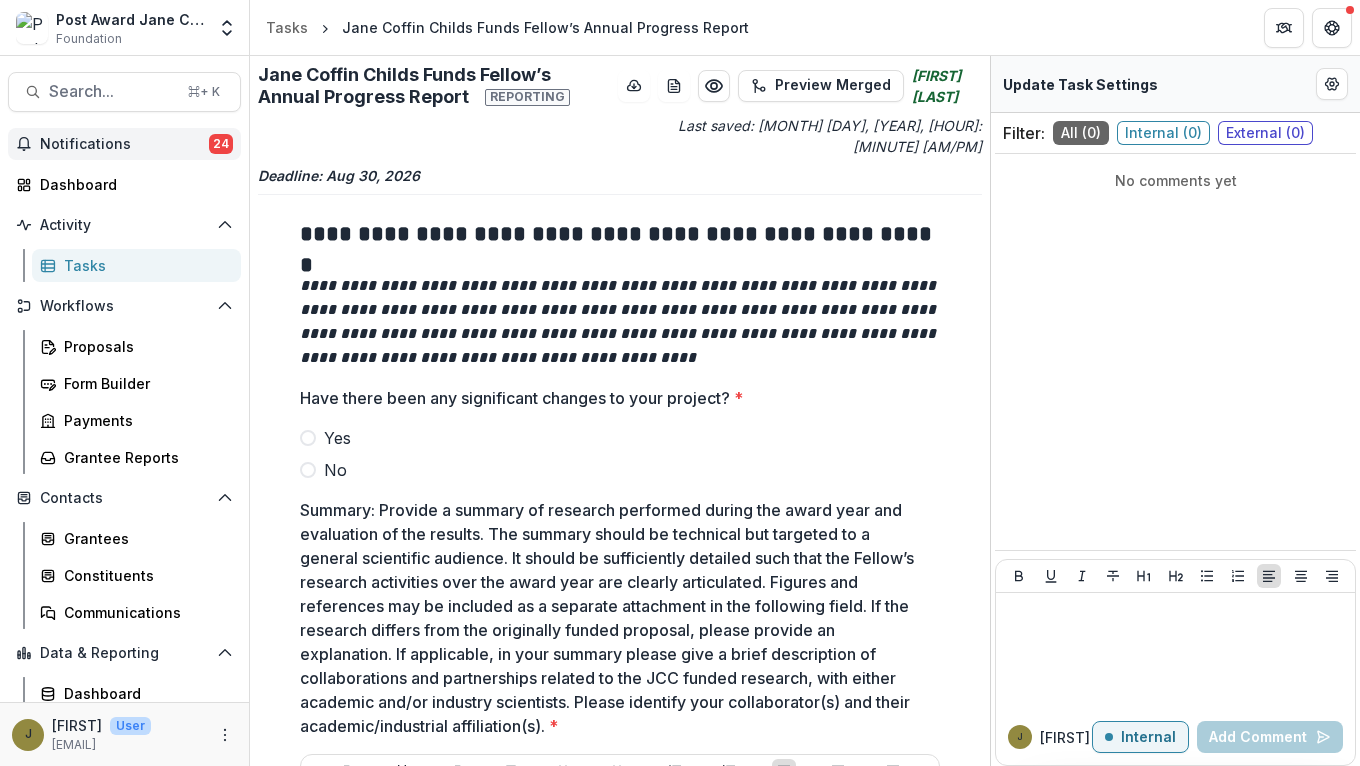 click on "Notifications" at bounding box center [124, 144] 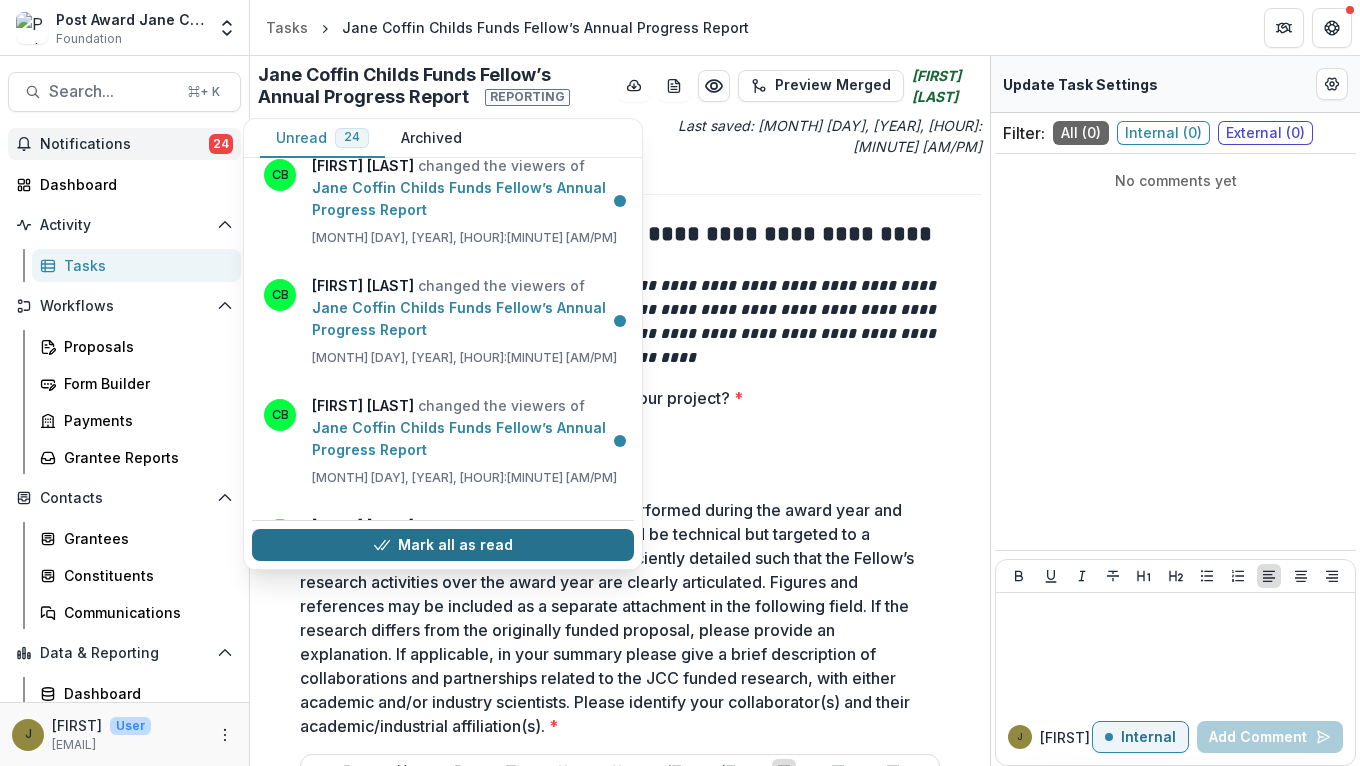click on "Mark all as read" at bounding box center [443, 545] 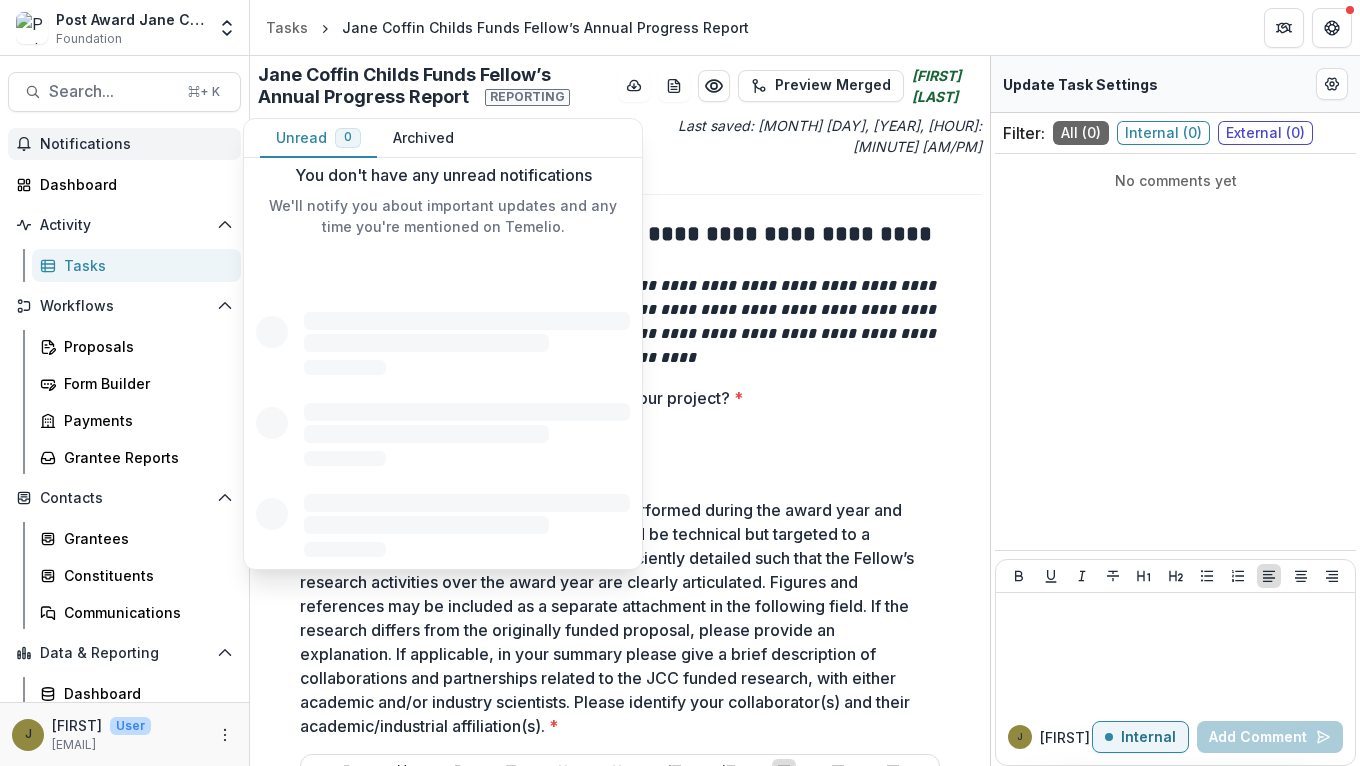 scroll, scrollTop: 0, scrollLeft: 0, axis: both 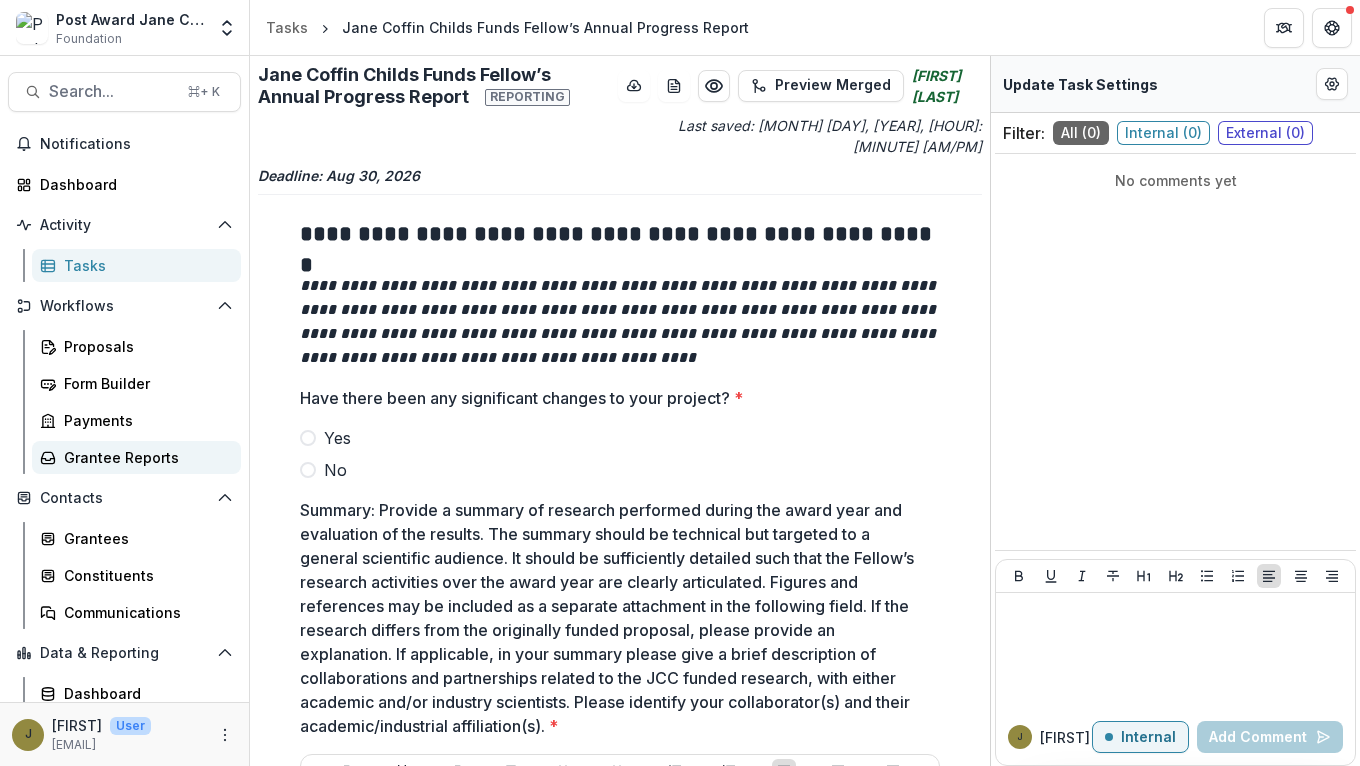 click on "Grantee Reports" at bounding box center [136, 457] 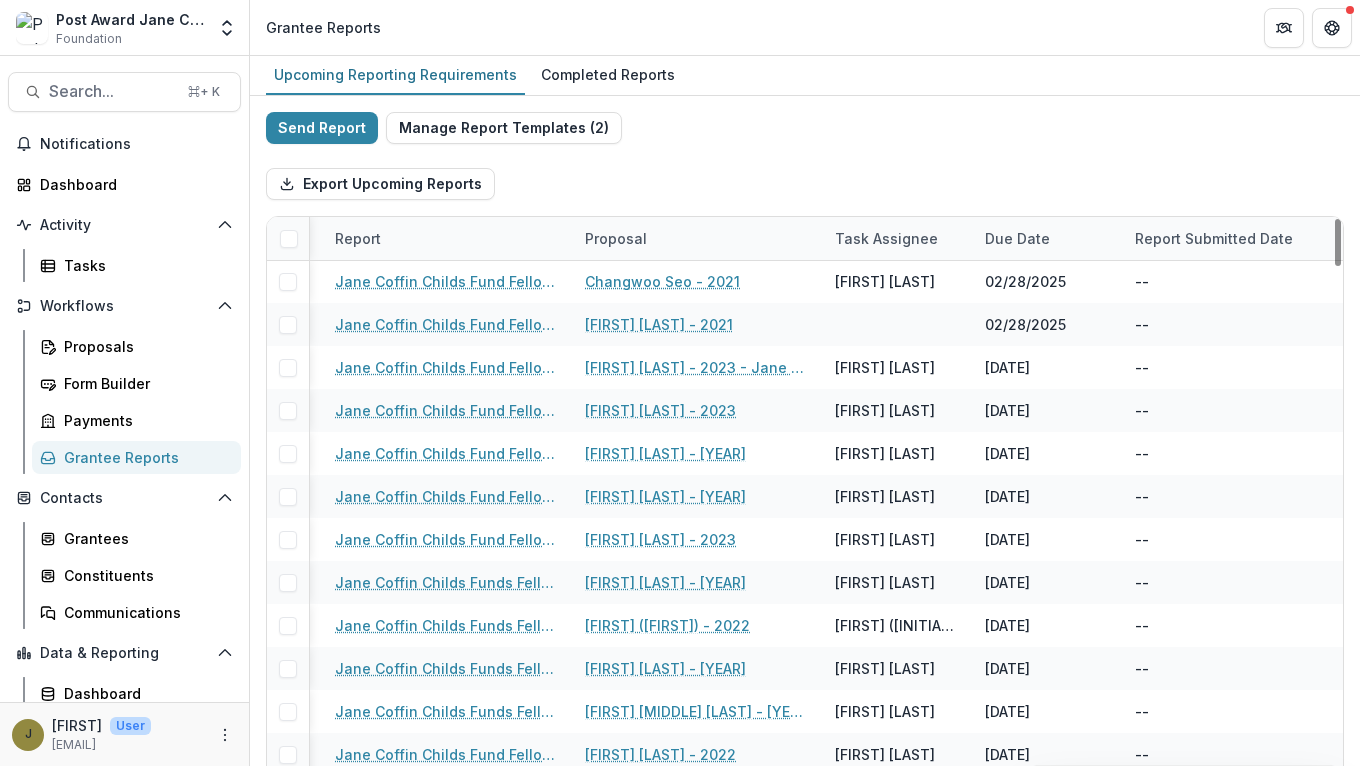scroll, scrollTop: 270, scrollLeft: 387, axis: both 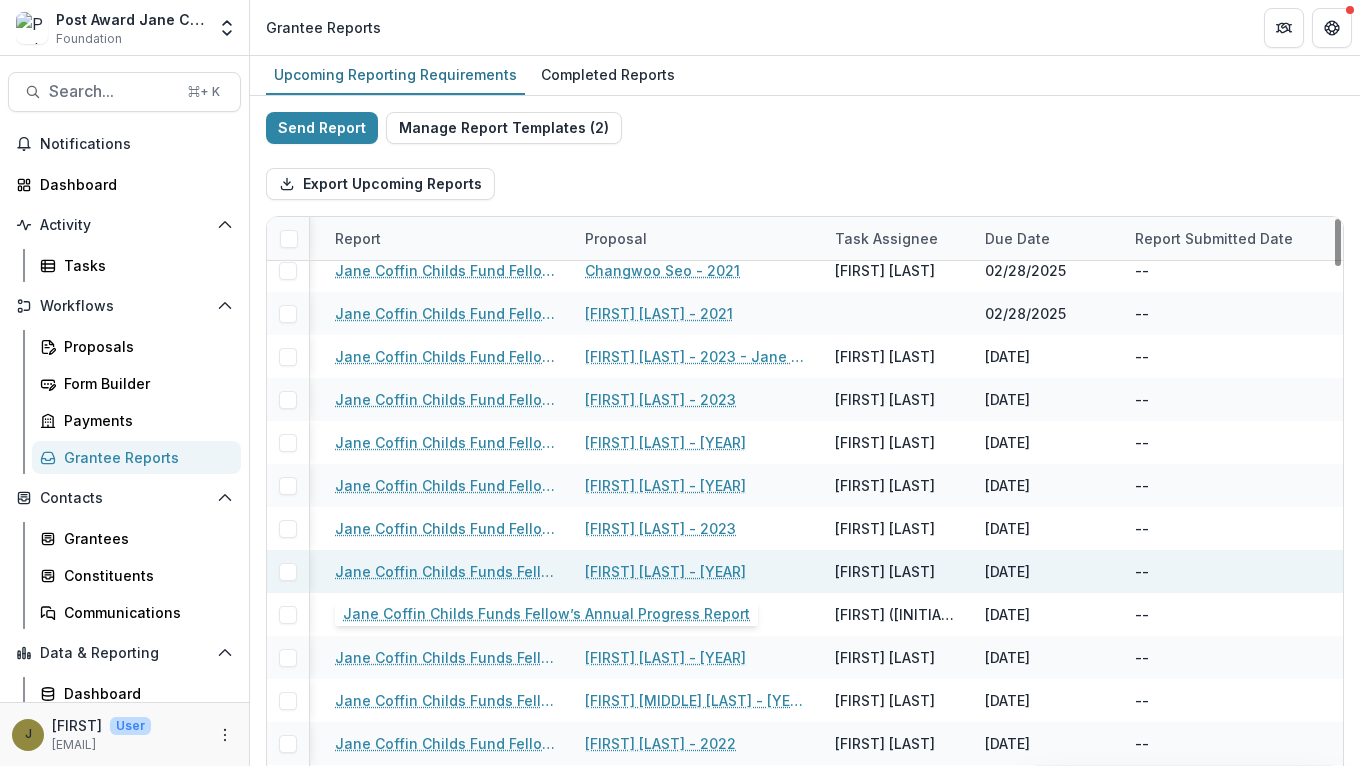 click on "Jane Coffin Childs Funds Fellow’s Annual Progress Report" at bounding box center [448, 571] 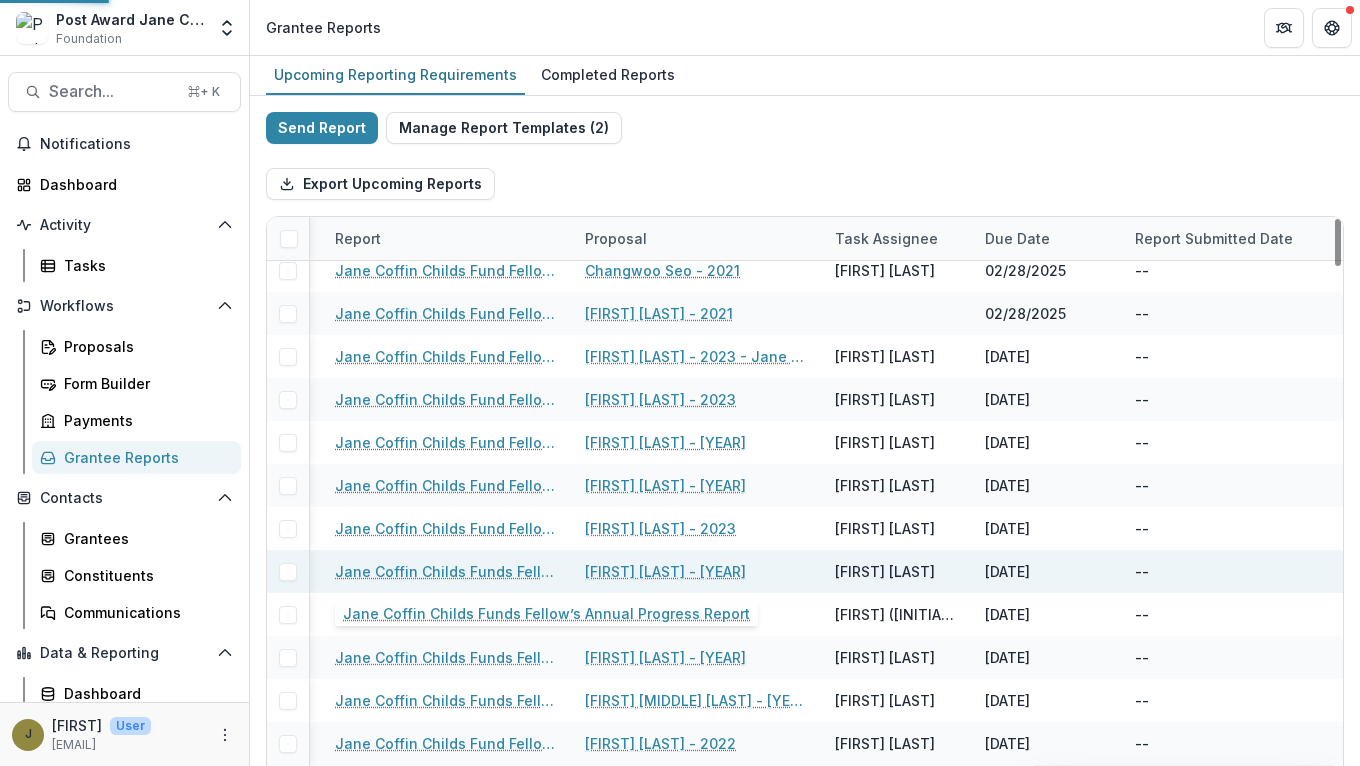 select on "********" 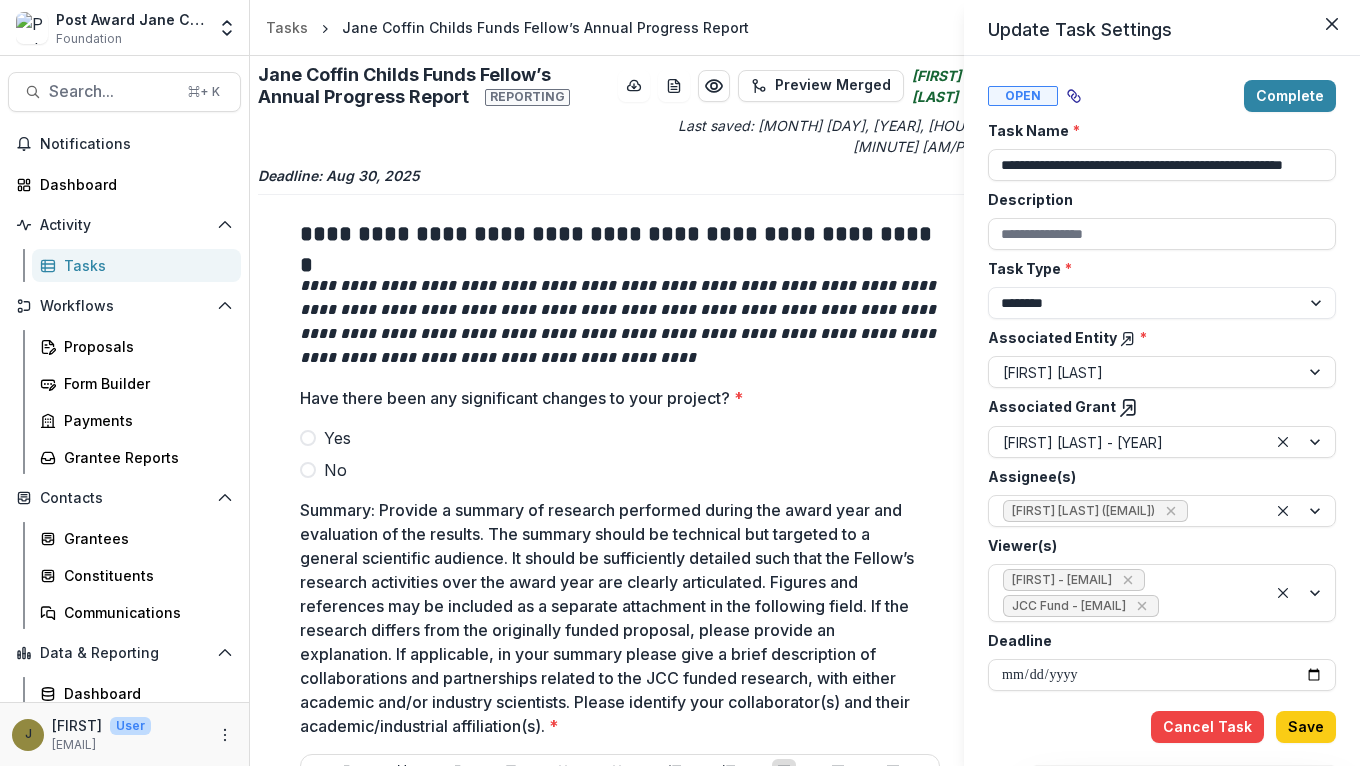 click on "**********" at bounding box center (680, 383) 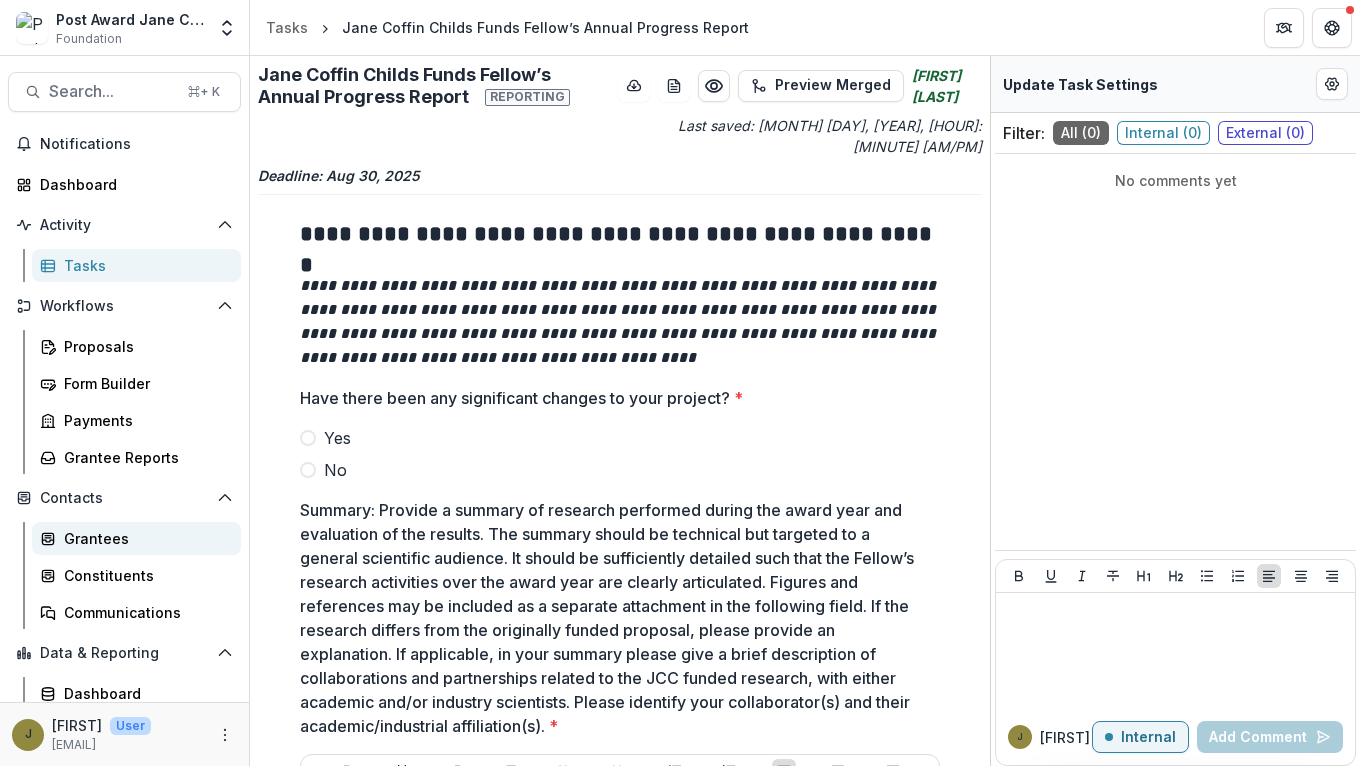 click on "Grantees" at bounding box center [144, 538] 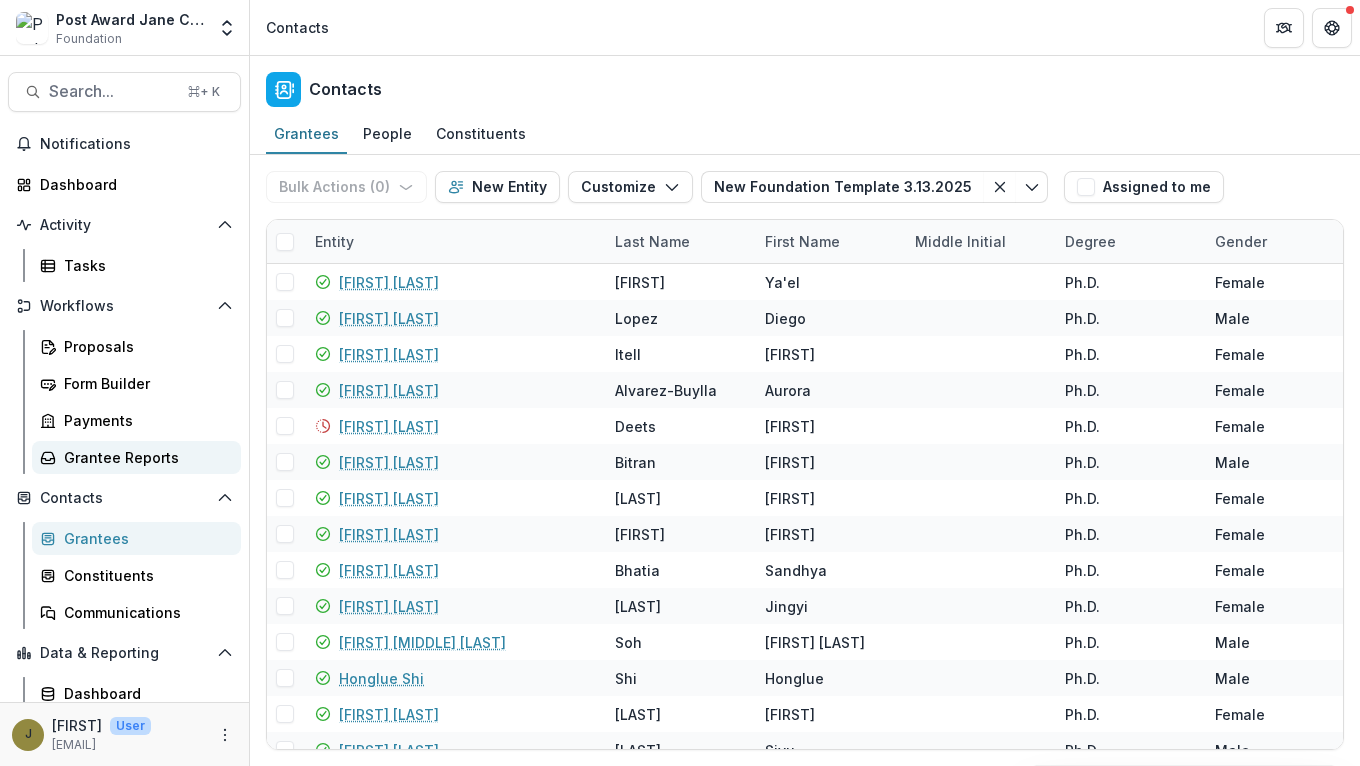 click on "Grantee Reports" at bounding box center [144, 457] 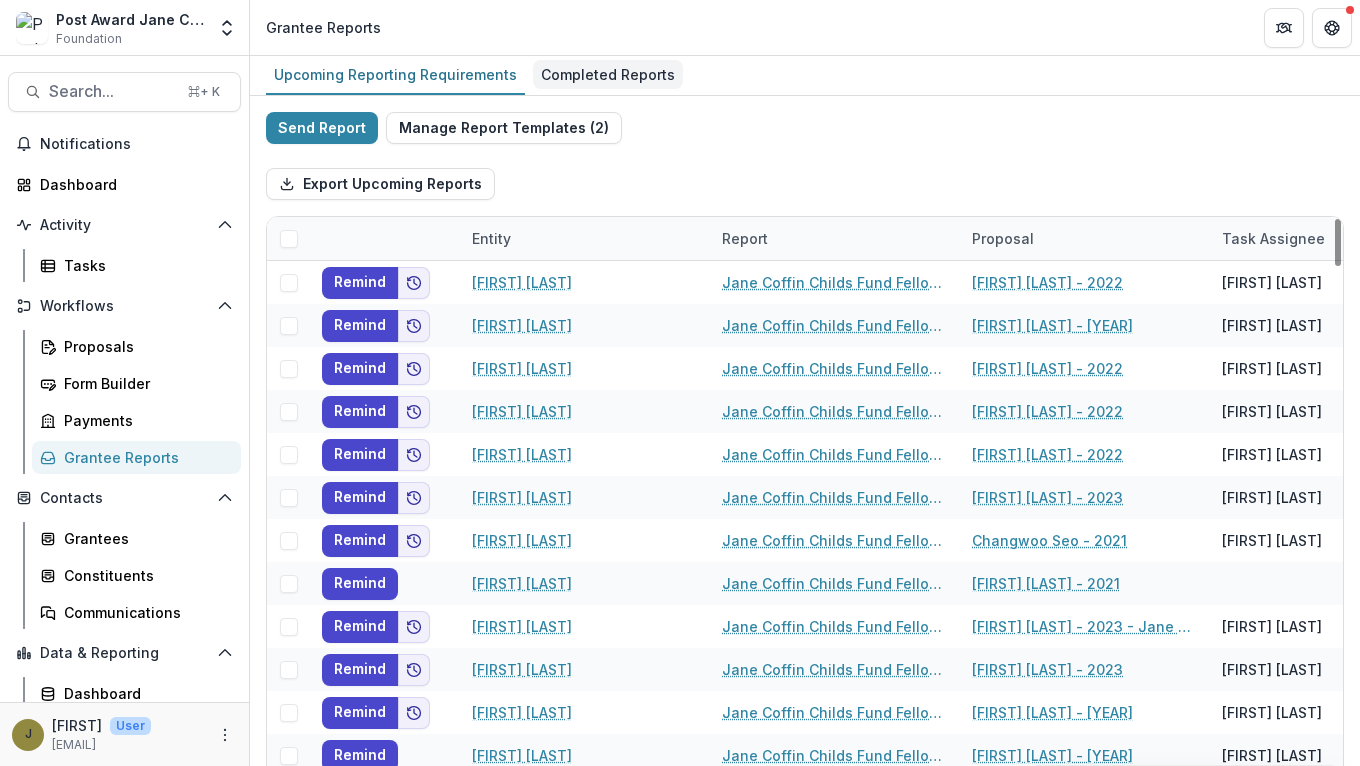 click on "Completed Reports" at bounding box center [608, 74] 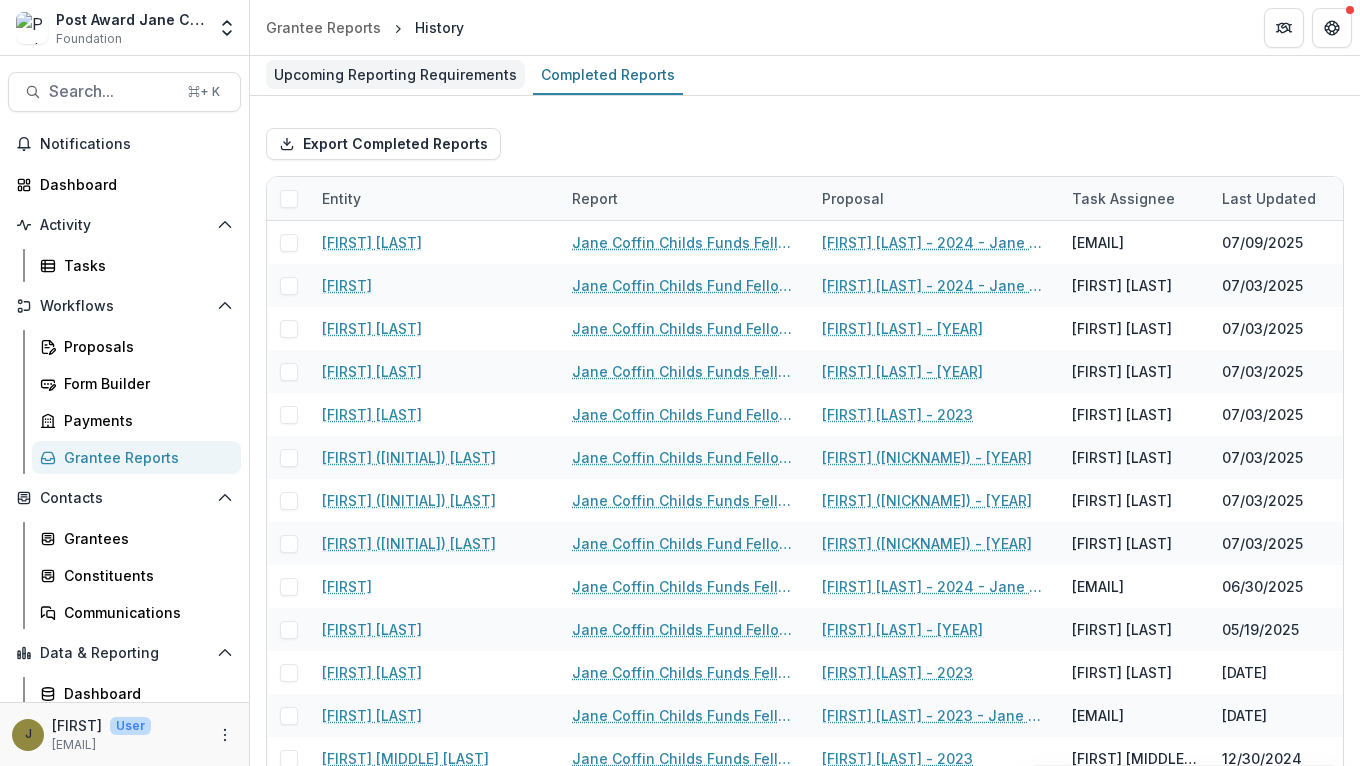 click on "Upcoming Reporting Requirements" at bounding box center [395, 74] 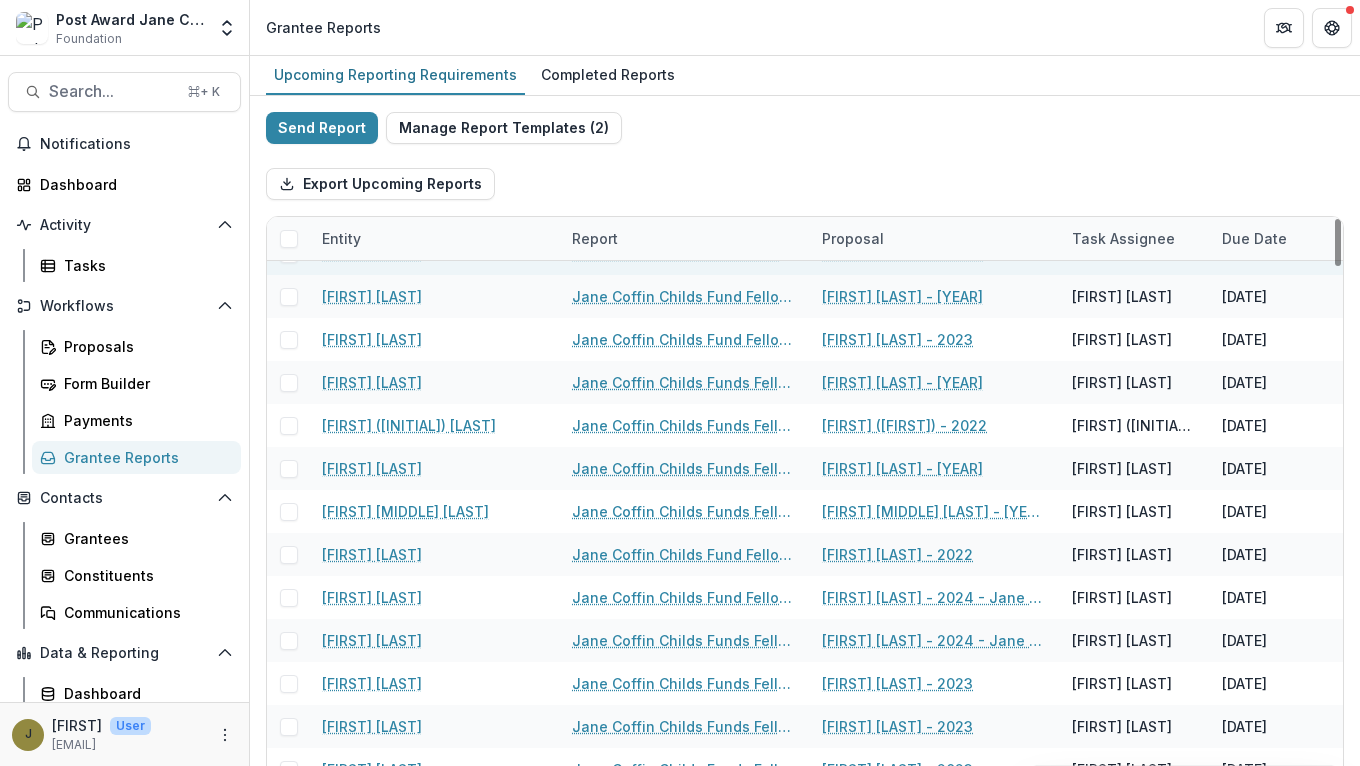 scroll, scrollTop: 467, scrollLeft: 0, axis: vertical 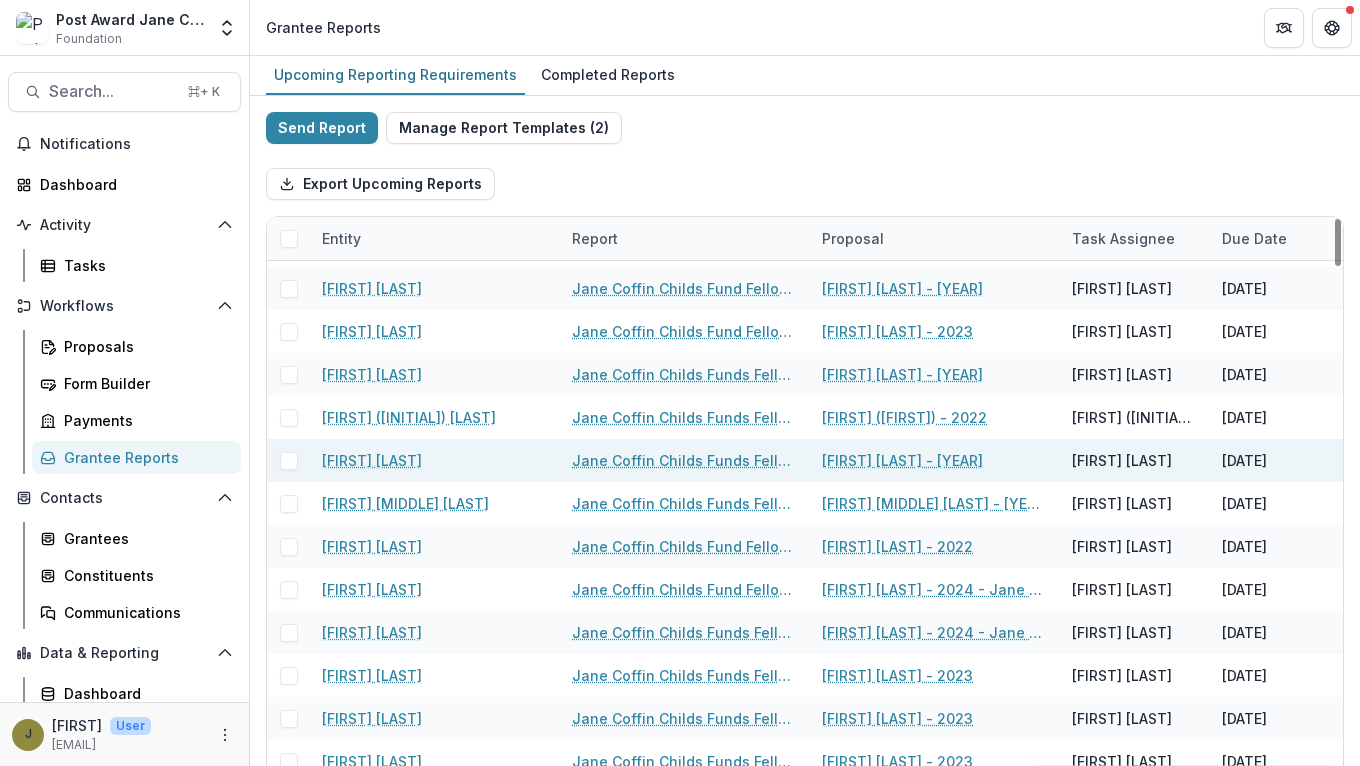 click on "Jane Coffin Childs Funds Fellow’s Annual Progress Report" at bounding box center (685, 460) 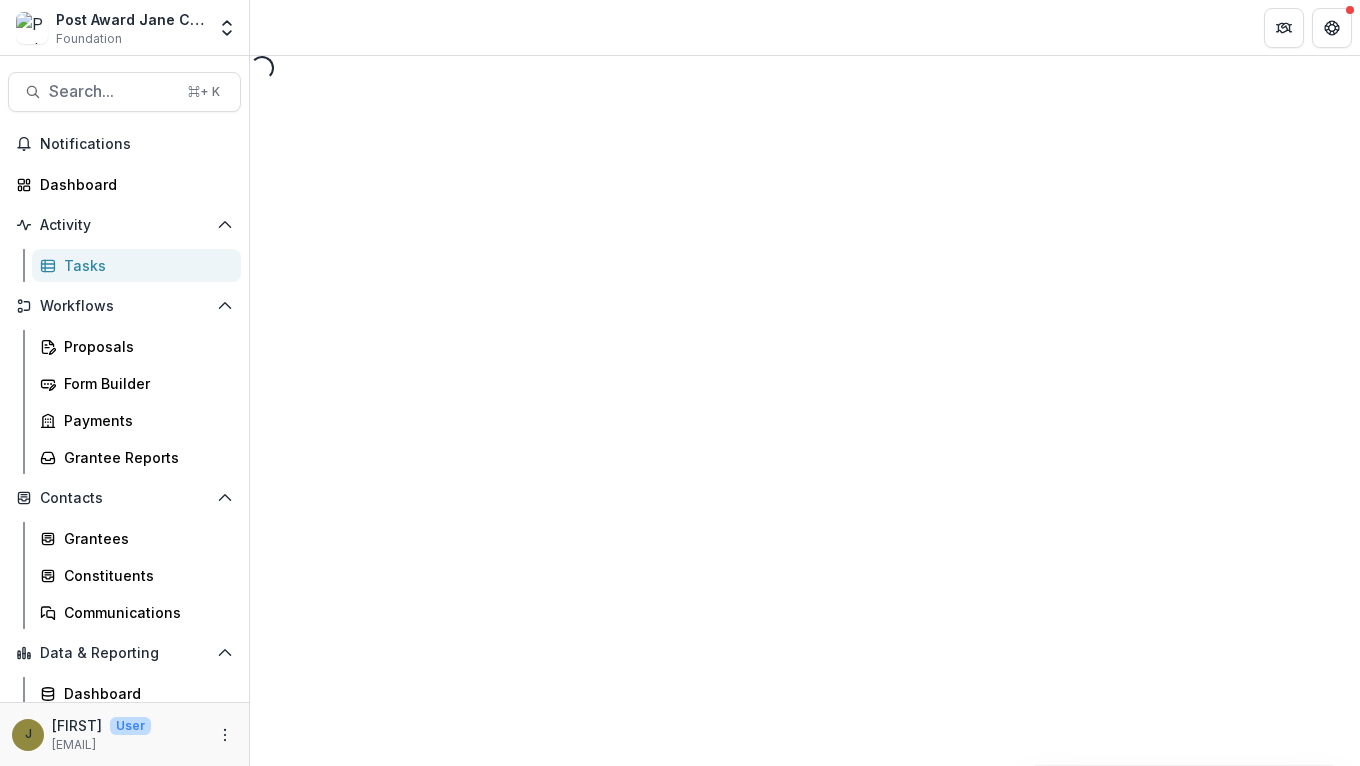 select on "********" 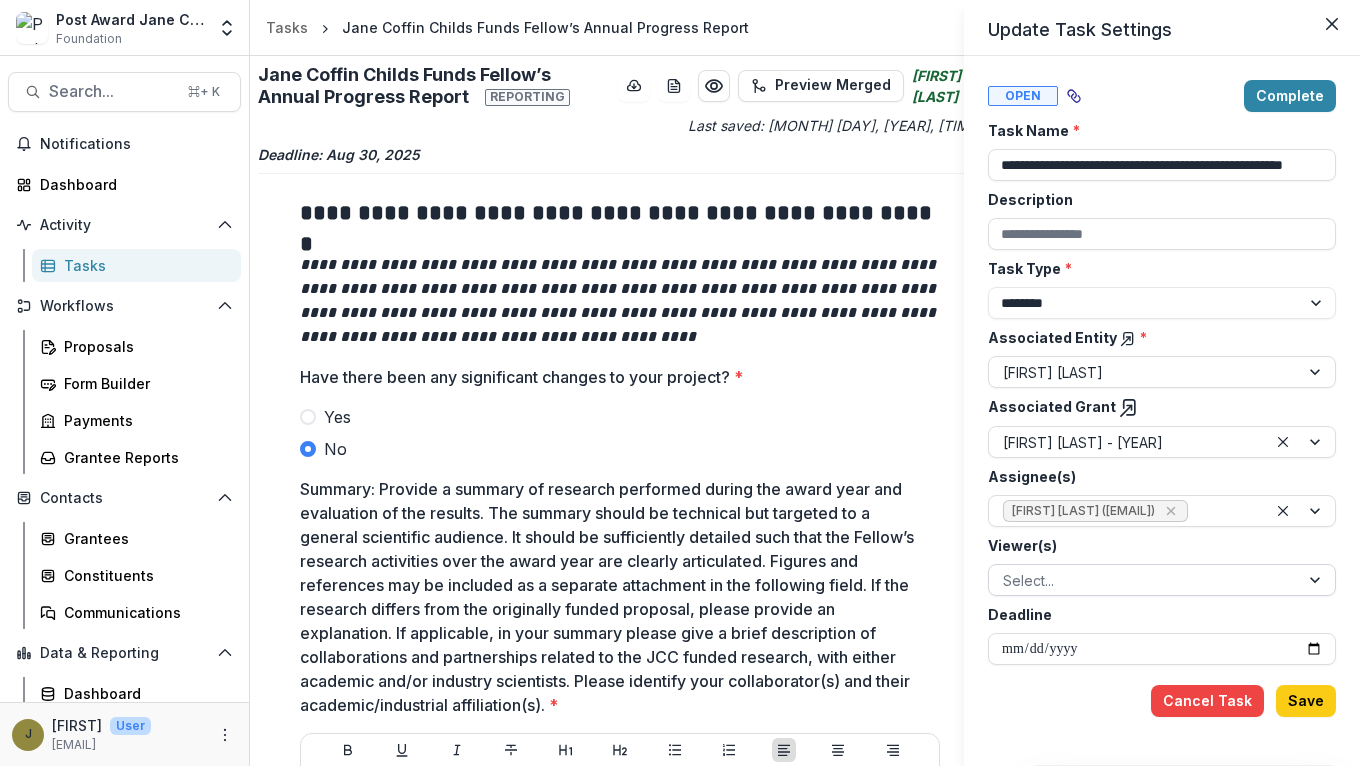click on "Select..." at bounding box center [1144, 580] 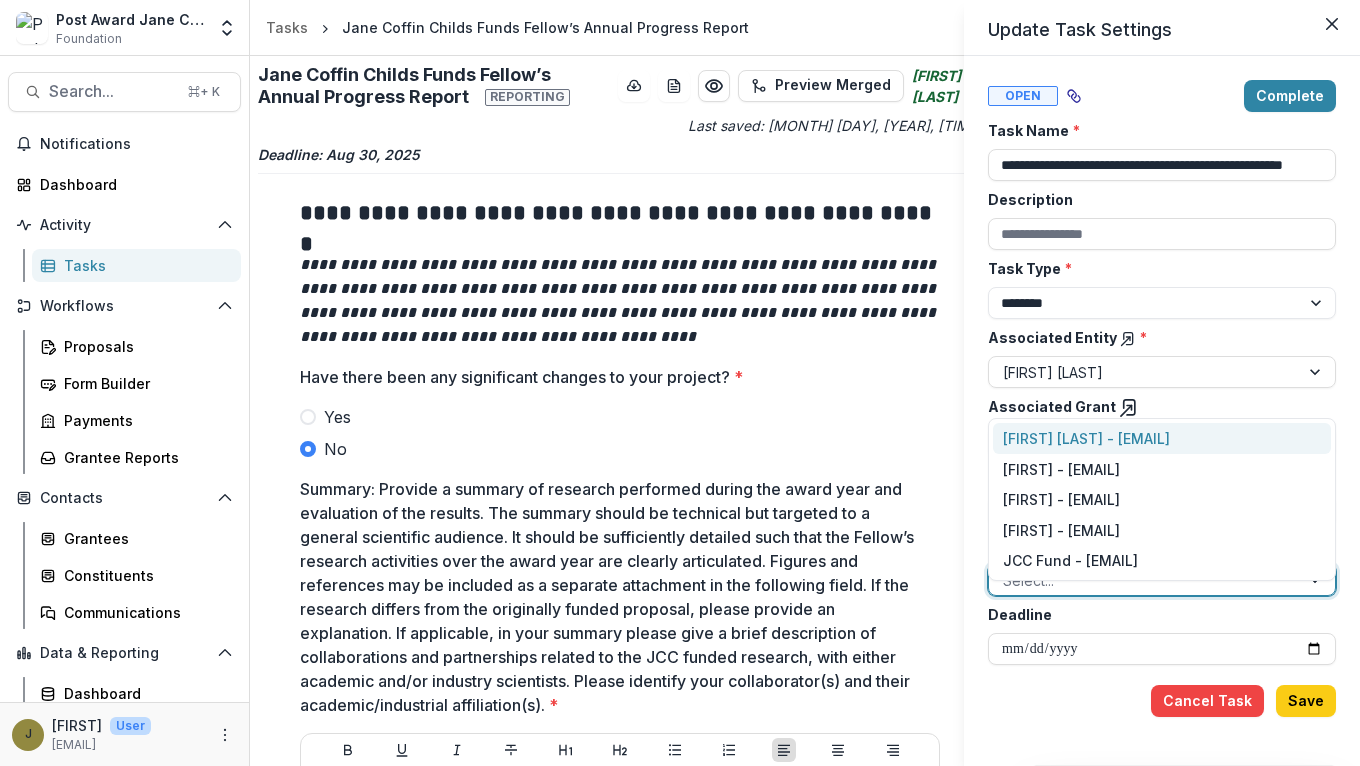 click on "**********" at bounding box center [1162, 411] 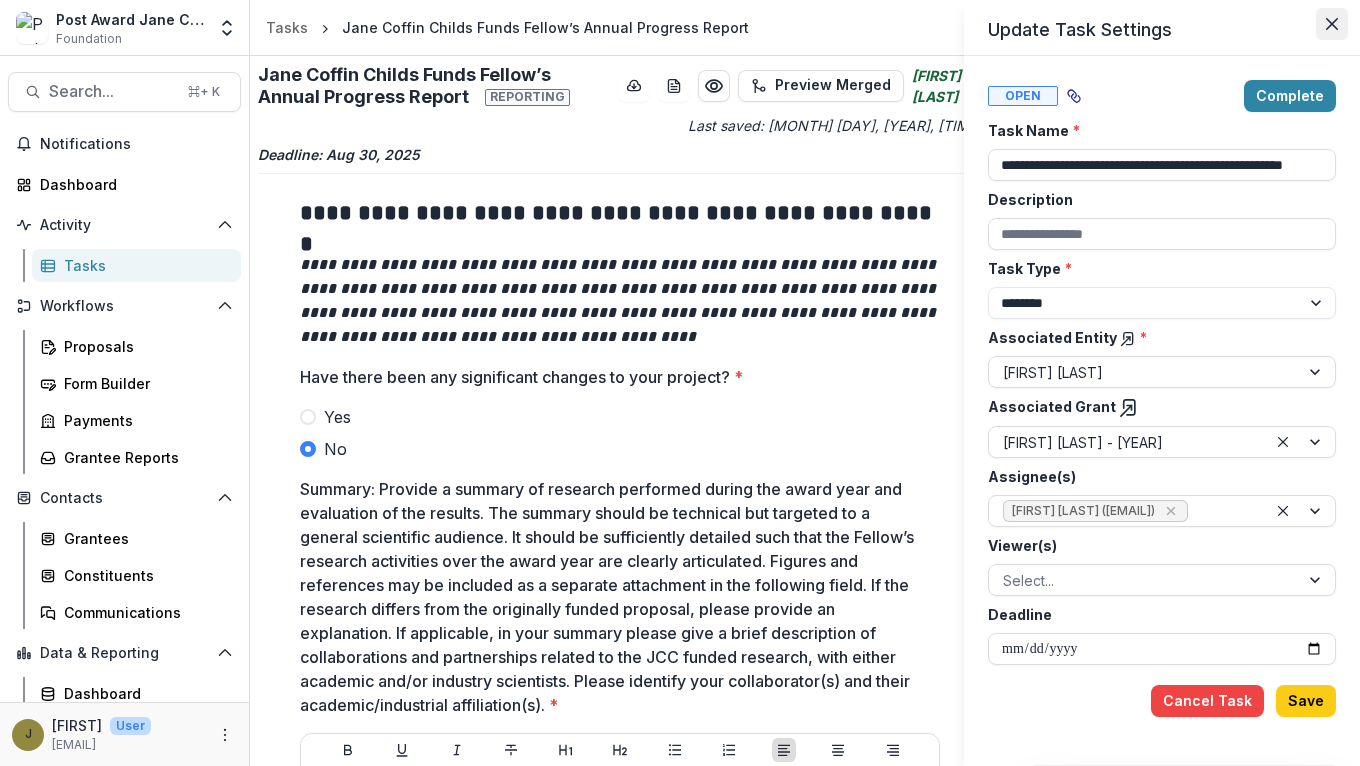 click at bounding box center [1332, 24] 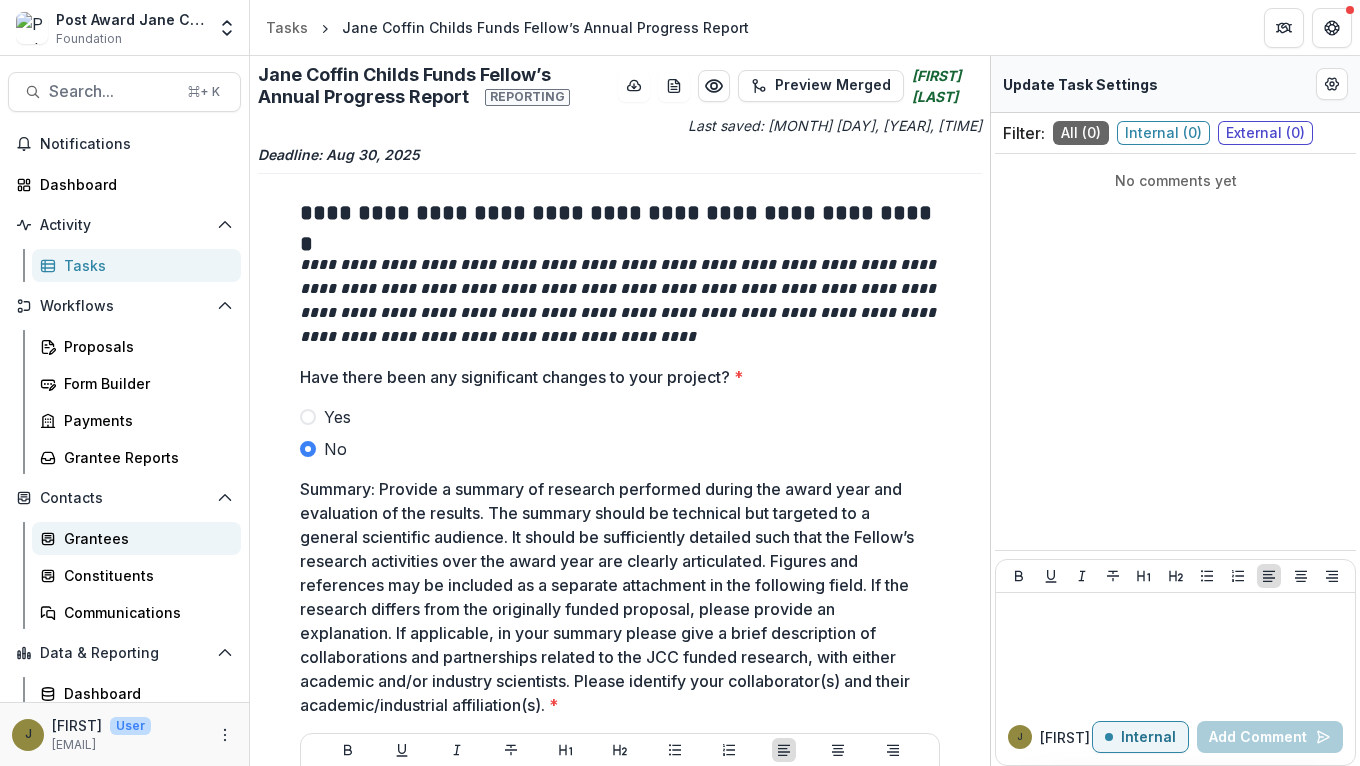 click on "Grantees" at bounding box center (144, 538) 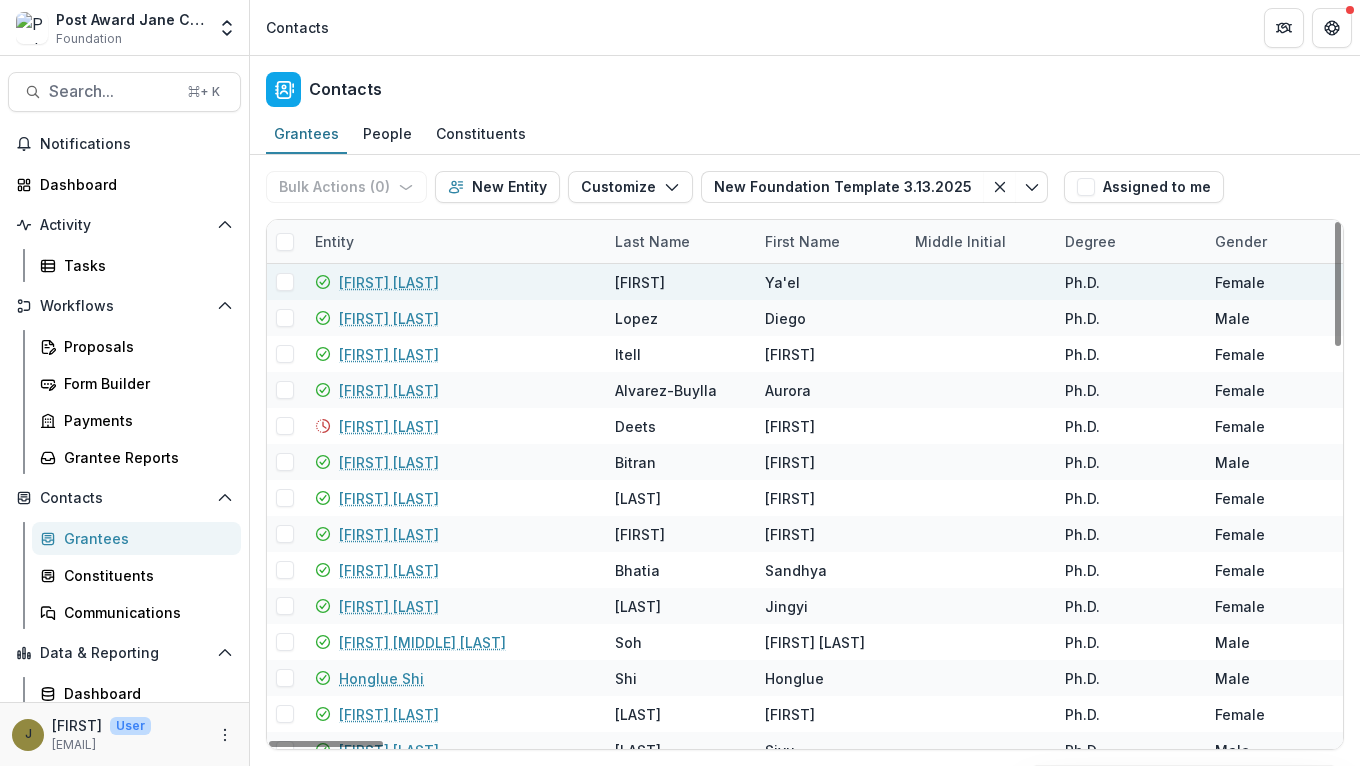 click on "[FIRST] [LAST]" at bounding box center [389, 282] 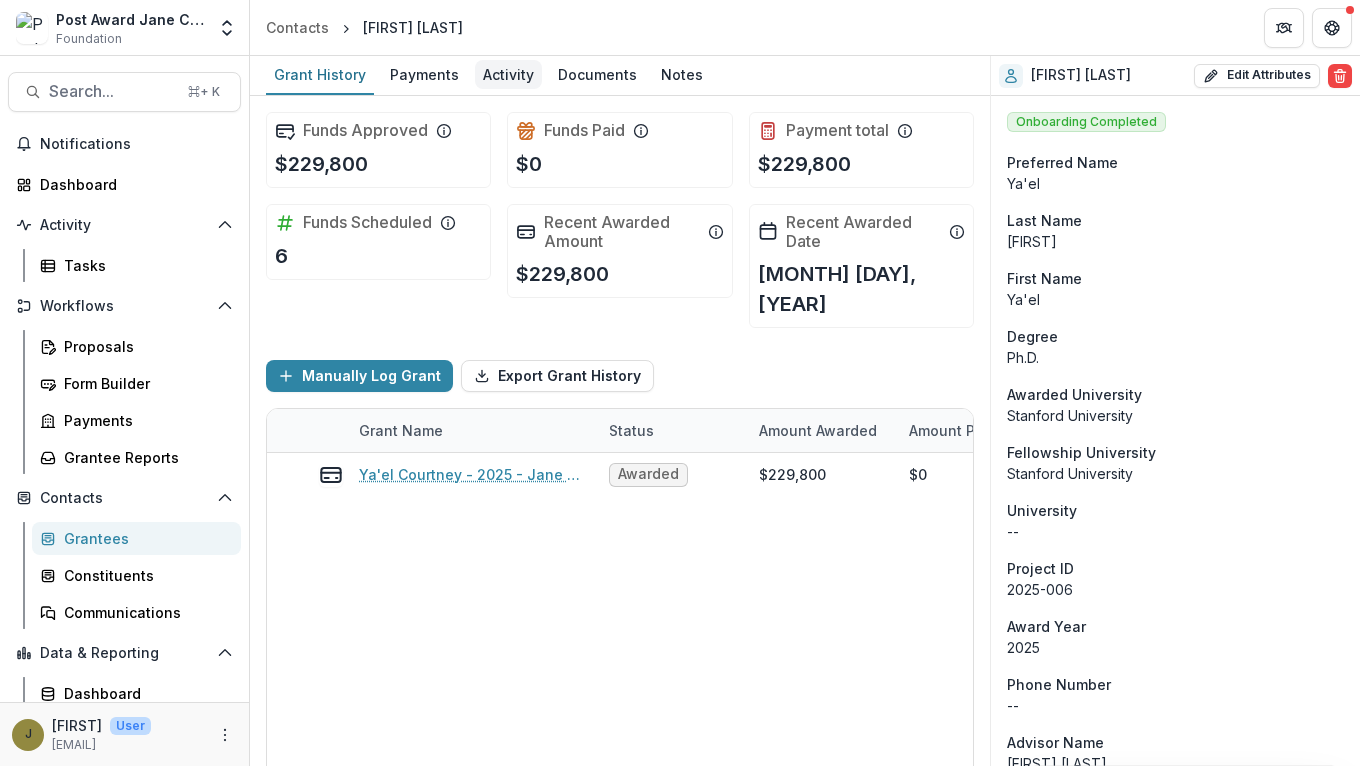 click on "Activity" at bounding box center [508, 74] 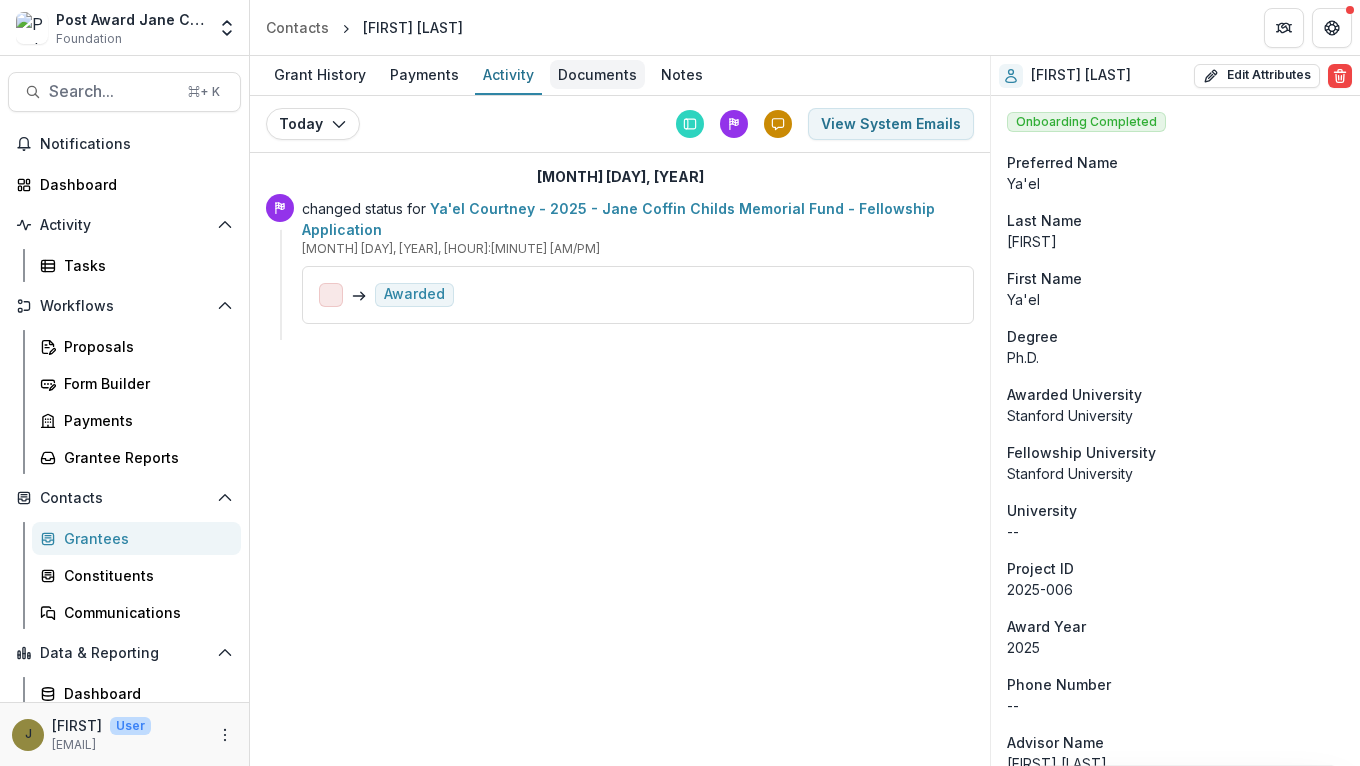 click on "Documents" at bounding box center [597, 74] 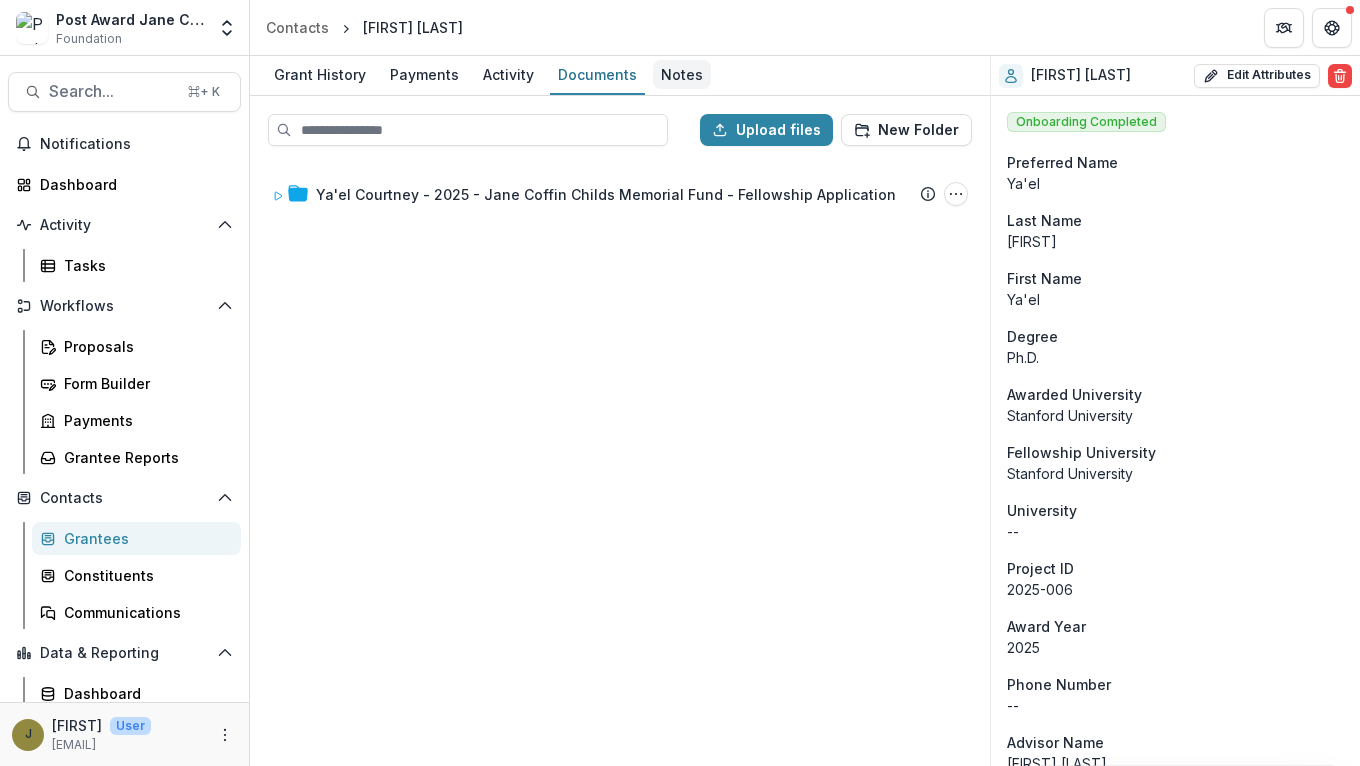 click on "Notes" at bounding box center (682, 74) 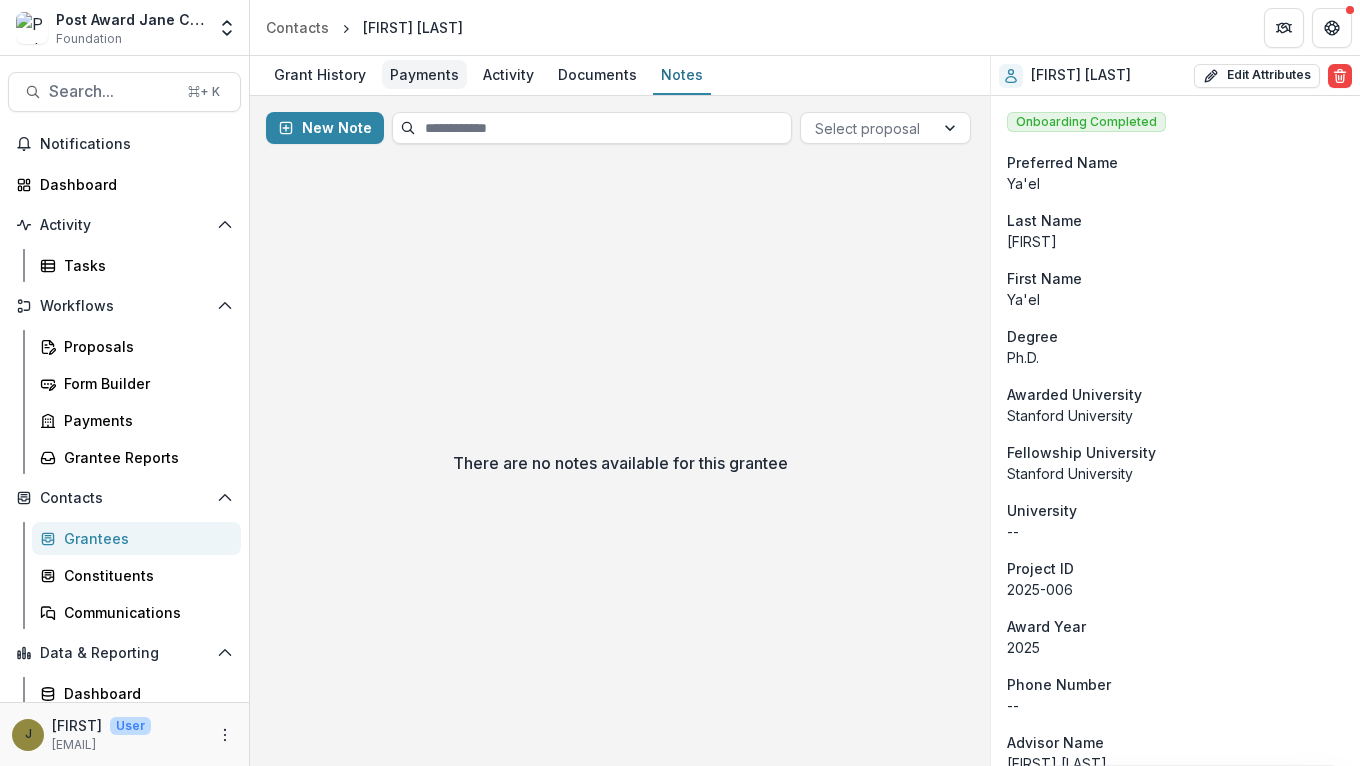click on "Payments" at bounding box center [424, 74] 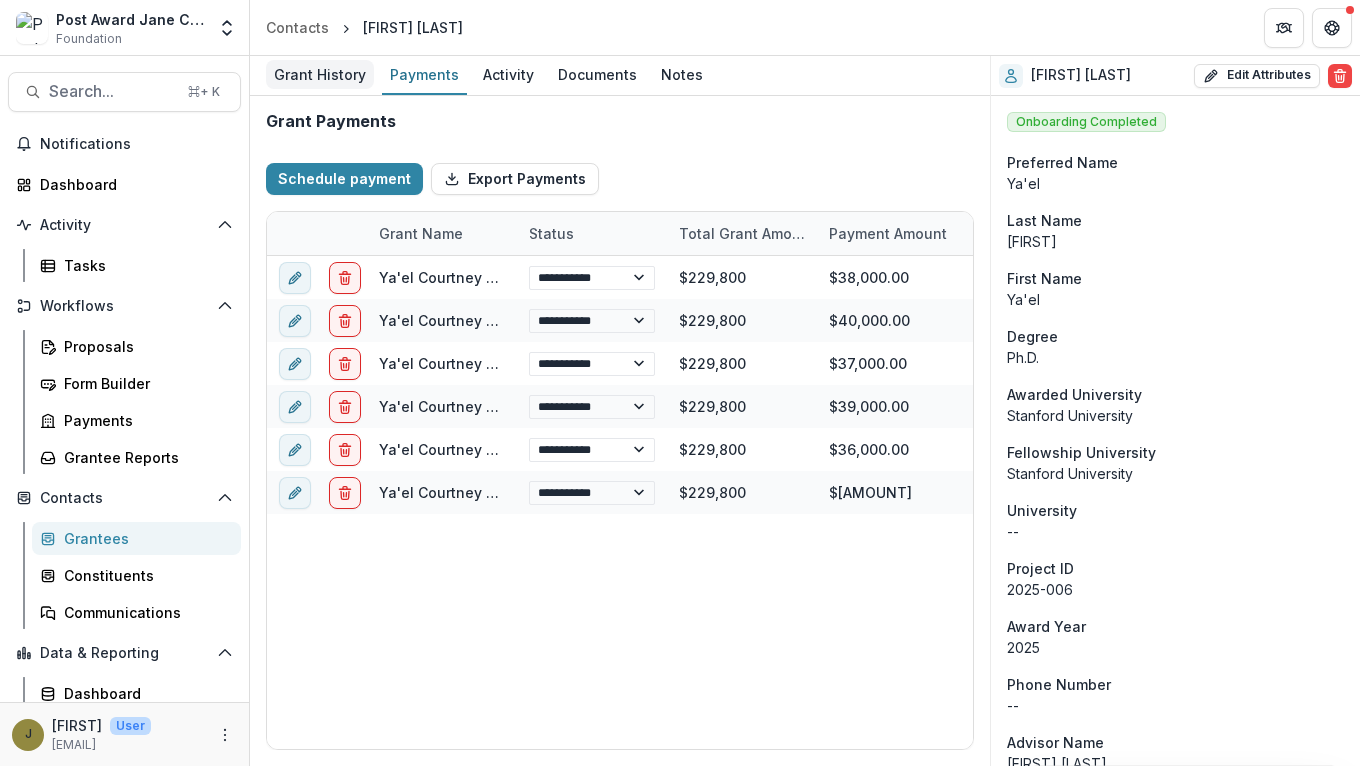 click on "Grant History" at bounding box center [320, 74] 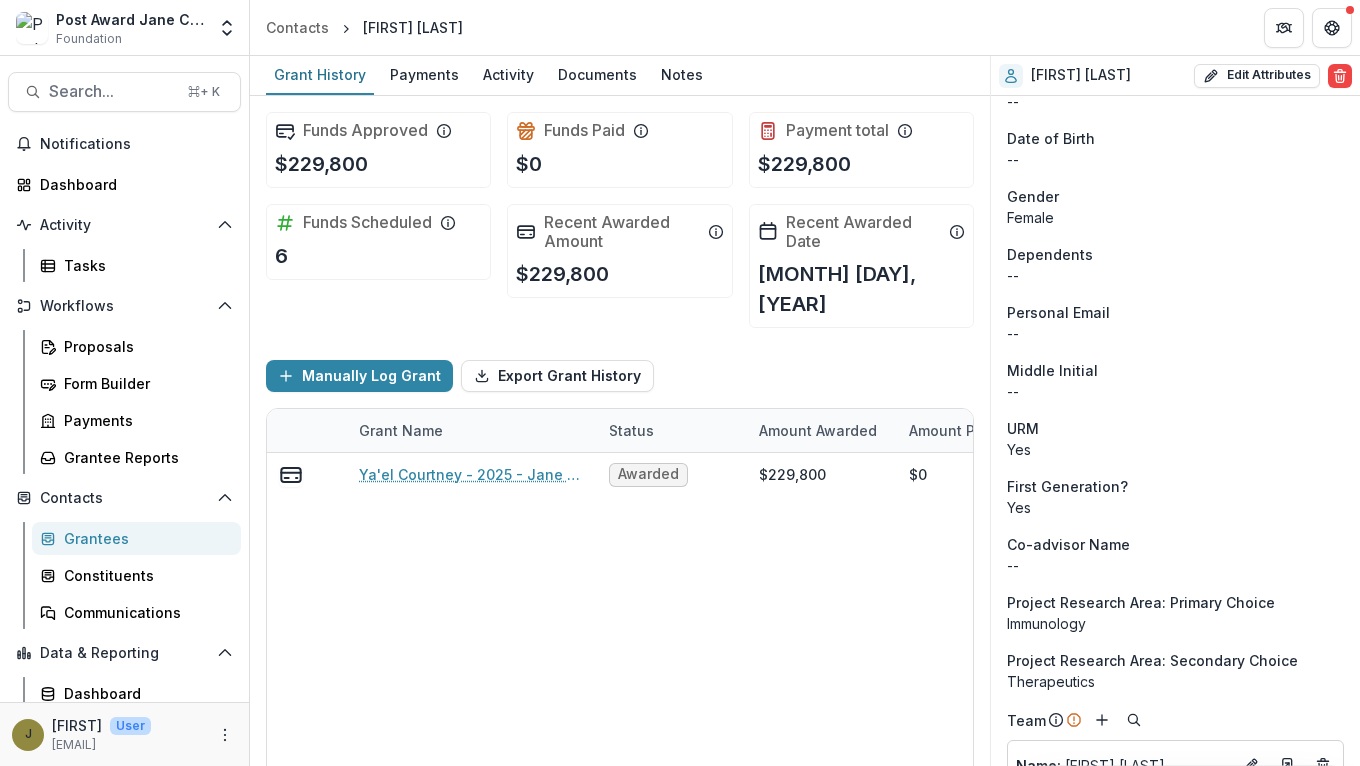 scroll, scrollTop: 903, scrollLeft: 0, axis: vertical 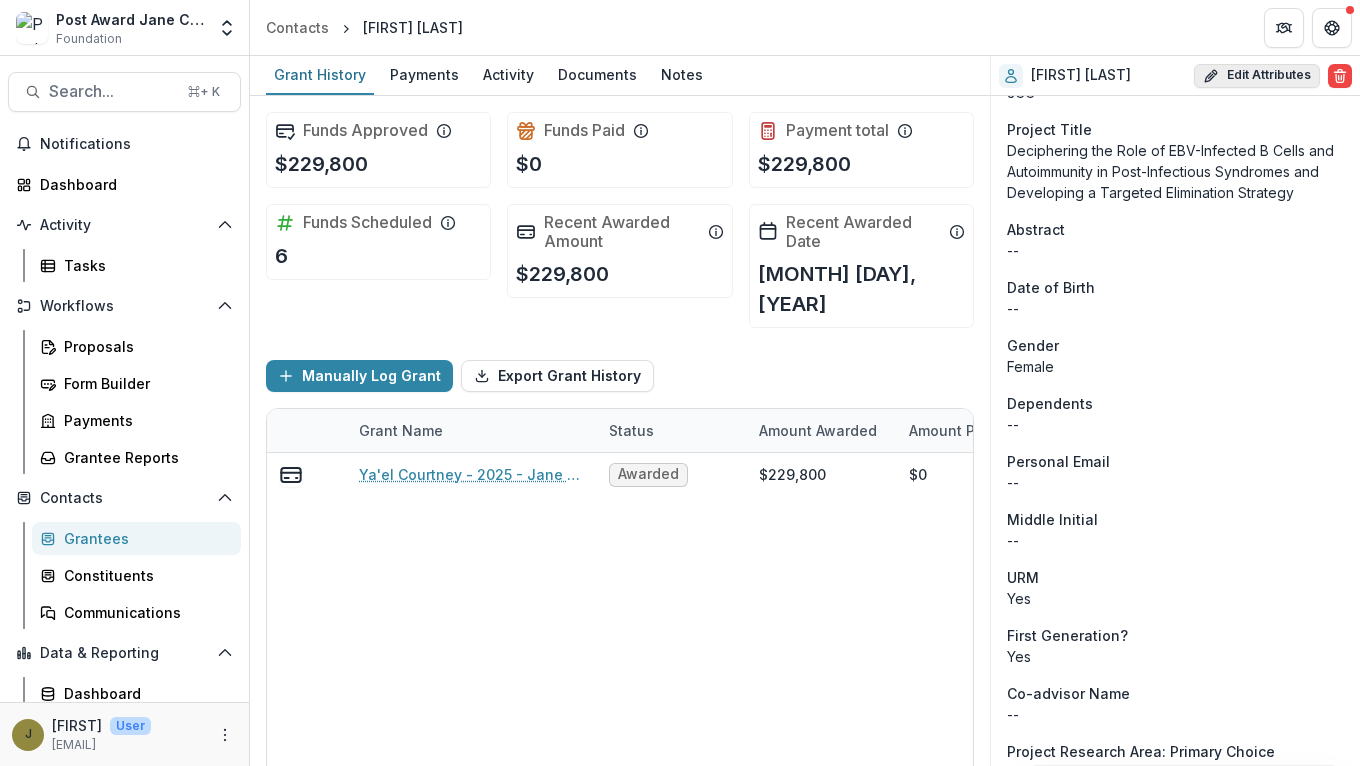 click on "Edit Attributes" at bounding box center (1257, 76) 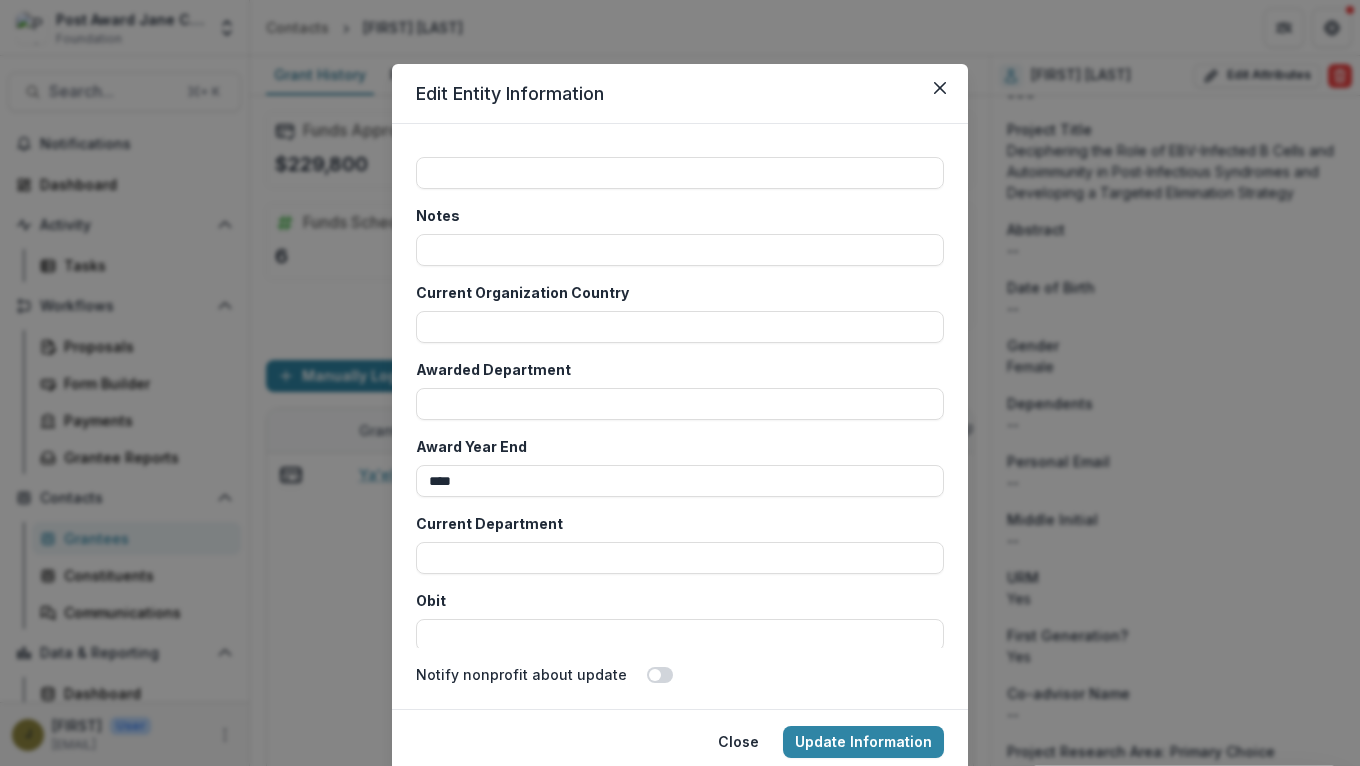 scroll, scrollTop: 7251, scrollLeft: 0, axis: vertical 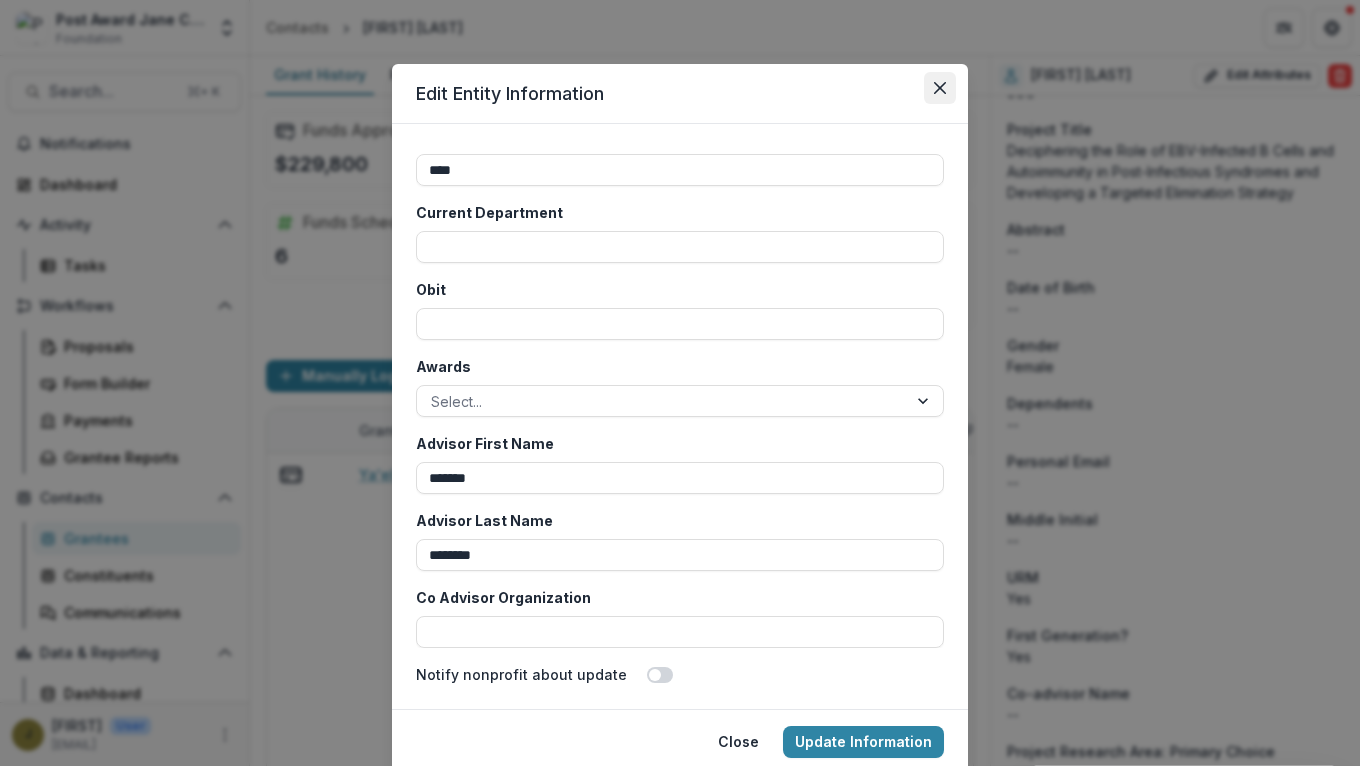 click 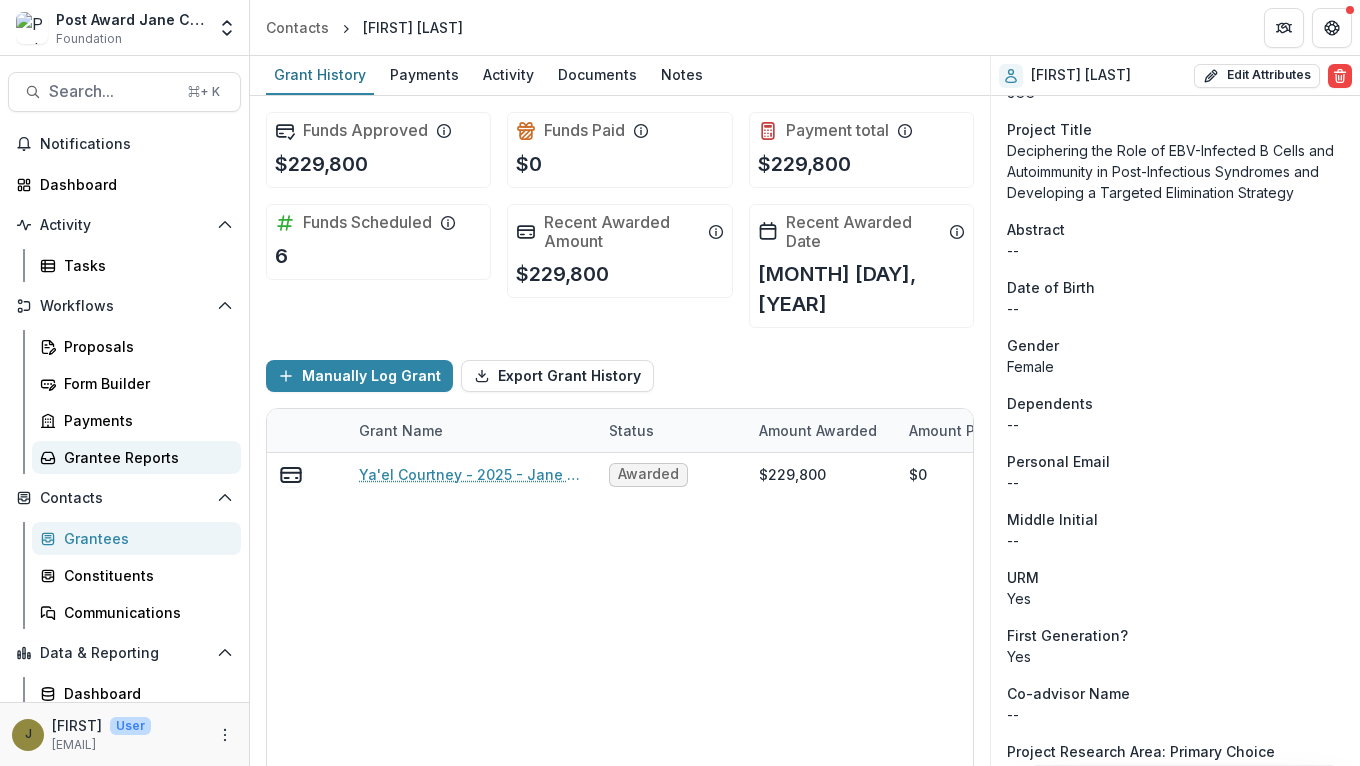 click on "Grantee Reports" at bounding box center (144, 457) 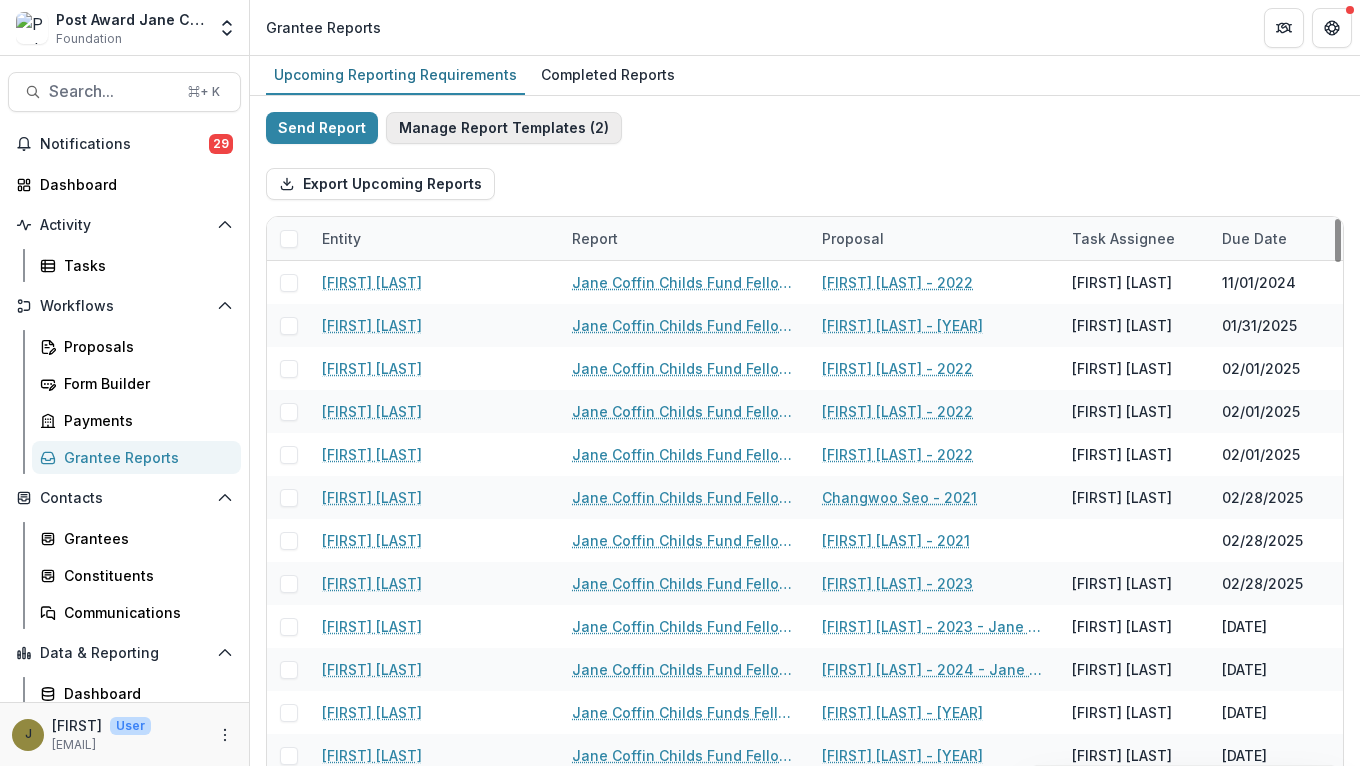 click on "Manage Report Templates ( 2 )" at bounding box center (504, 128) 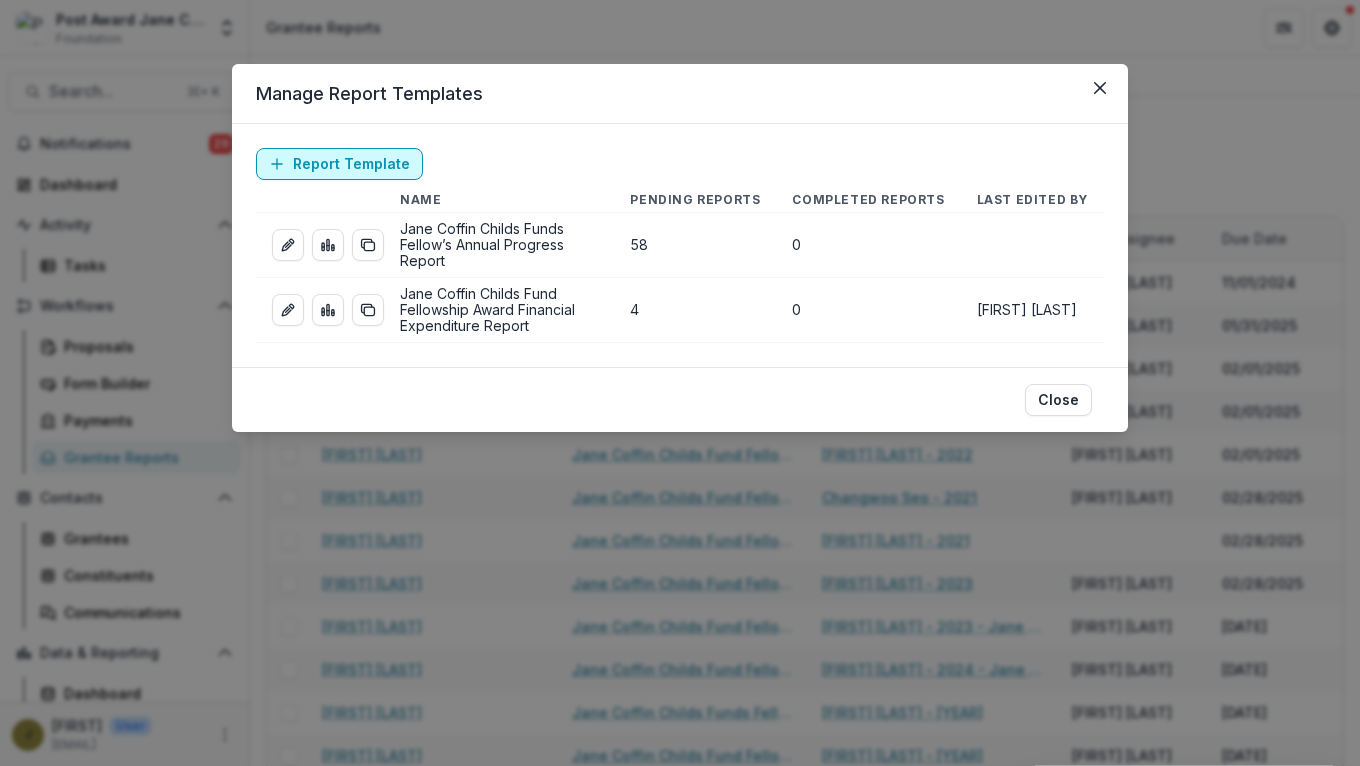 click on "Report Template" at bounding box center (339, 164) 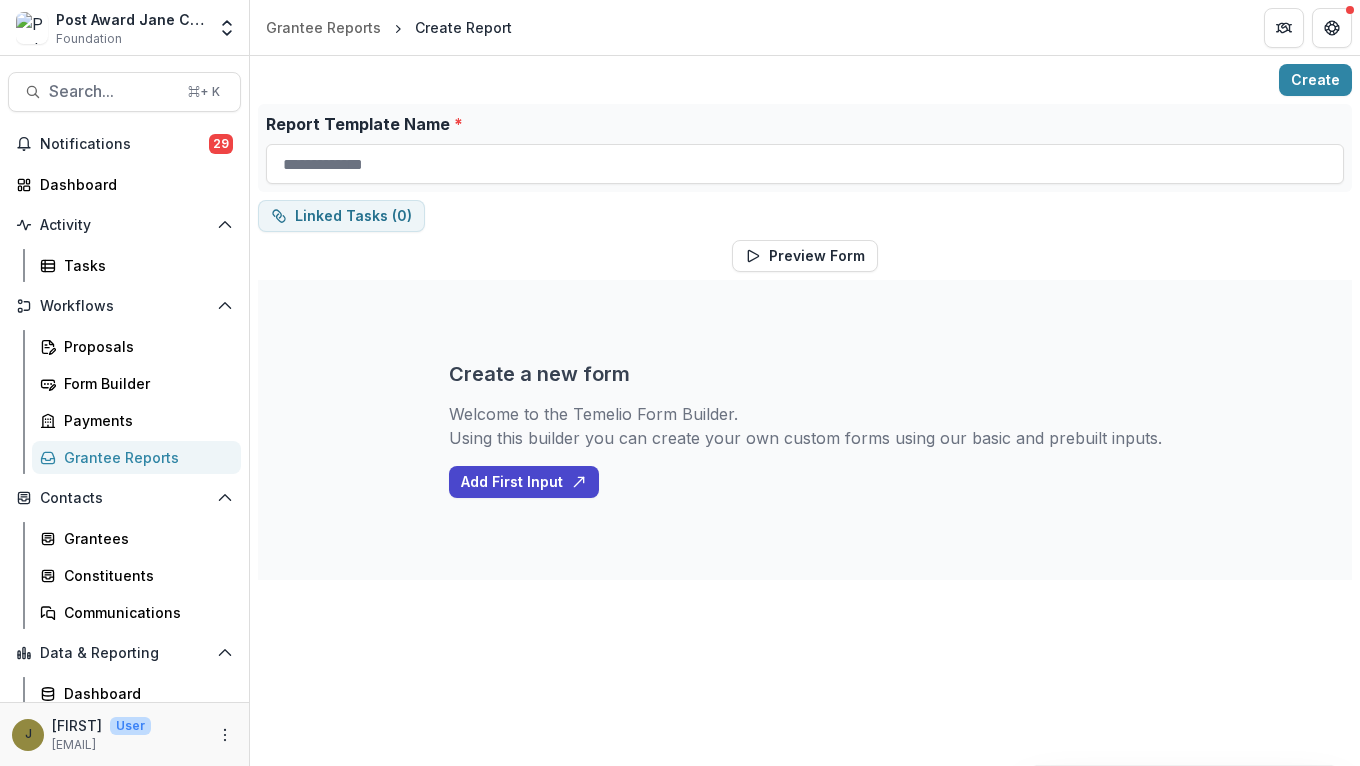 click on "Grantee Reports" at bounding box center [144, 457] 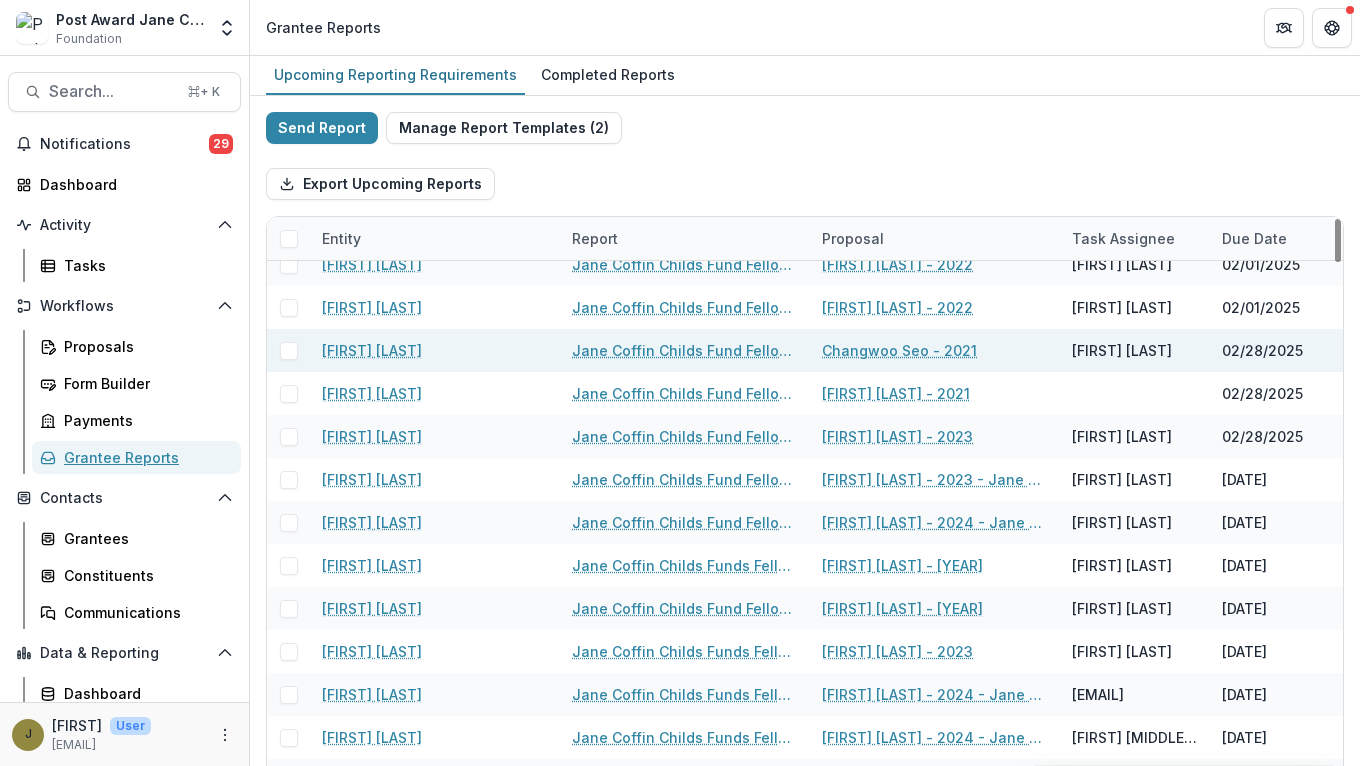 scroll, scrollTop: 153, scrollLeft: 0, axis: vertical 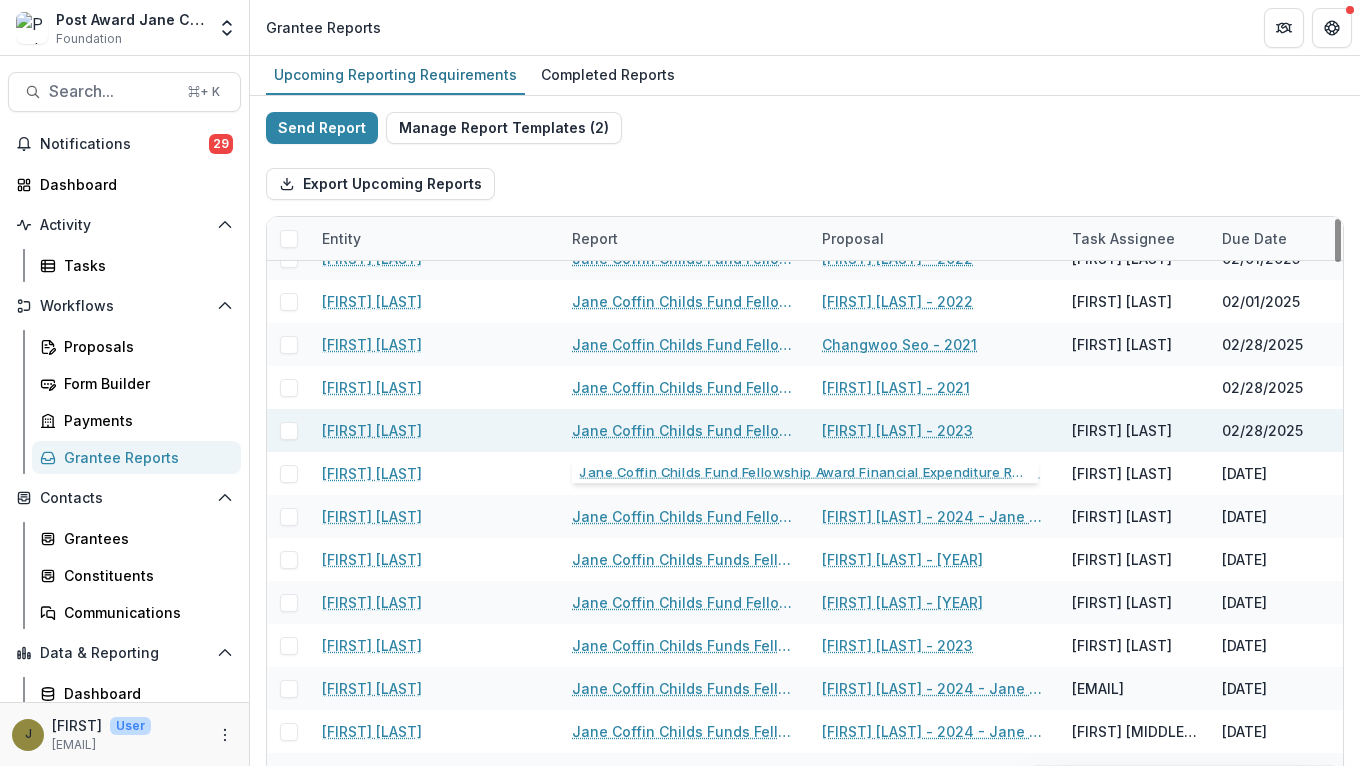 click on "Jane Coffin Childs Fund Fellowship Award Financial Expenditure Report" at bounding box center [685, 430] 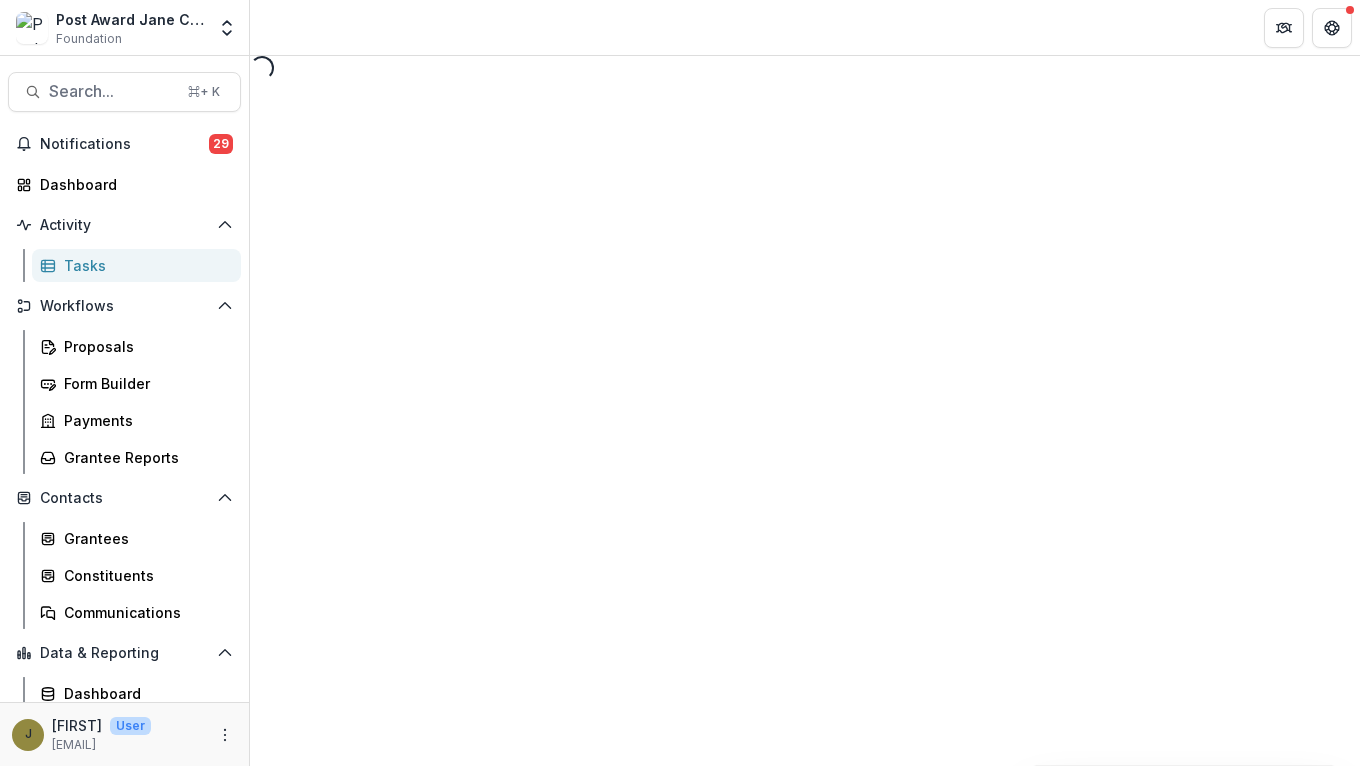 select on "********" 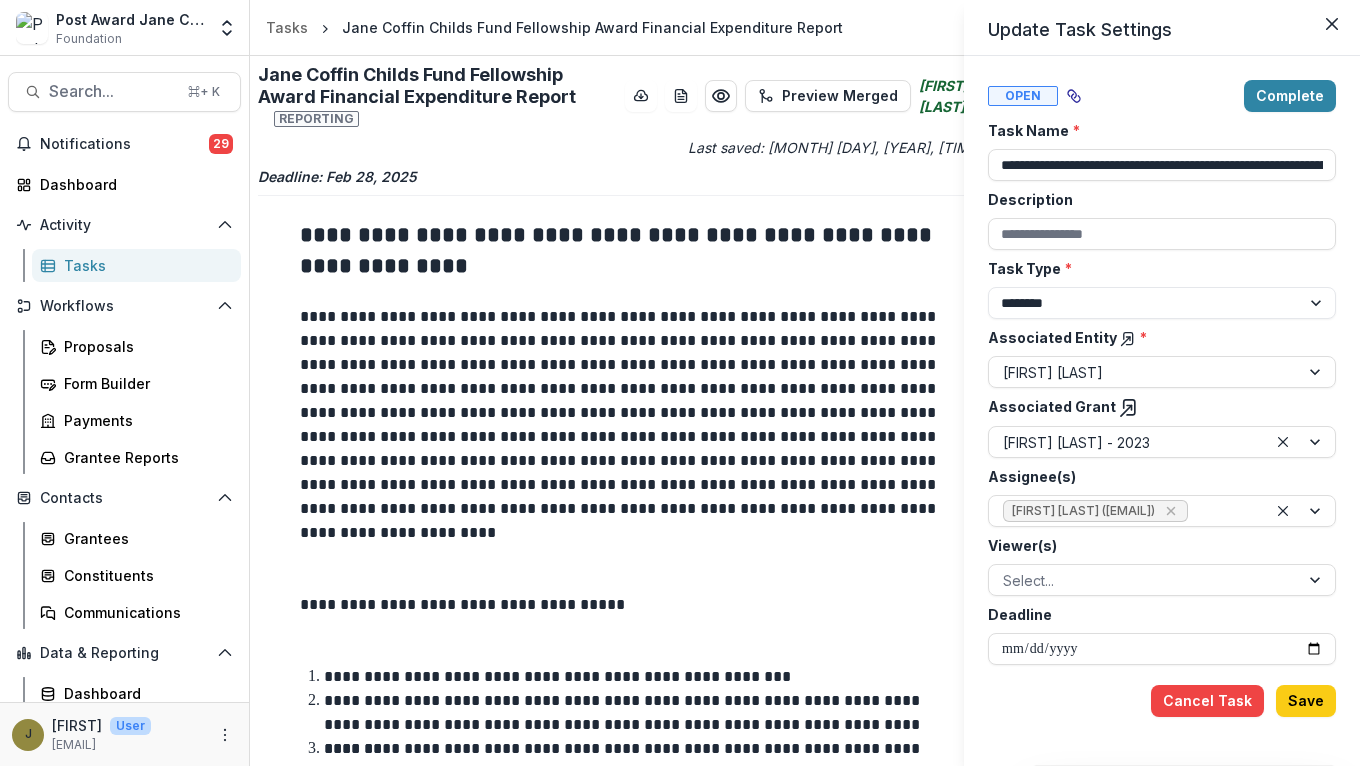 click on "**********" at bounding box center [680, 383] 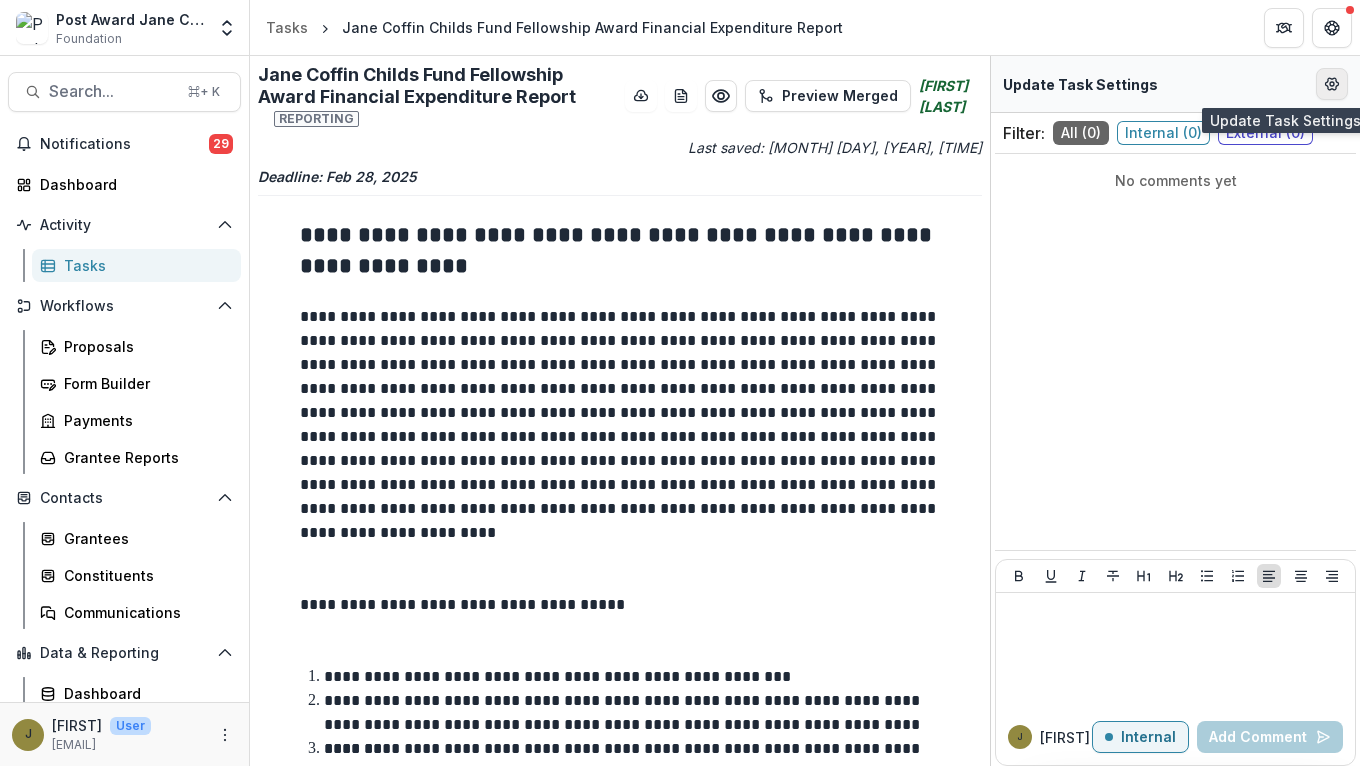 click 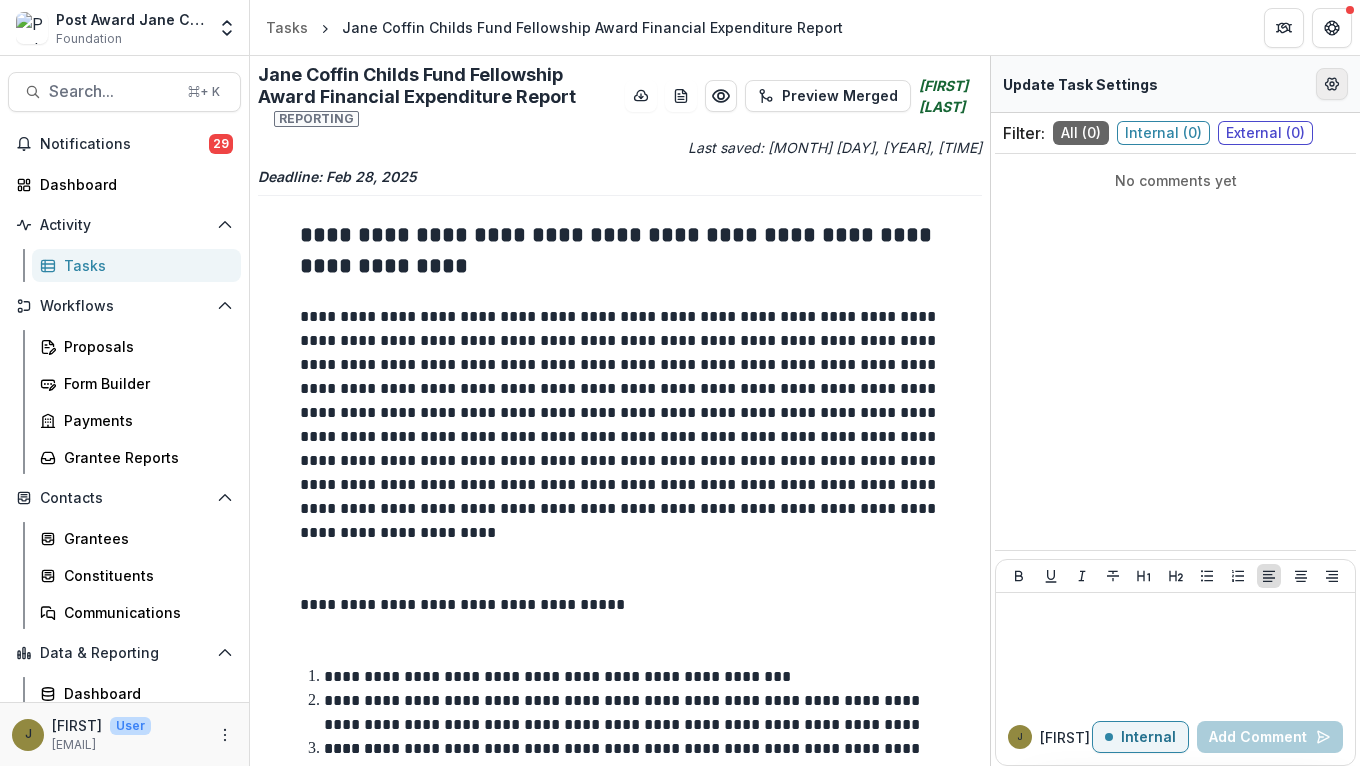 select on "********" 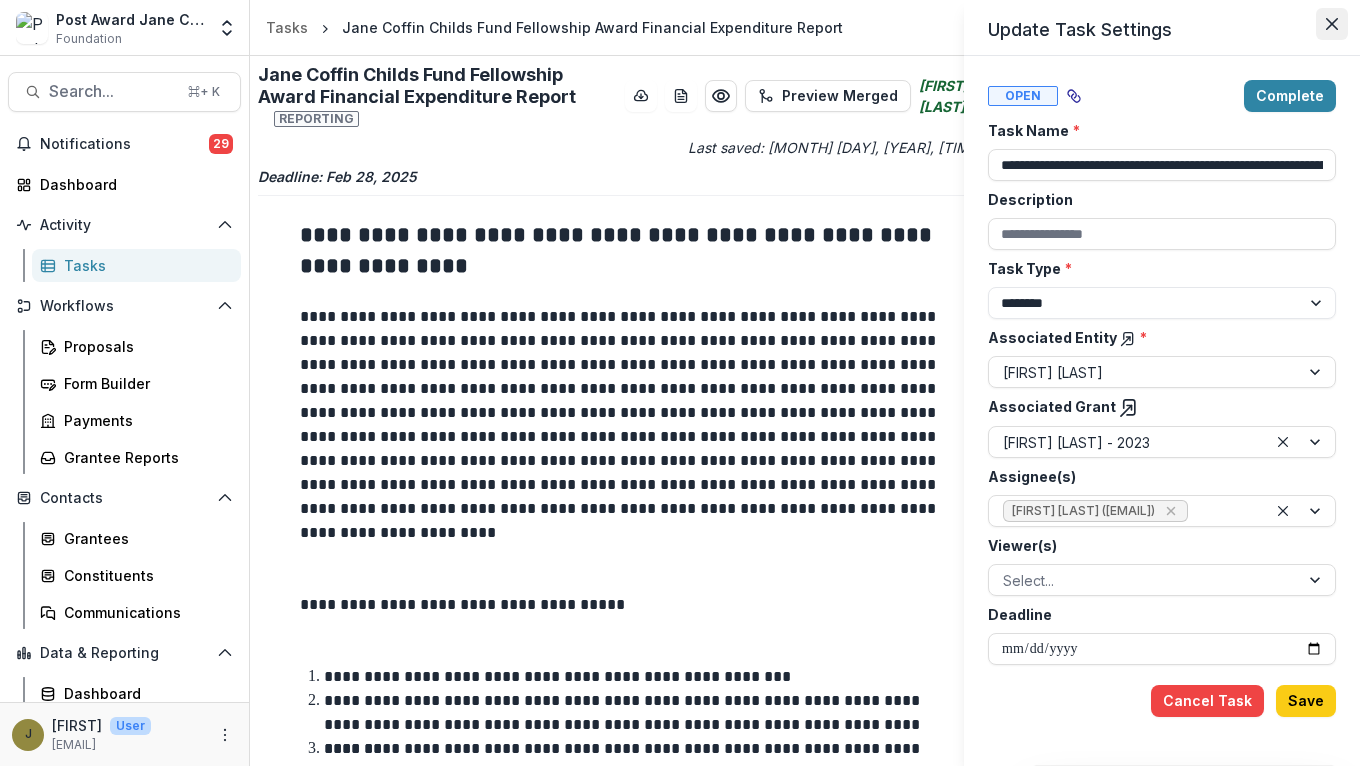 click at bounding box center [1332, 24] 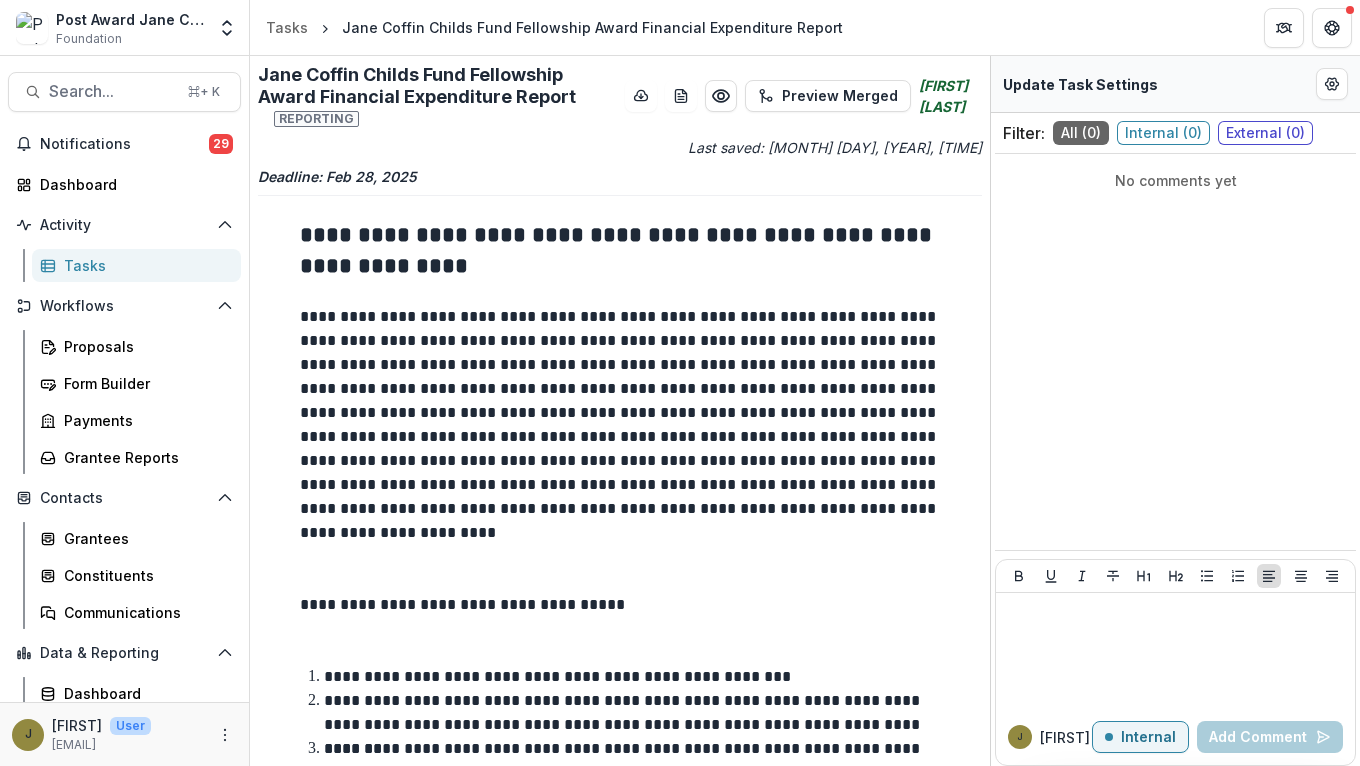 click on "Tasks" at bounding box center [144, 265] 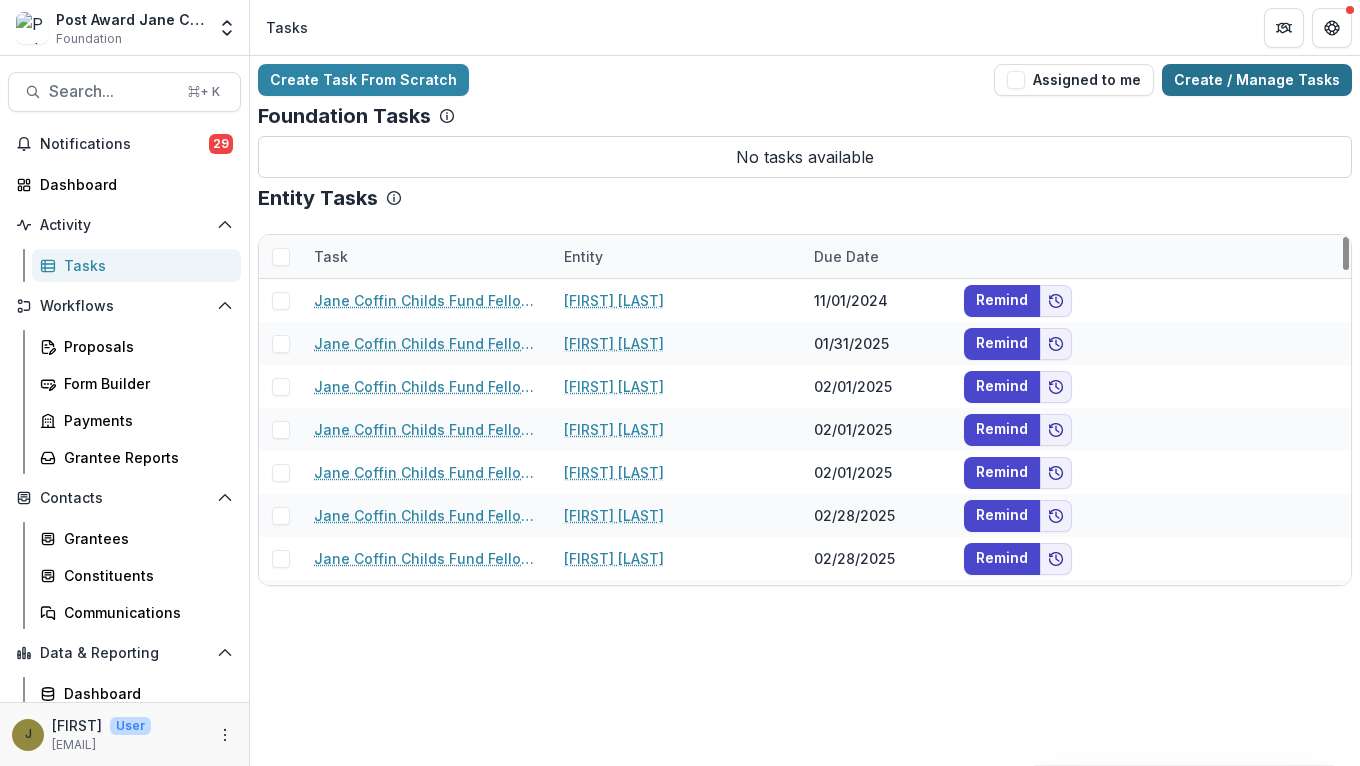 click on "Create / Manage Tasks" at bounding box center [1257, 80] 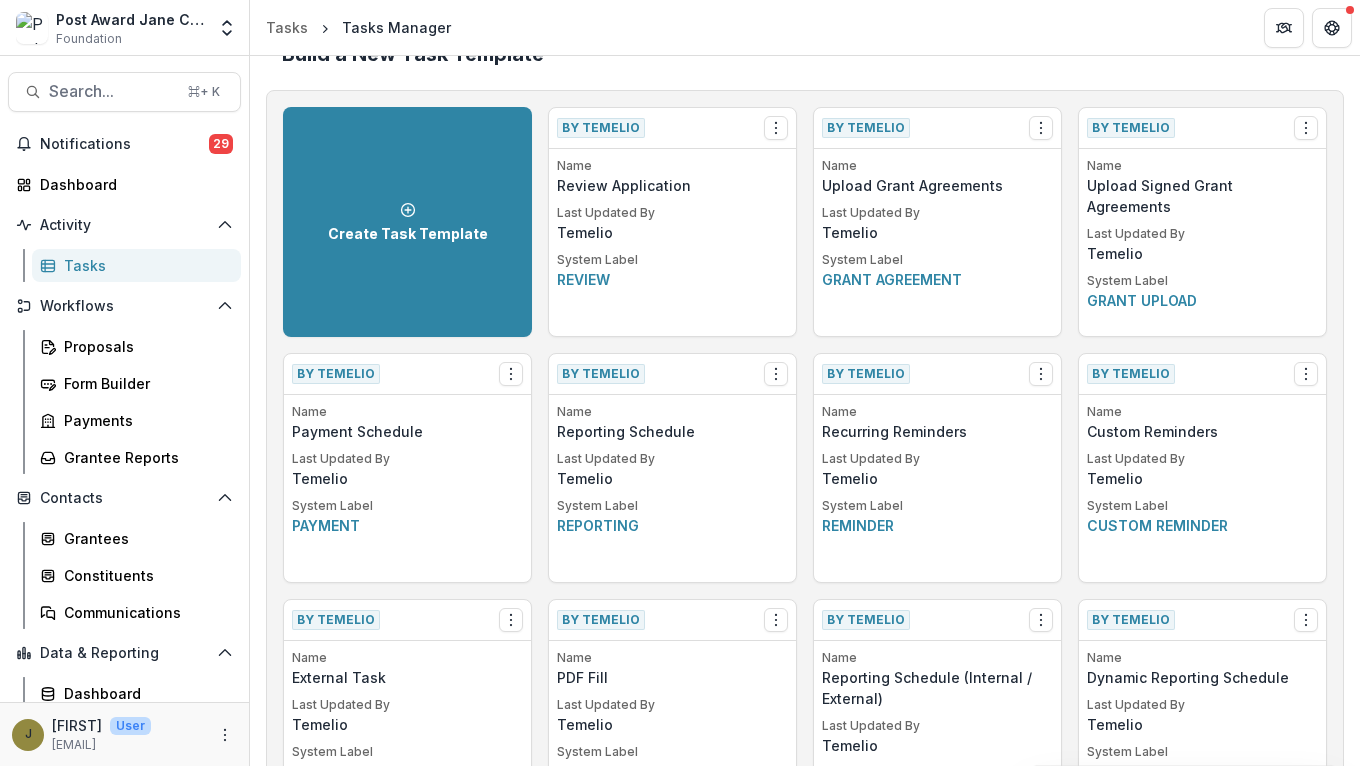 scroll, scrollTop: 52, scrollLeft: 0, axis: vertical 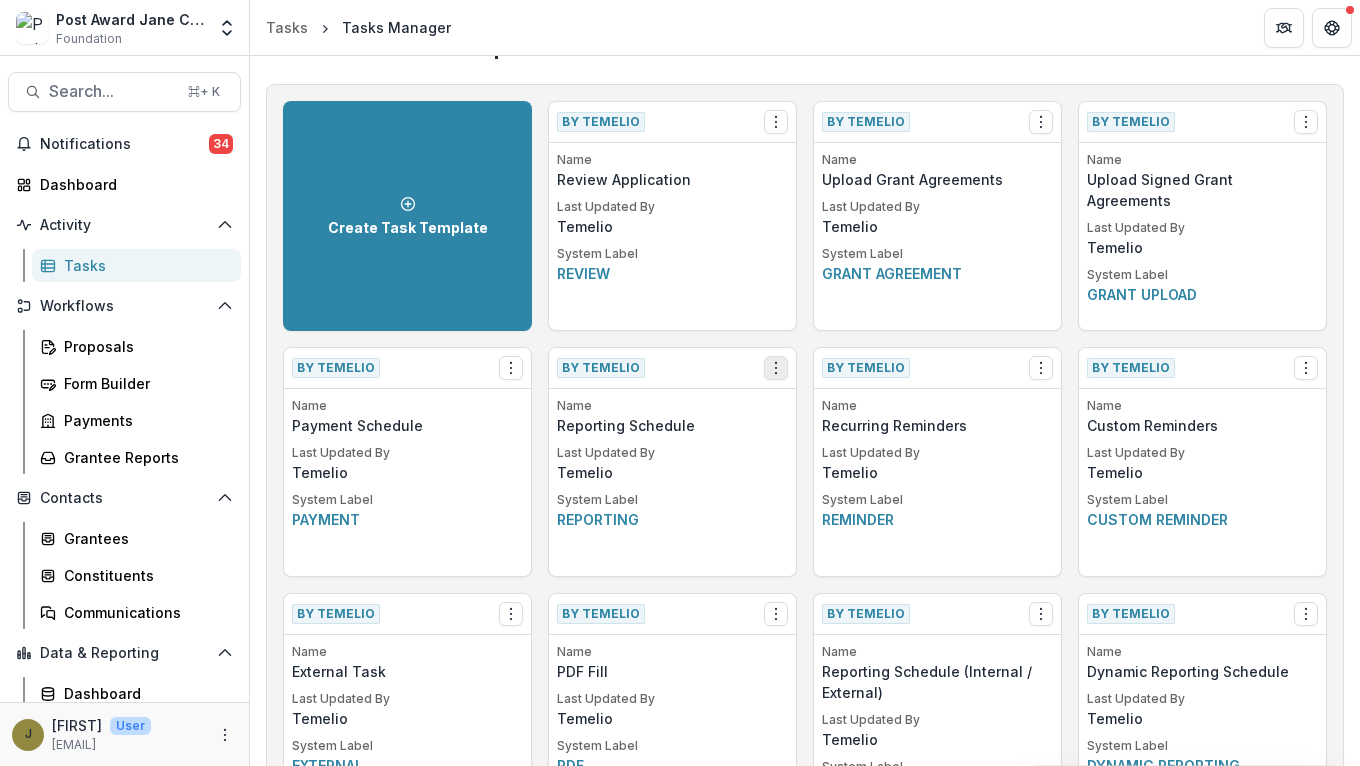 click 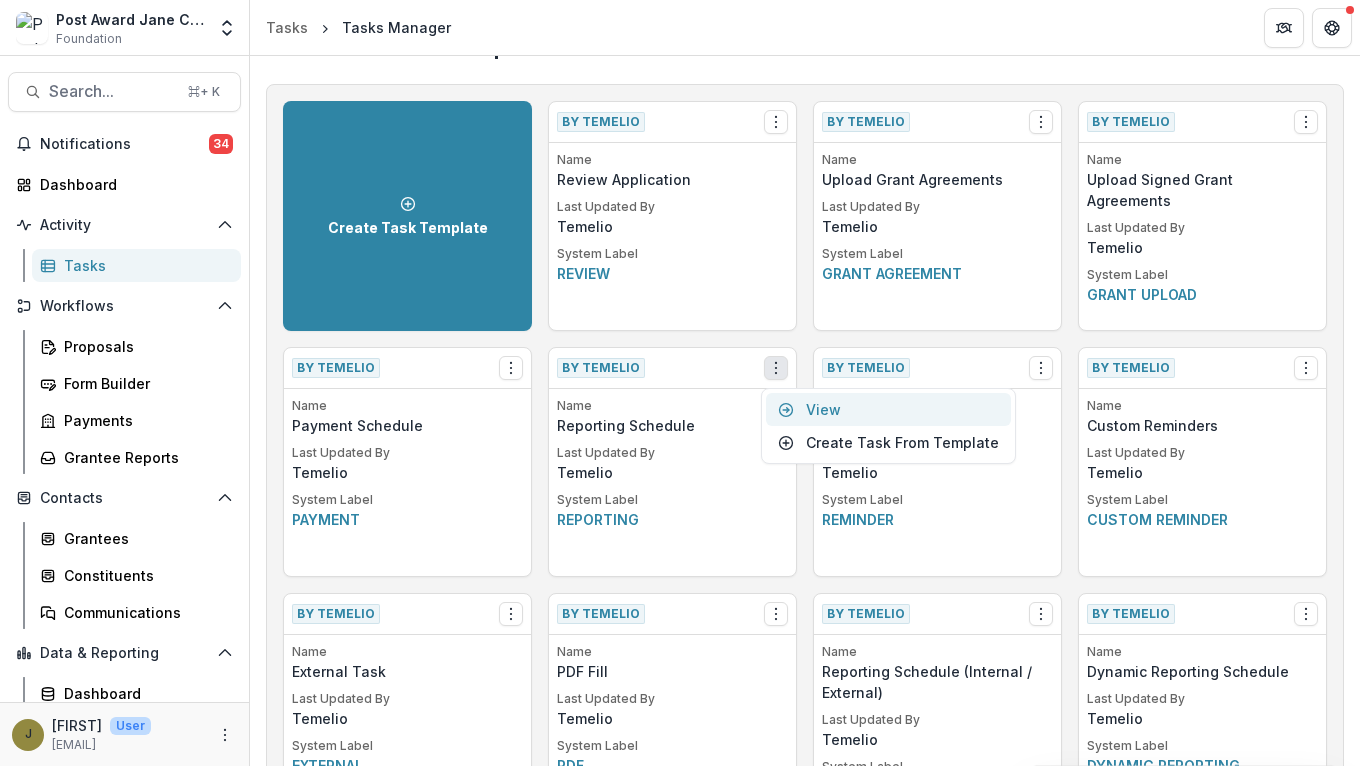 click on "View" at bounding box center (888, 409) 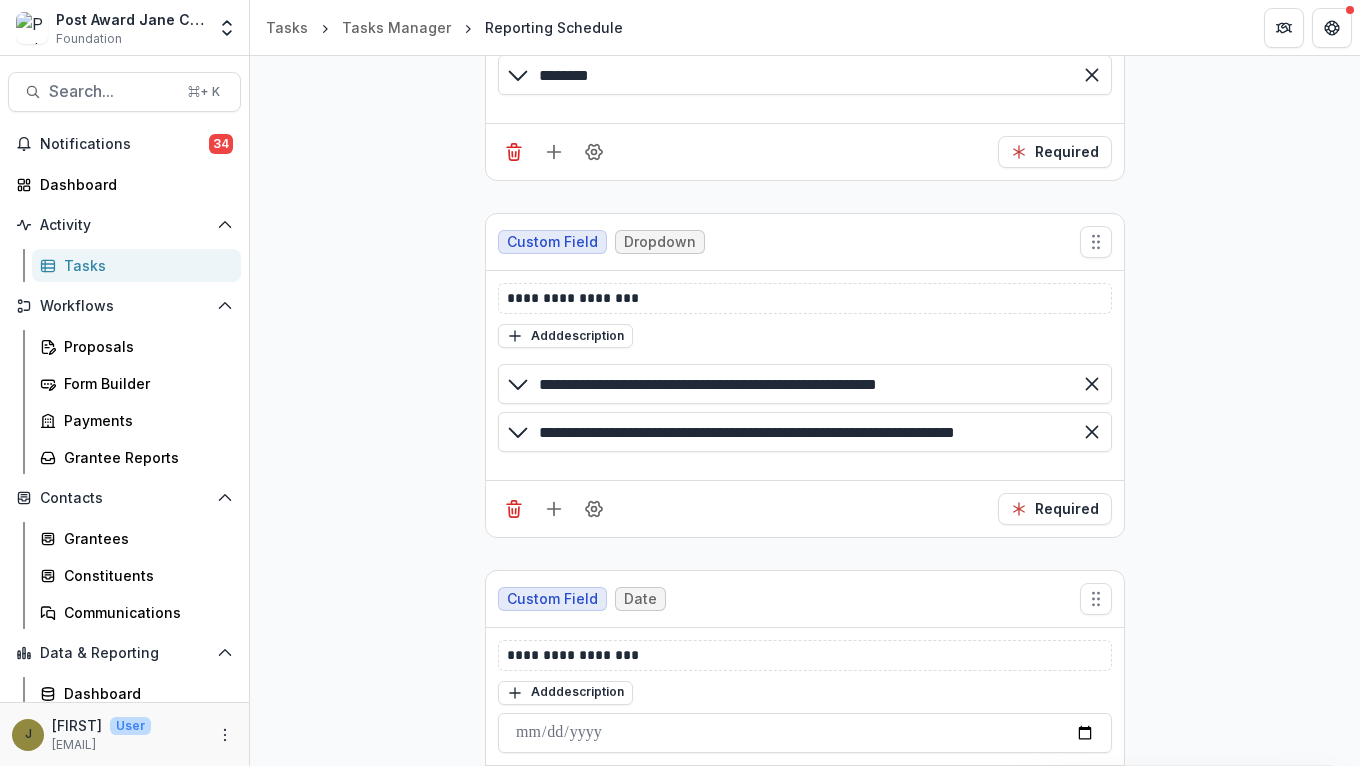 scroll, scrollTop: 0, scrollLeft: 0, axis: both 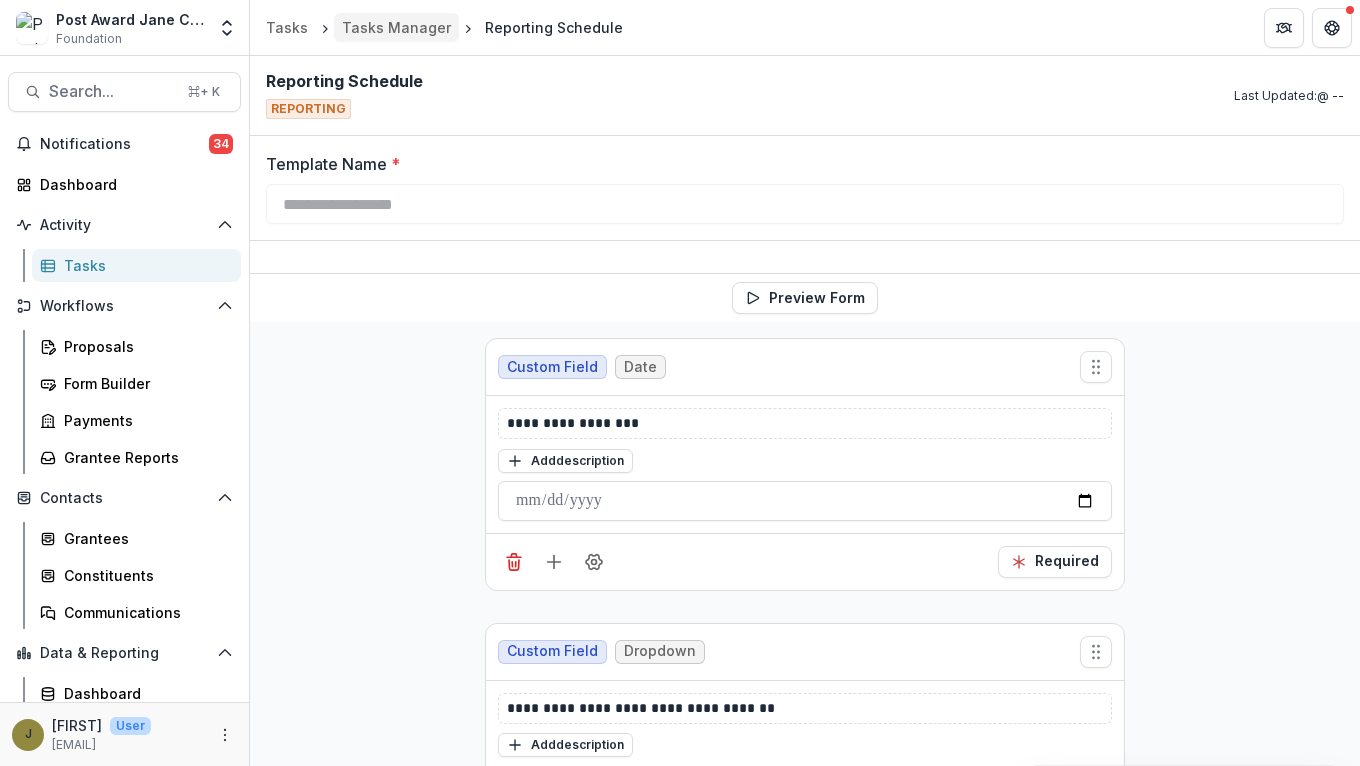 click on "Tasks Manager" at bounding box center (396, 27) 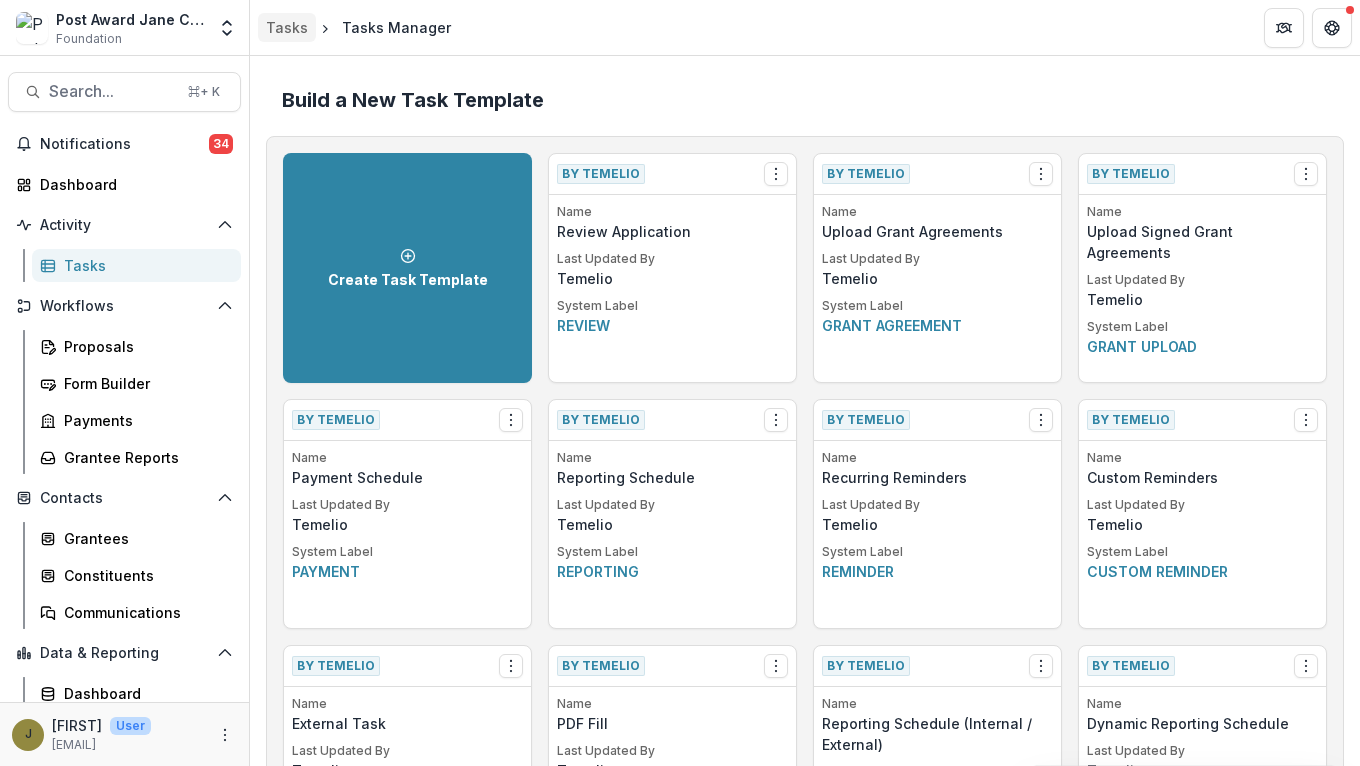 click on "Tasks" at bounding box center [287, 27] 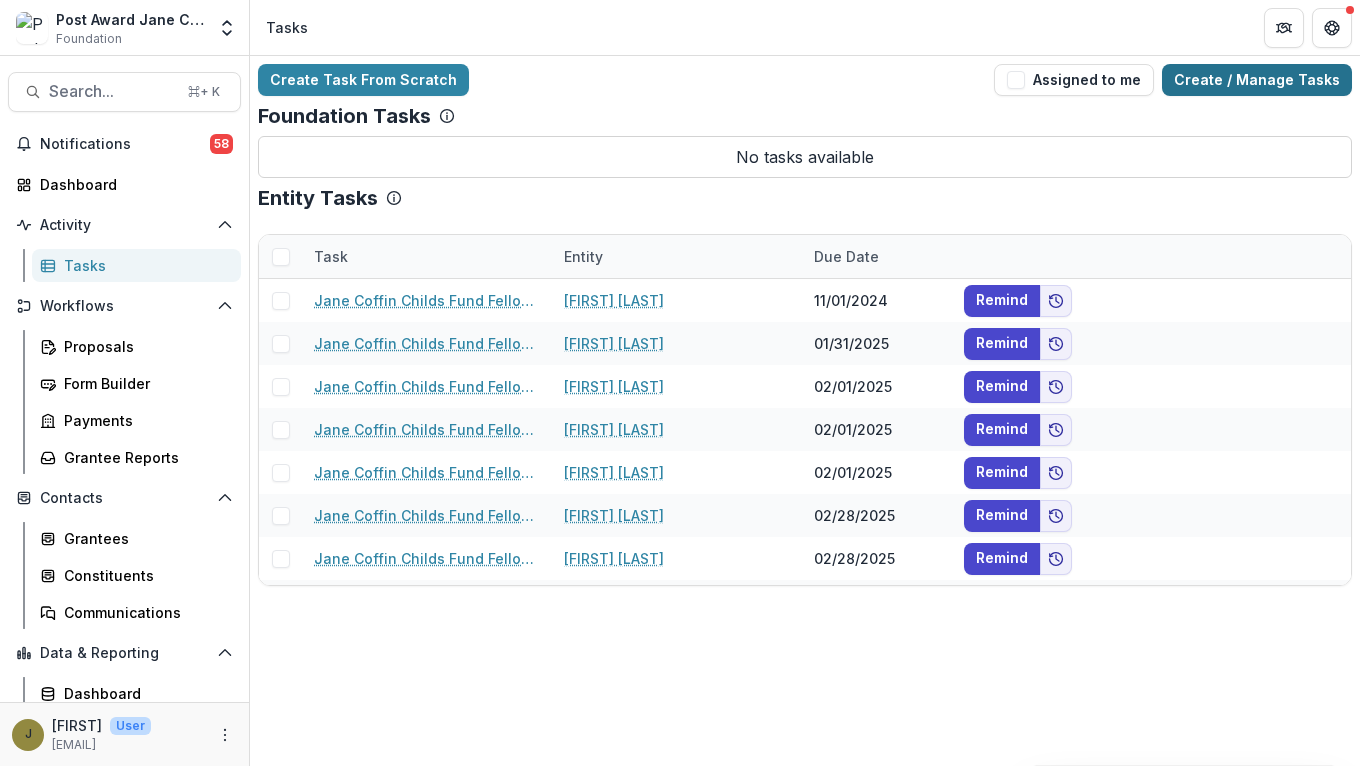 click on "Create / Manage Tasks" at bounding box center (1257, 80) 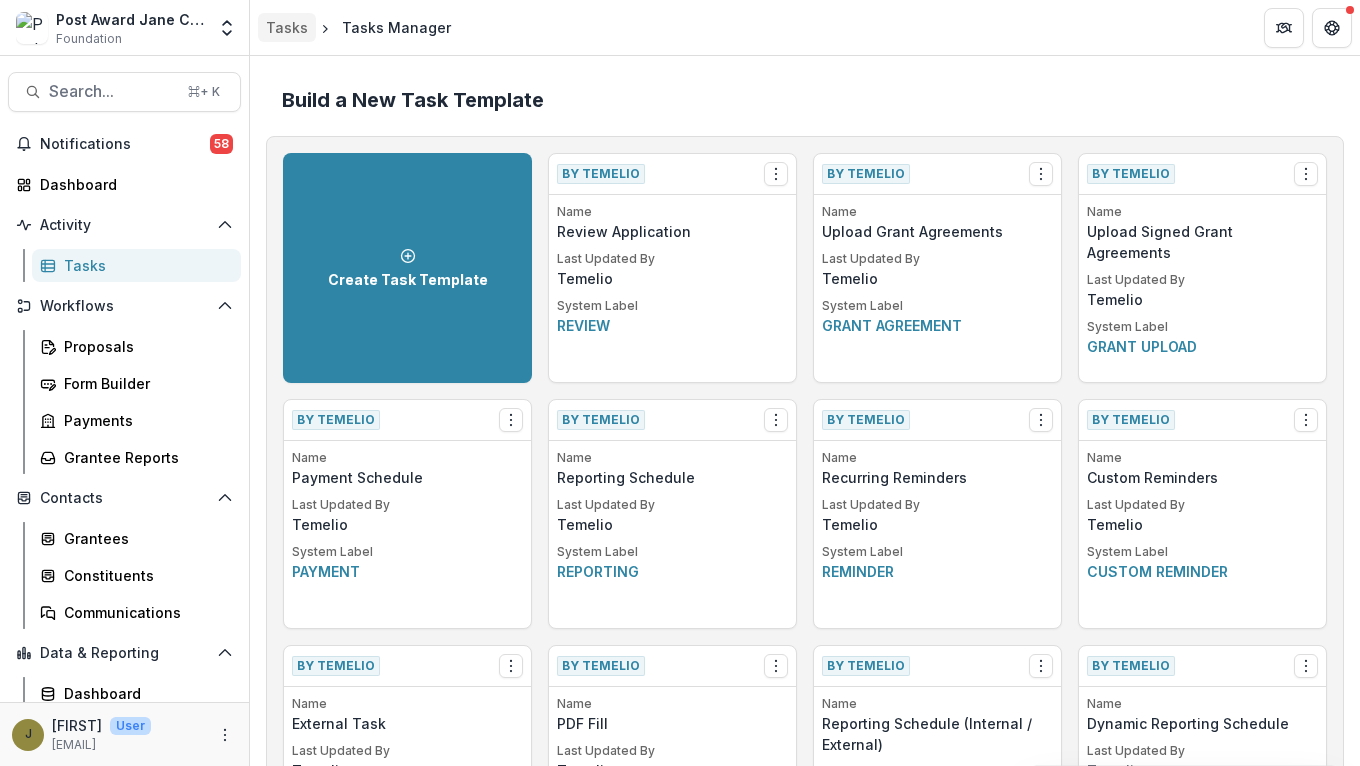 click on "Tasks" at bounding box center [287, 27] 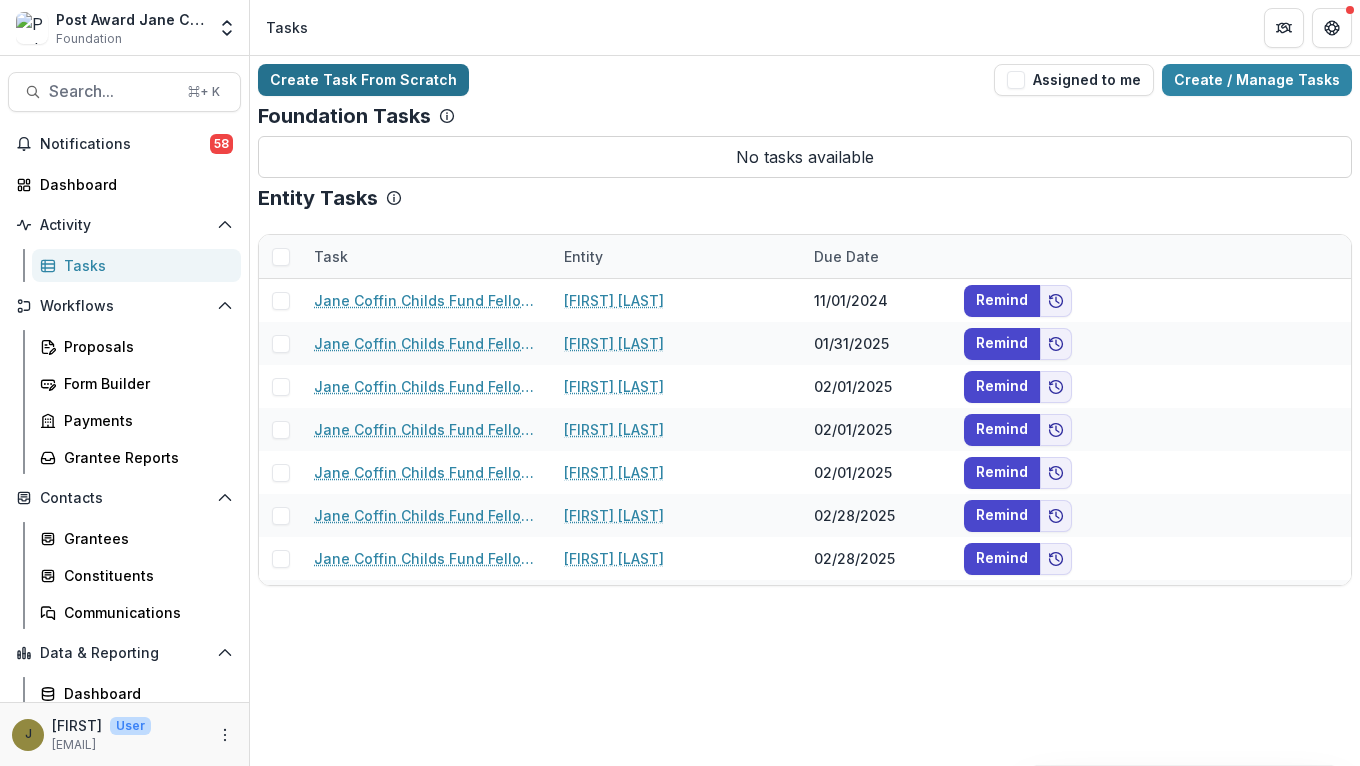 click on "Create Task From Scratch" at bounding box center (363, 80) 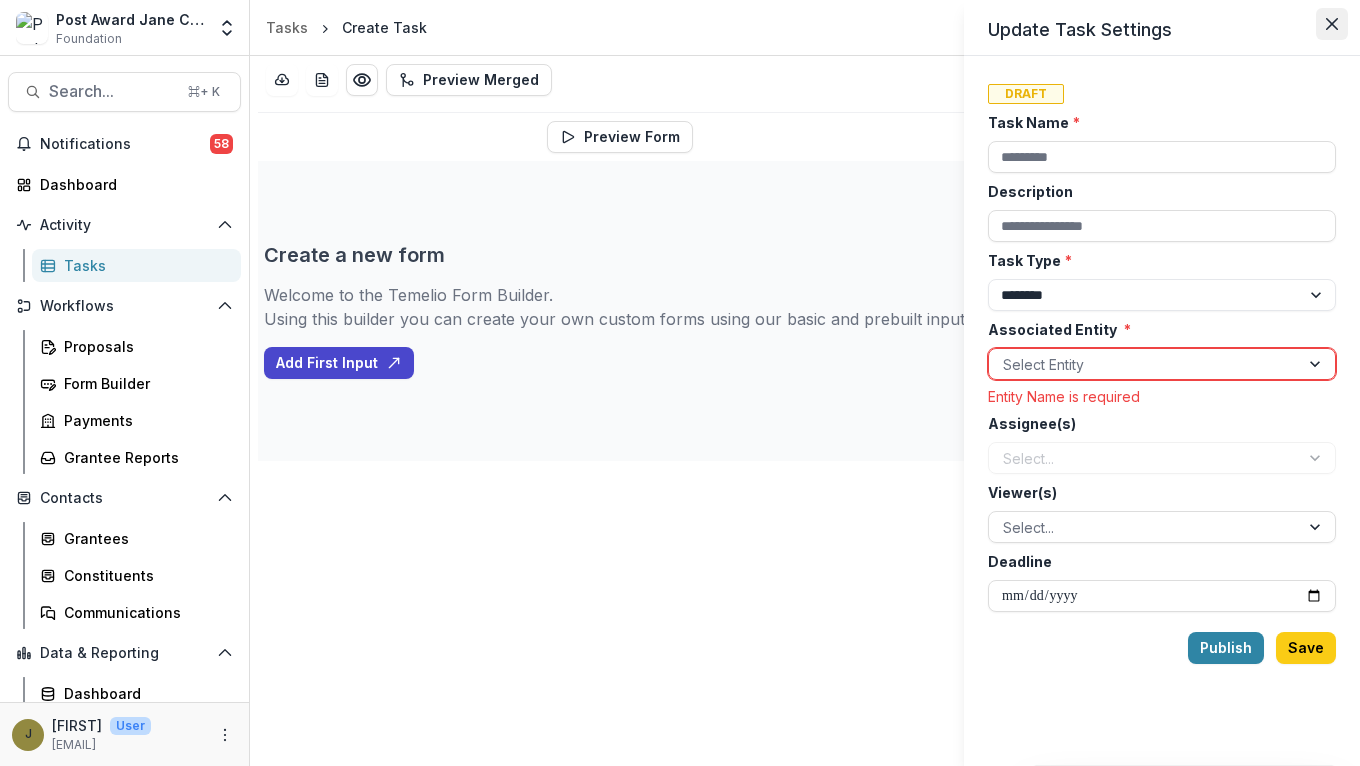 click at bounding box center (1332, 24) 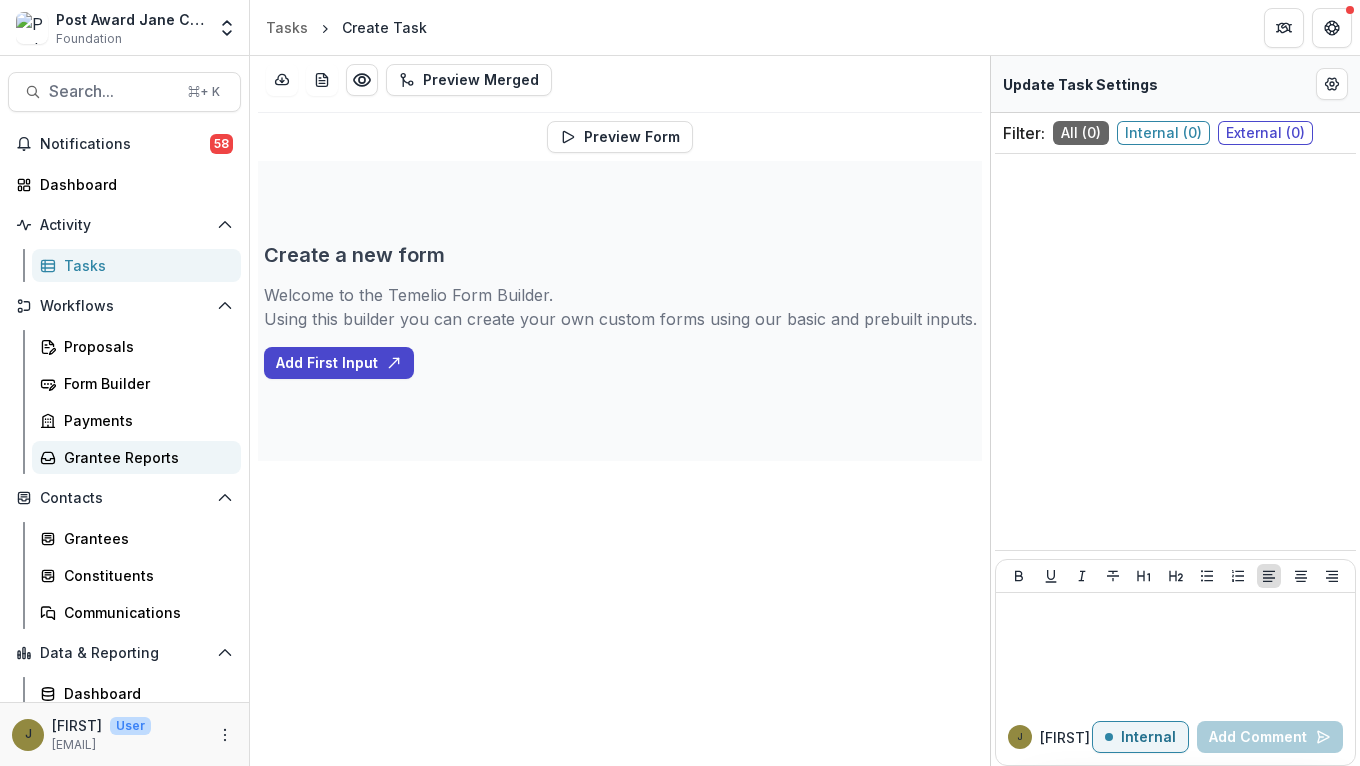 click on "Grantee Reports" at bounding box center [144, 457] 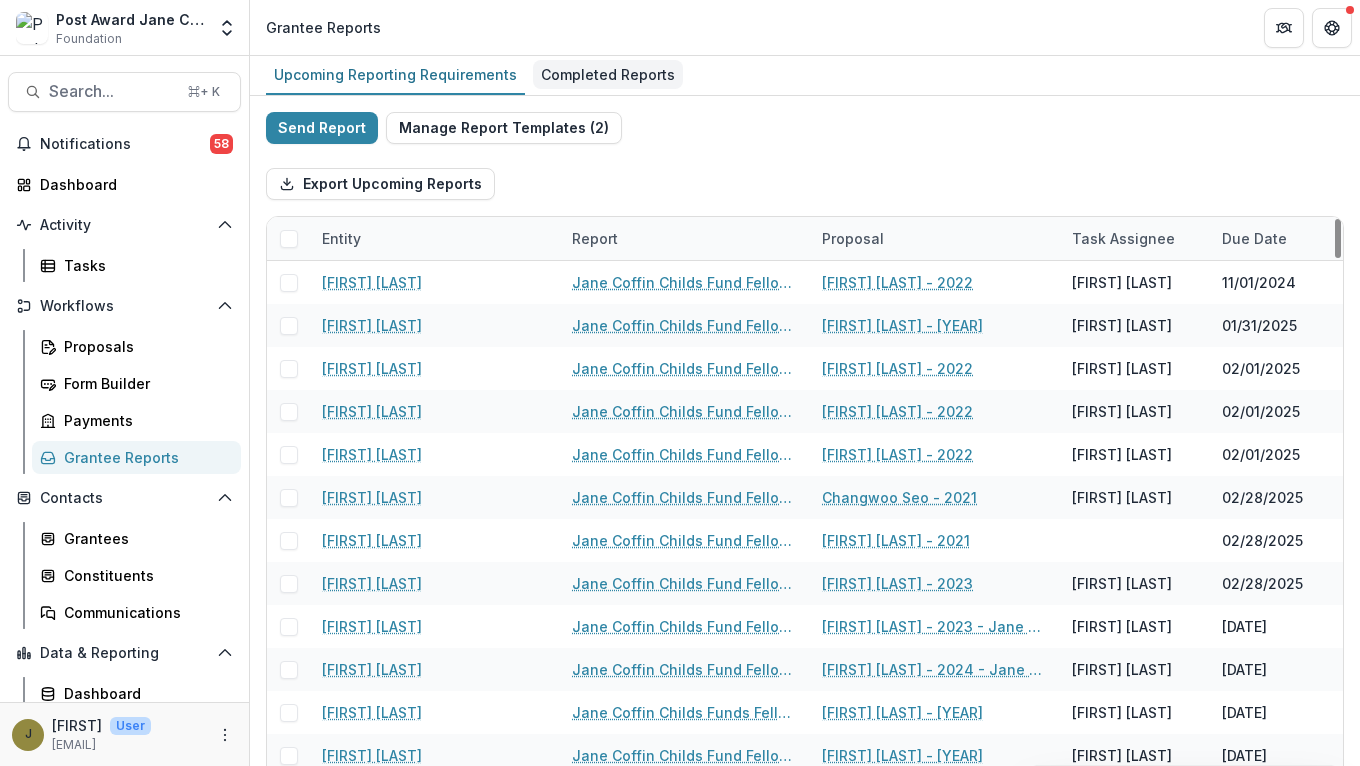 click on "Completed Reports" at bounding box center [608, 74] 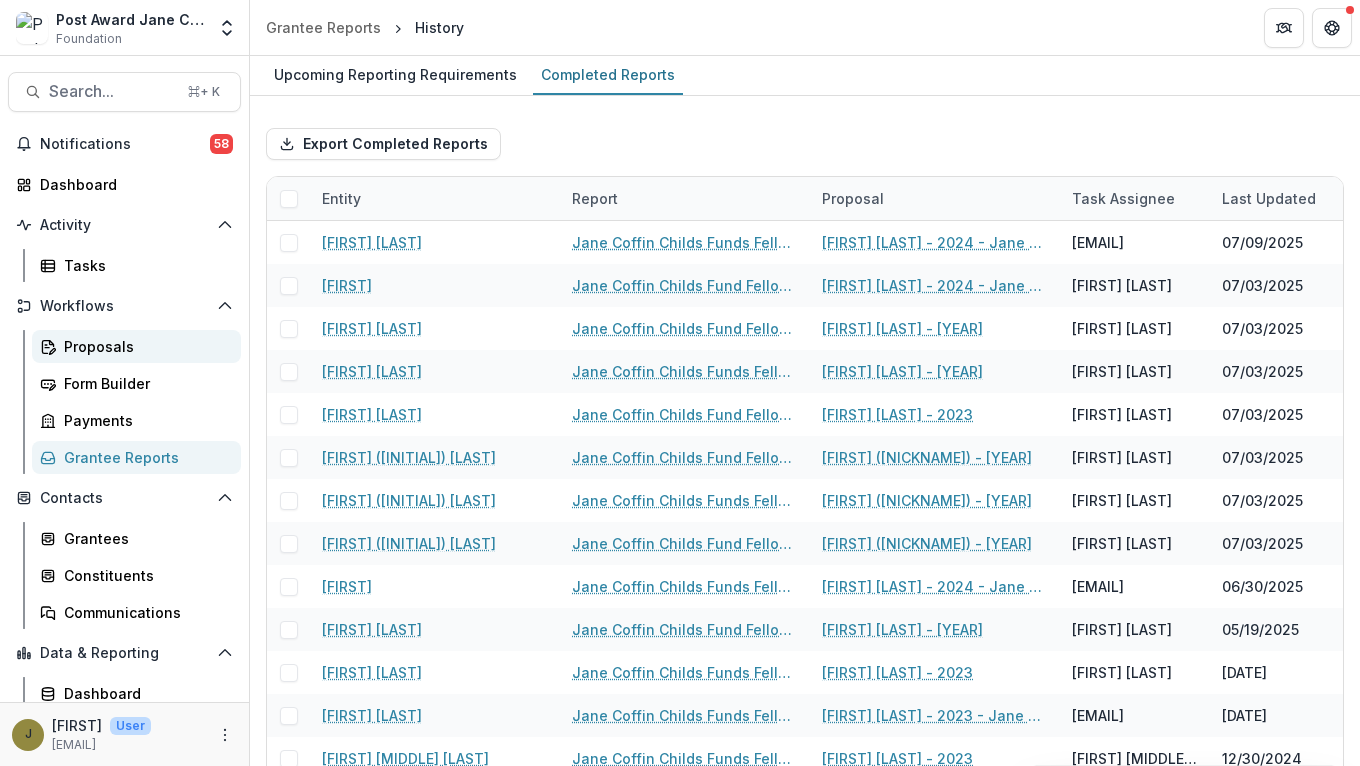 click on "Proposals" at bounding box center [144, 346] 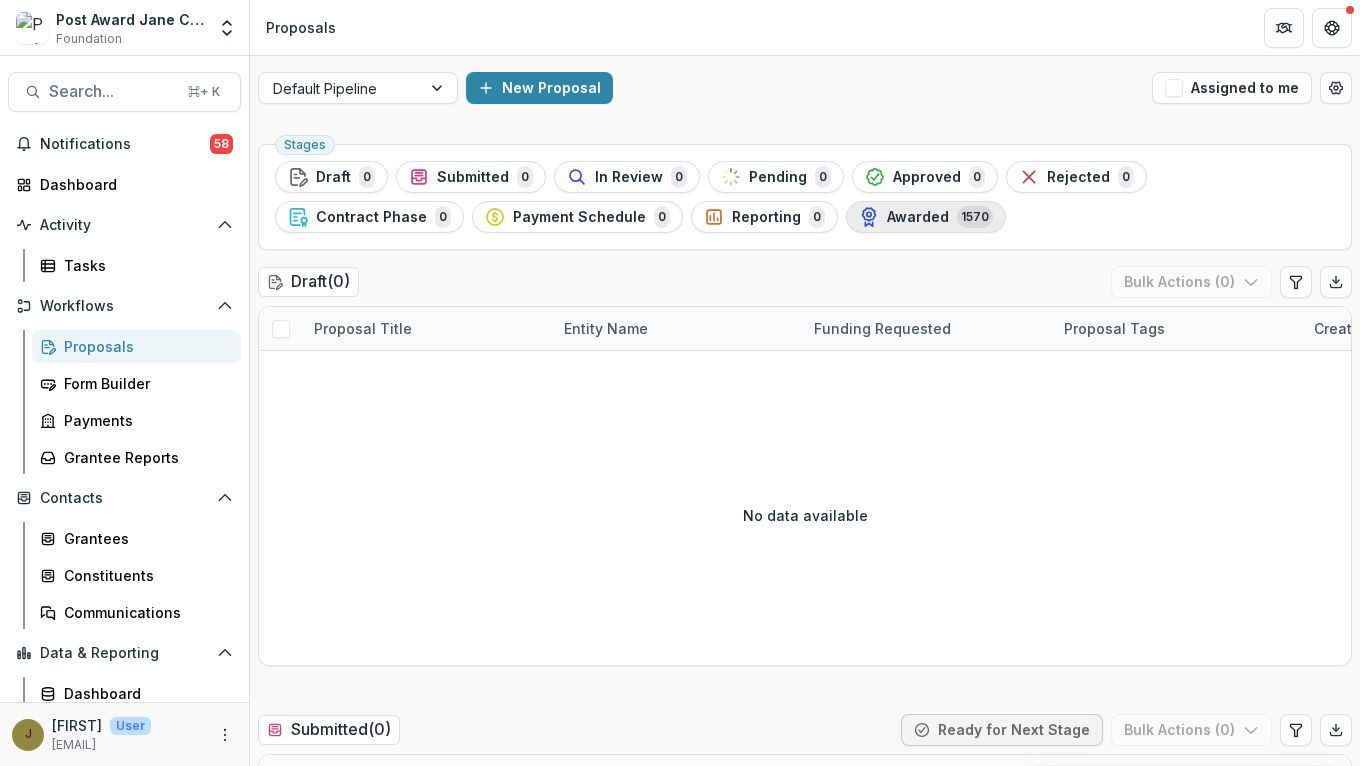 click on "Awarded" at bounding box center (918, 217) 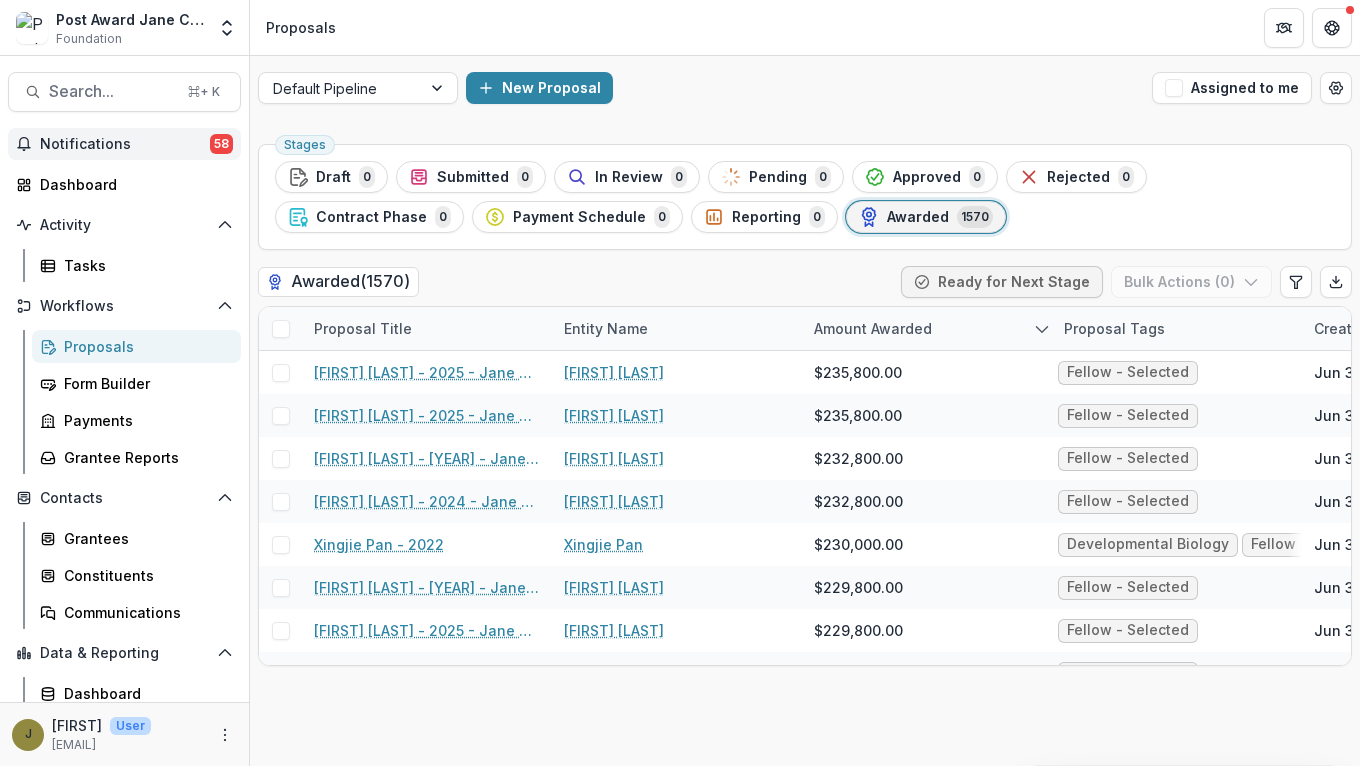 click on "Notifications" at bounding box center (125, 144) 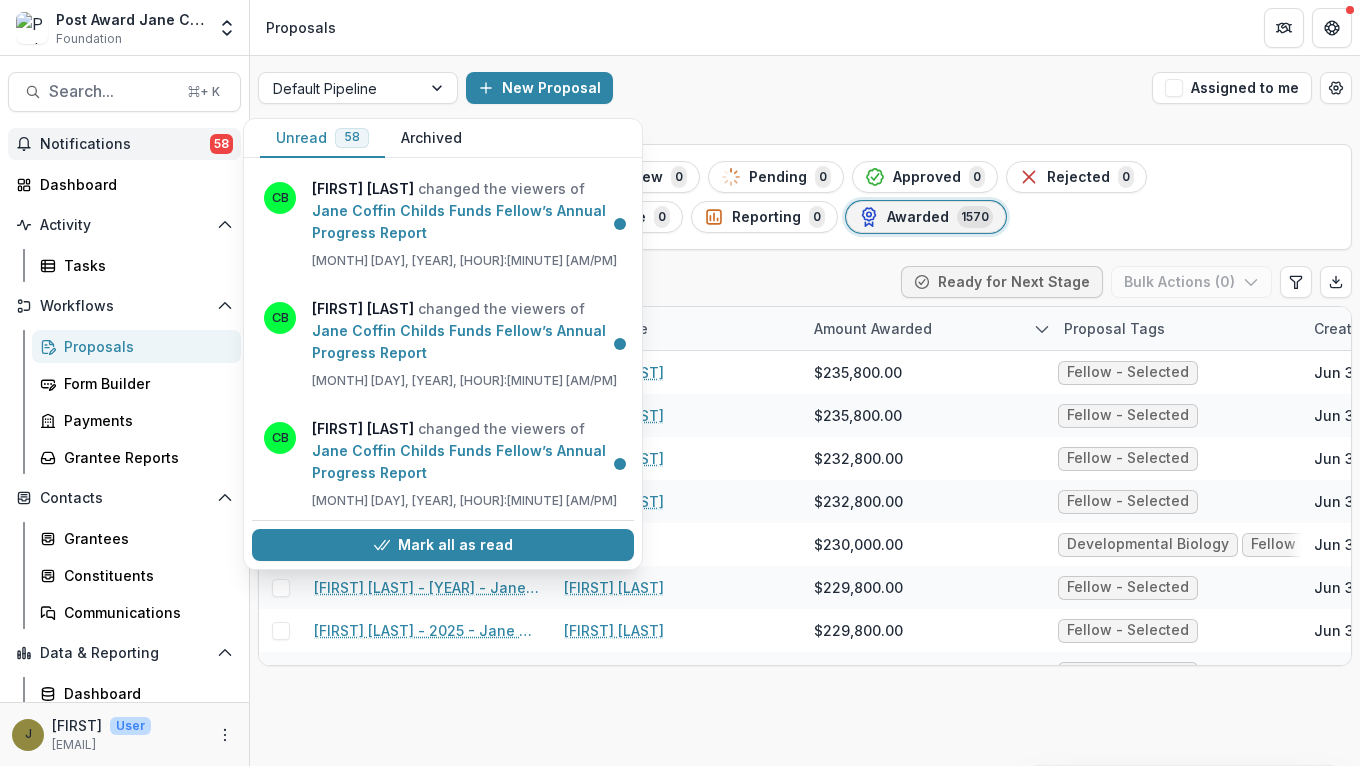 scroll, scrollTop: 2112, scrollLeft: 0, axis: vertical 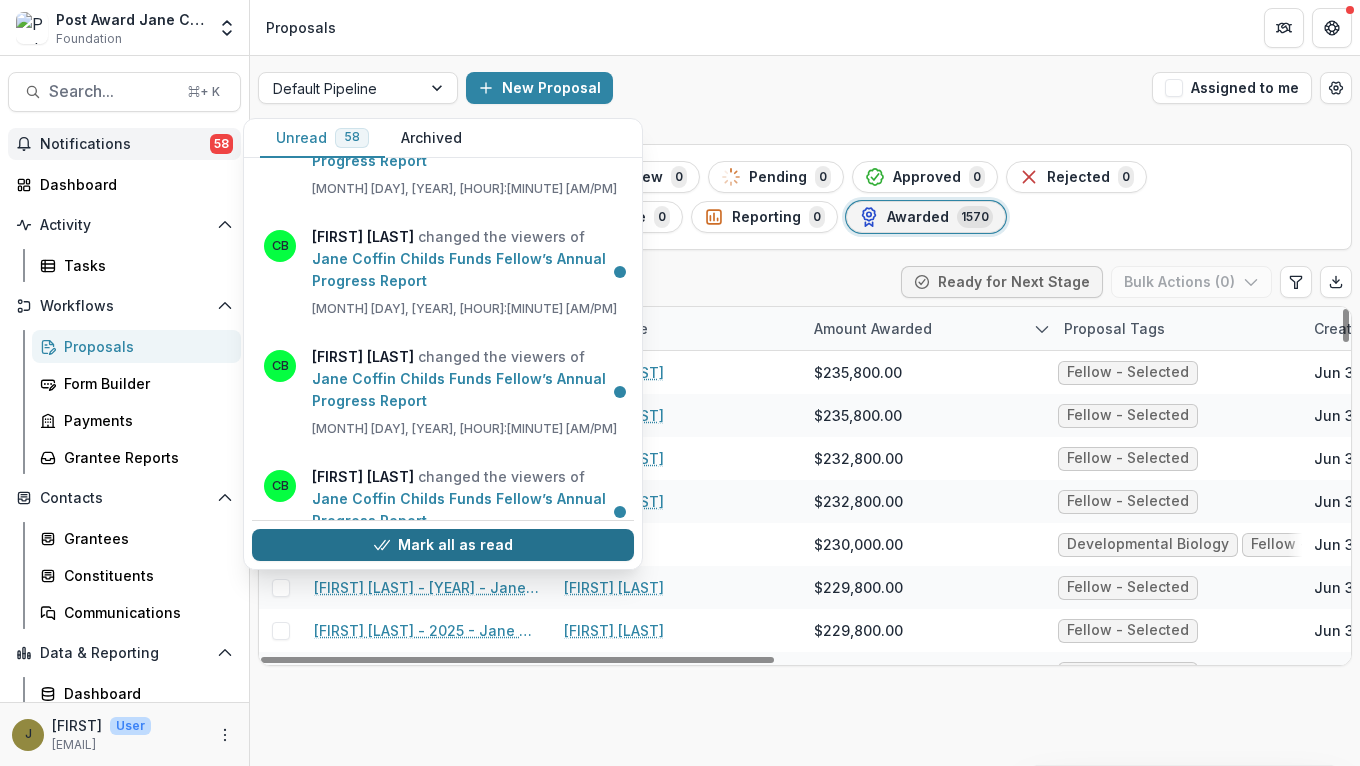 click on "Mark all as read" at bounding box center (443, 545) 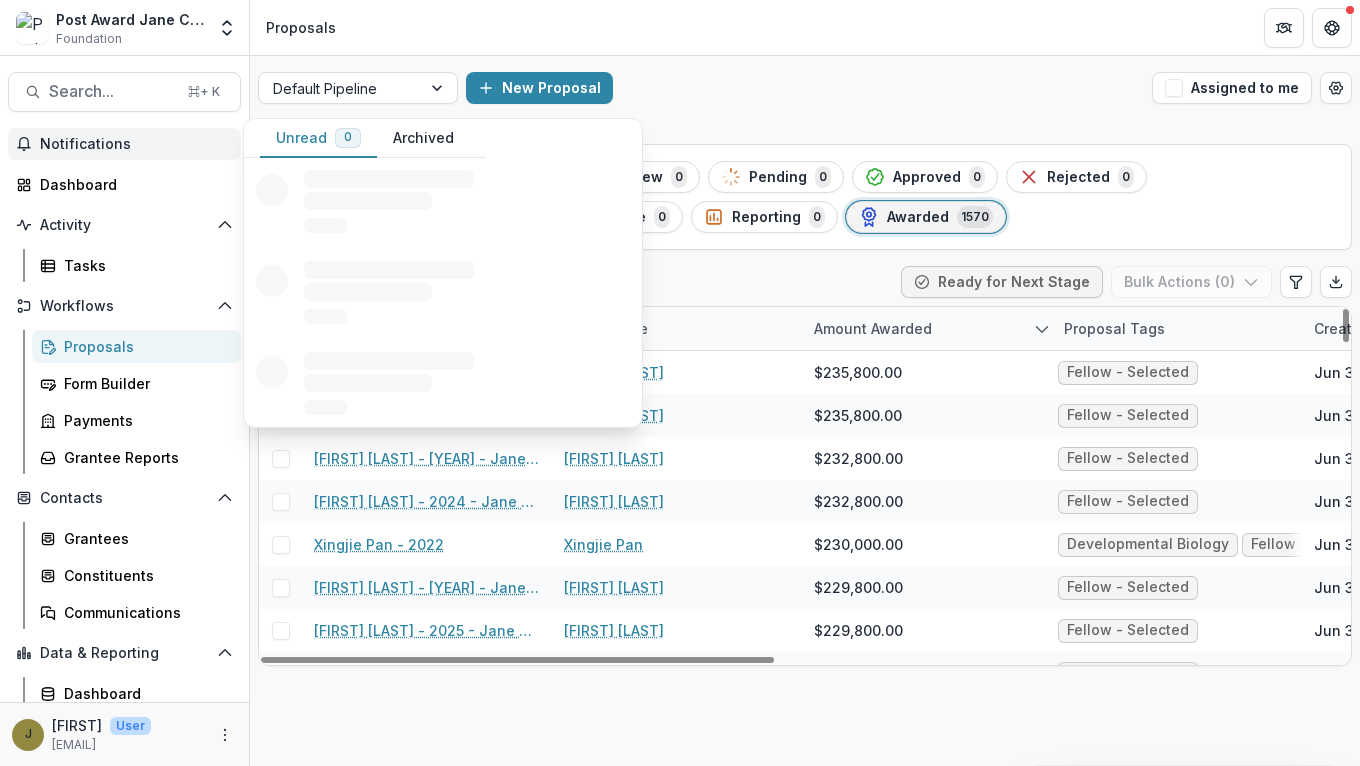scroll, scrollTop: 0, scrollLeft: 0, axis: both 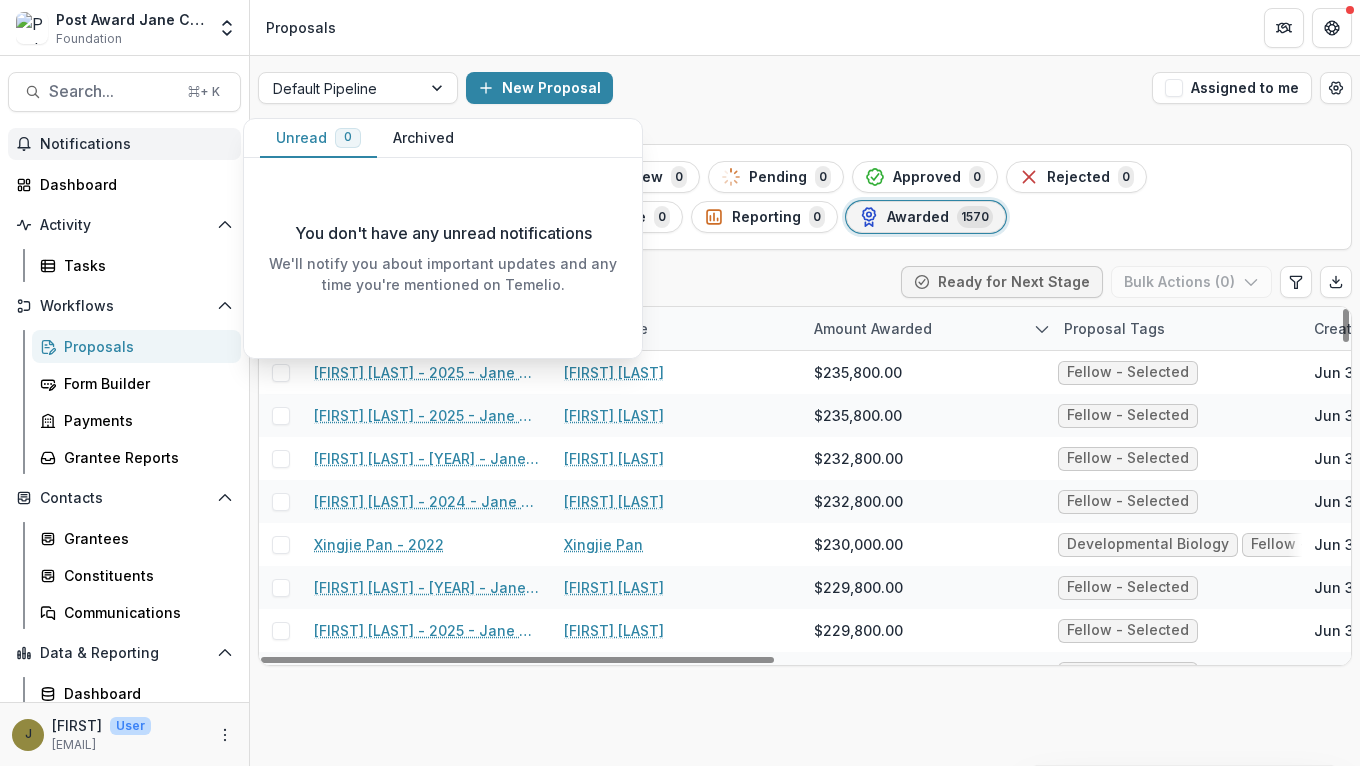 click on "Notifications" at bounding box center (136, 144) 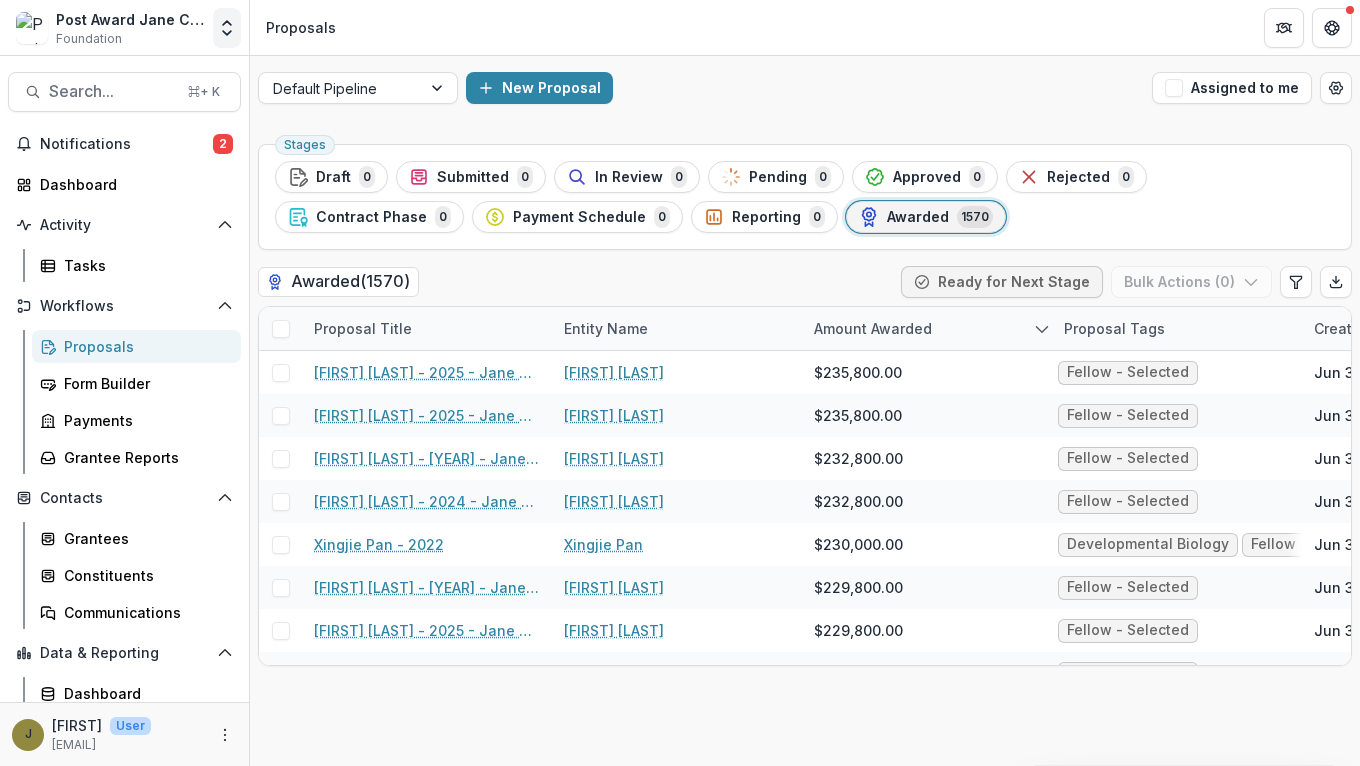 click 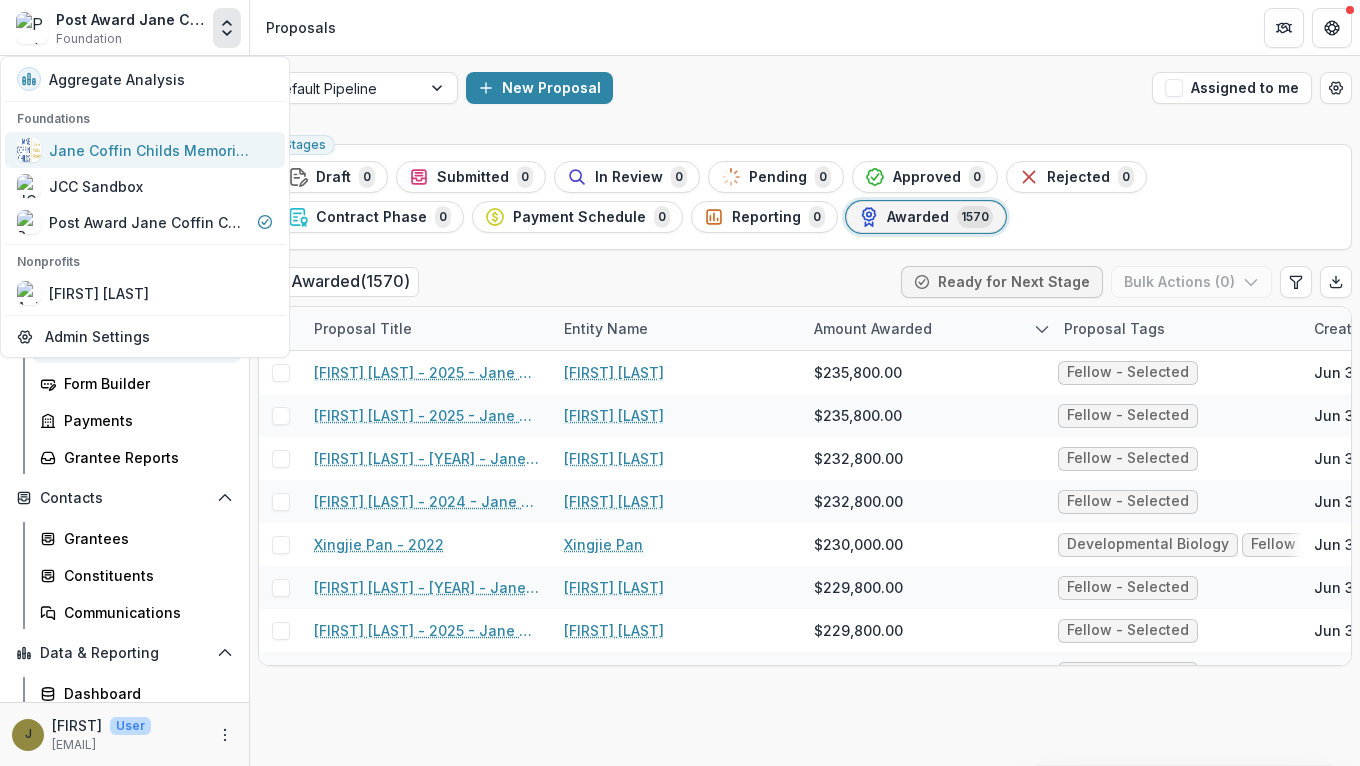 click on "Jane Coffin Childs Memorial Fund for Medical Research" at bounding box center [149, 150] 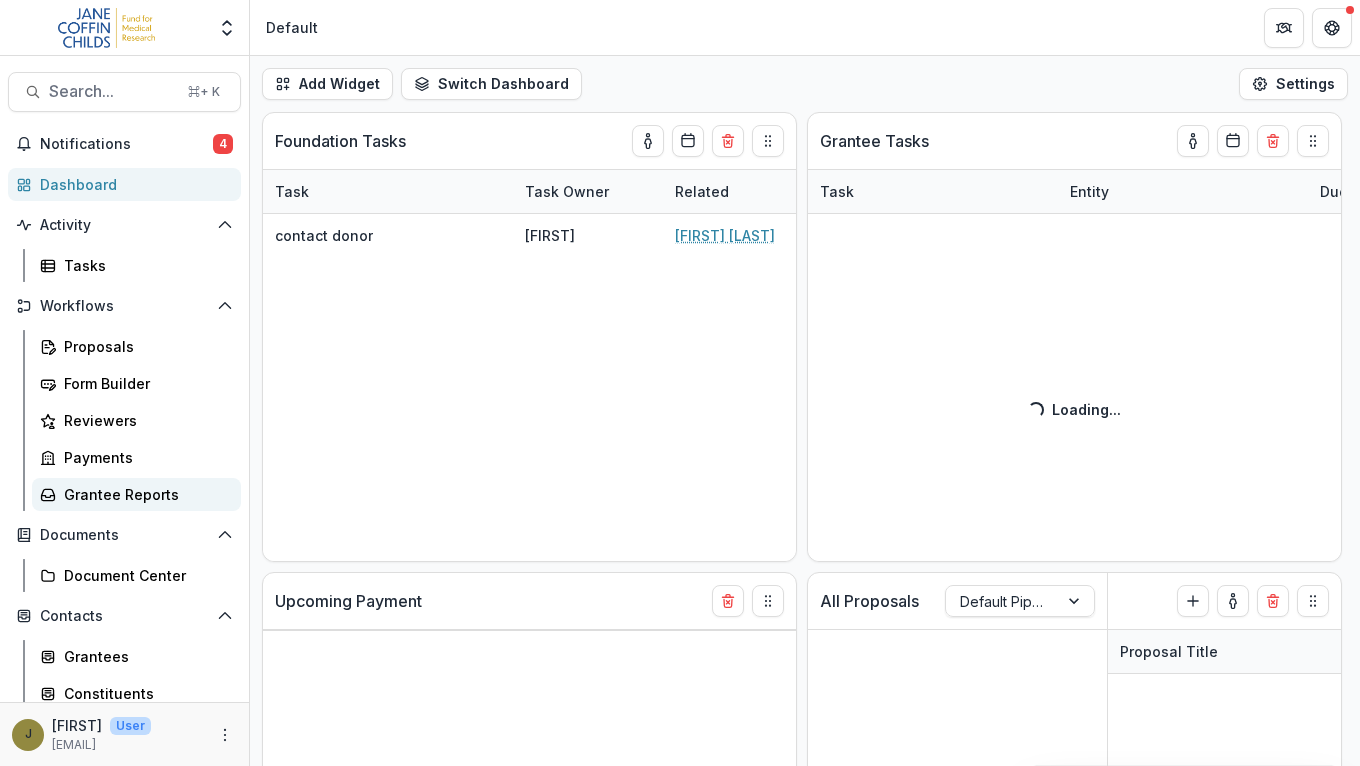 select on "******" 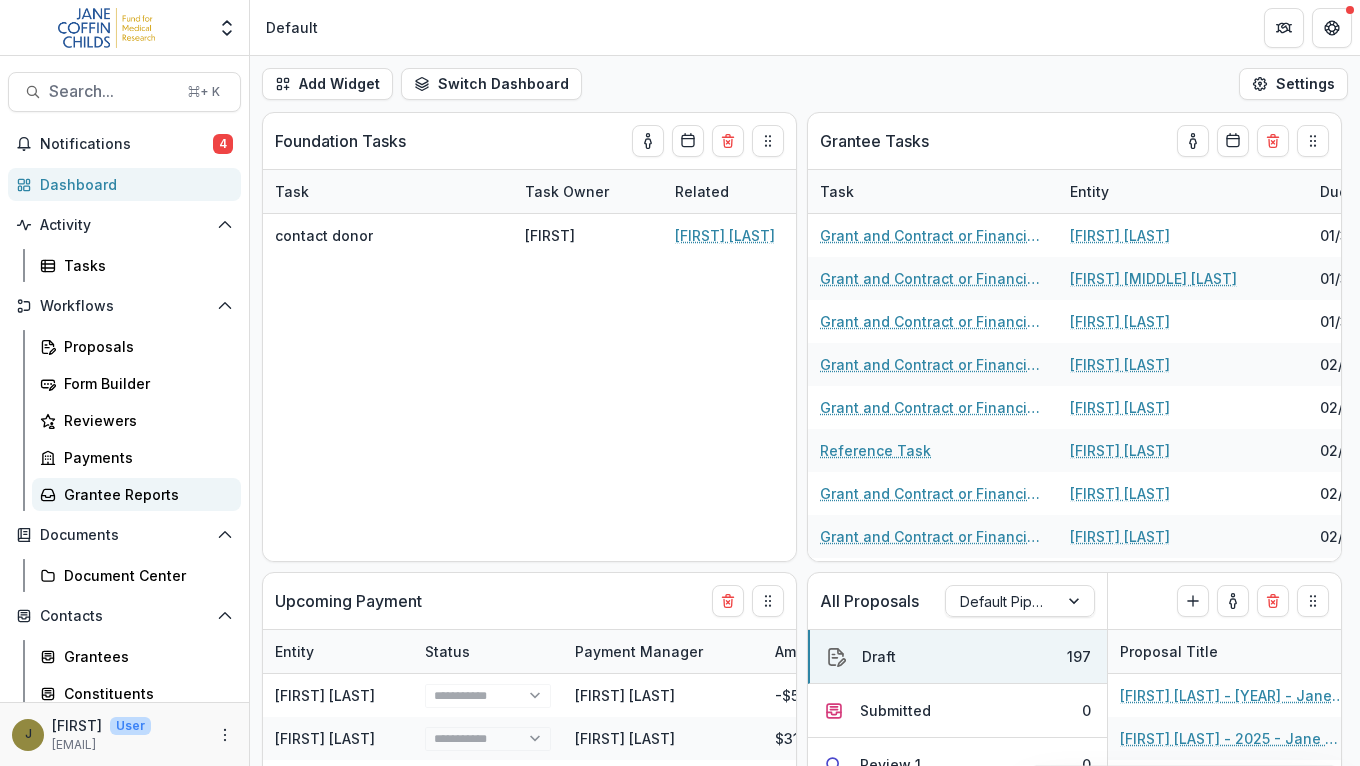 click on "Grantee Reports" at bounding box center [144, 494] 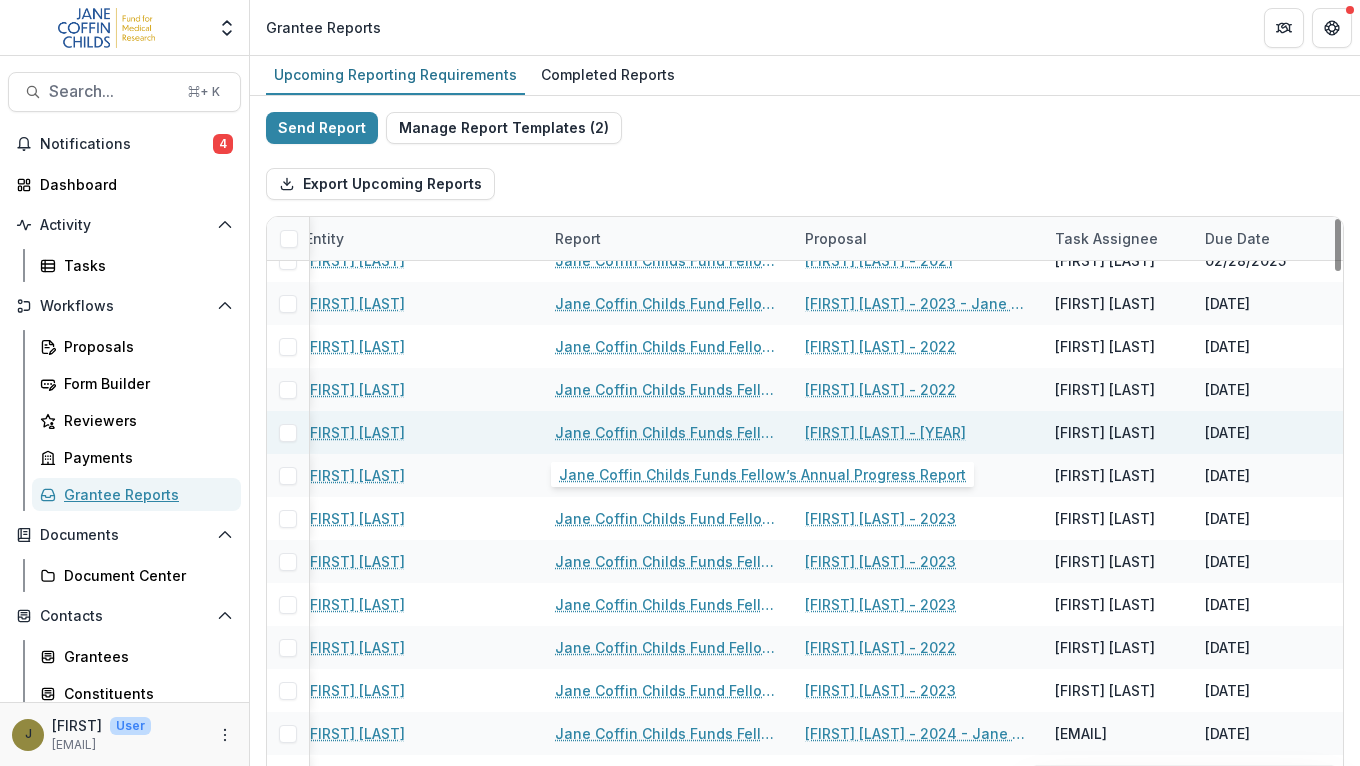 scroll, scrollTop: 0, scrollLeft: 171, axis: horizontal 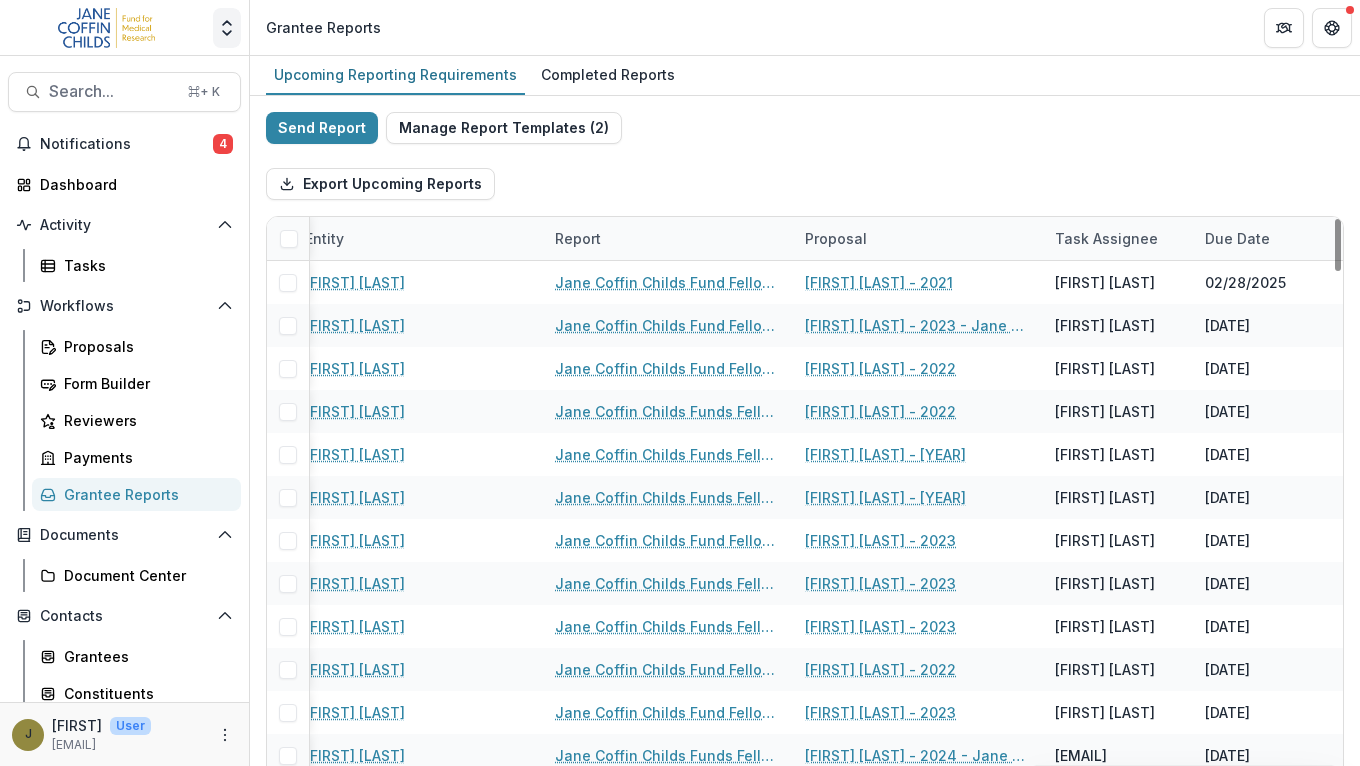 click 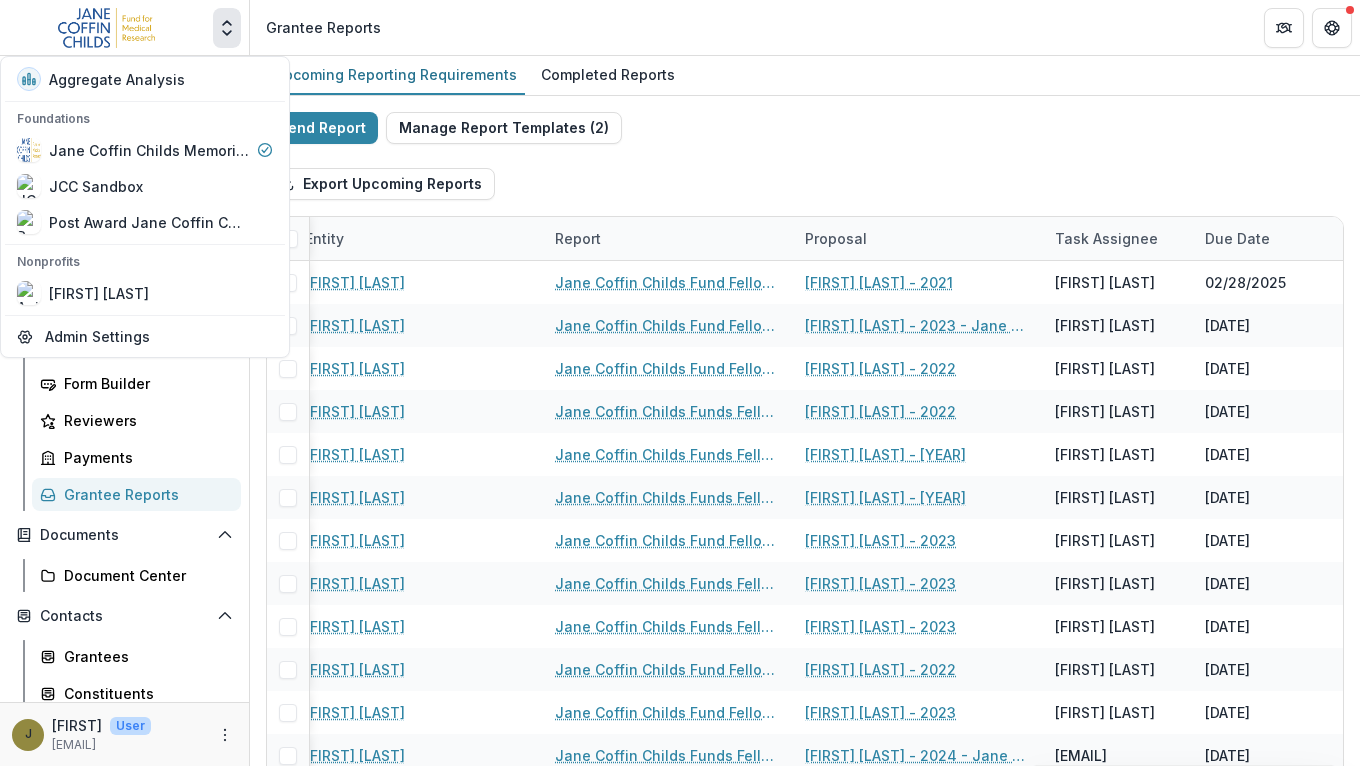 click 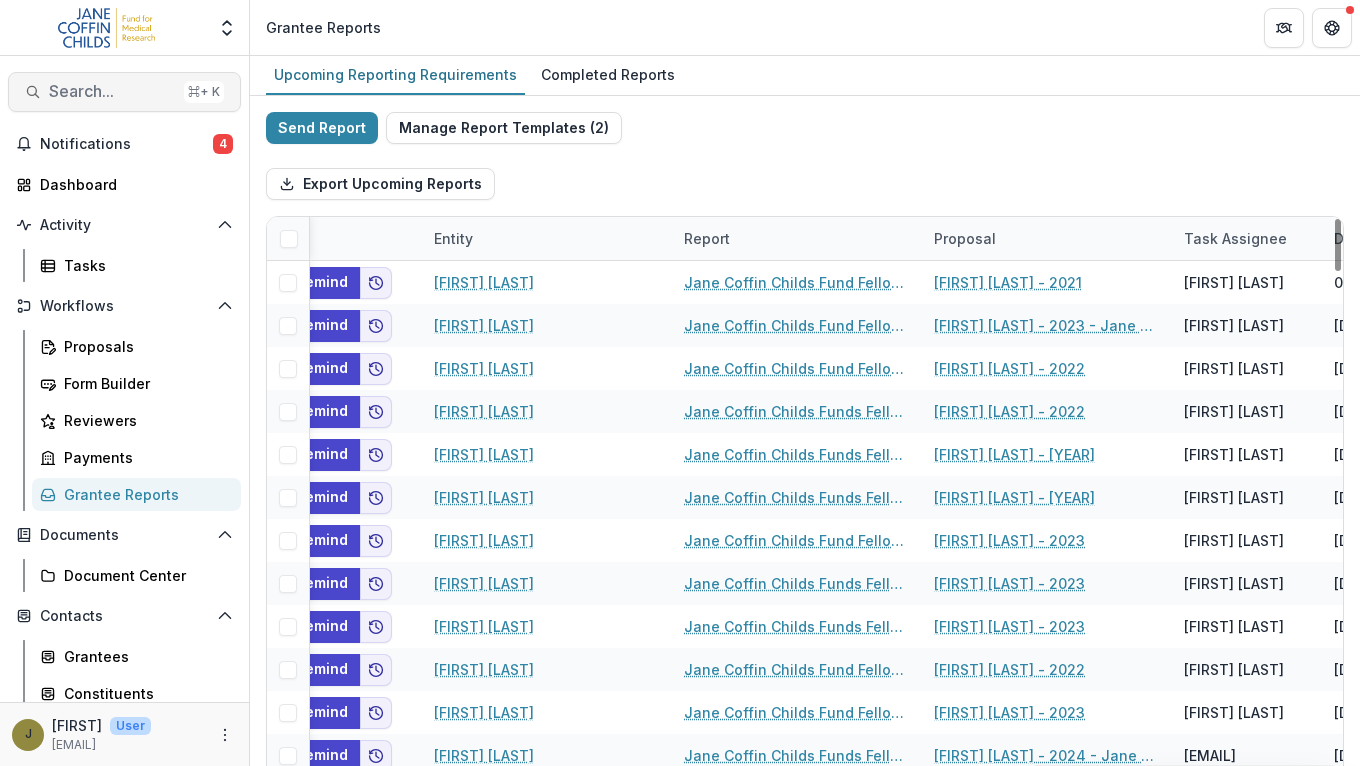 scroll, scrollTop: 0, scrollLeft: 0, axis: both 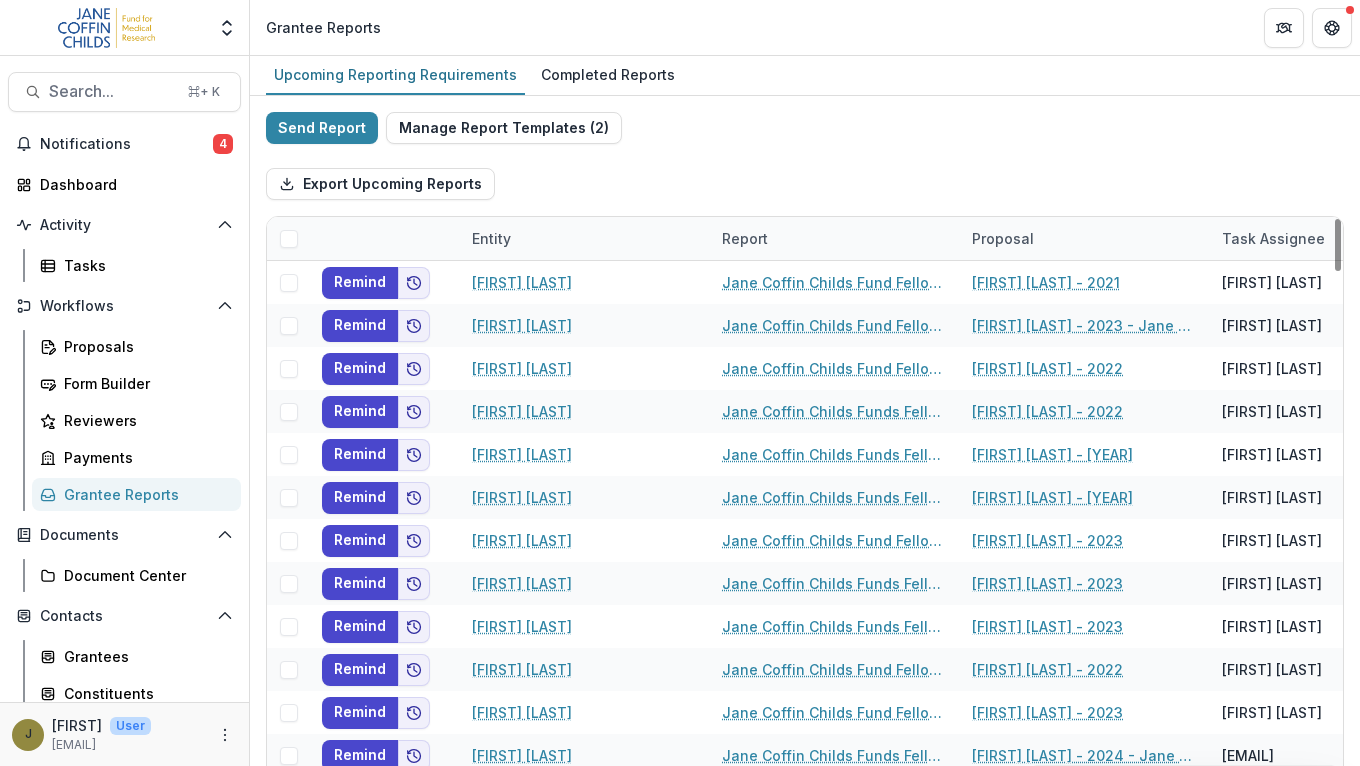 click on "Entity" at bounding box center (491, 238) 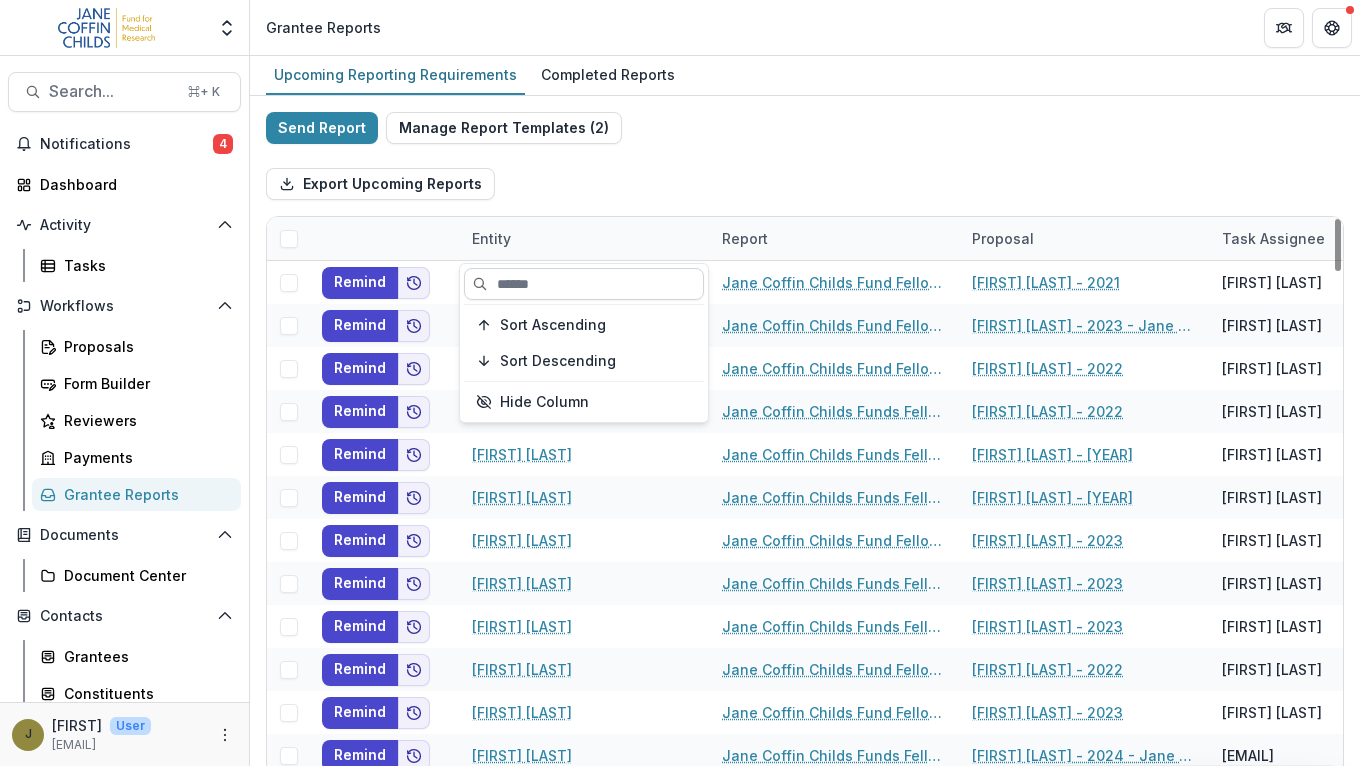 click at bounding box center [584, 284] 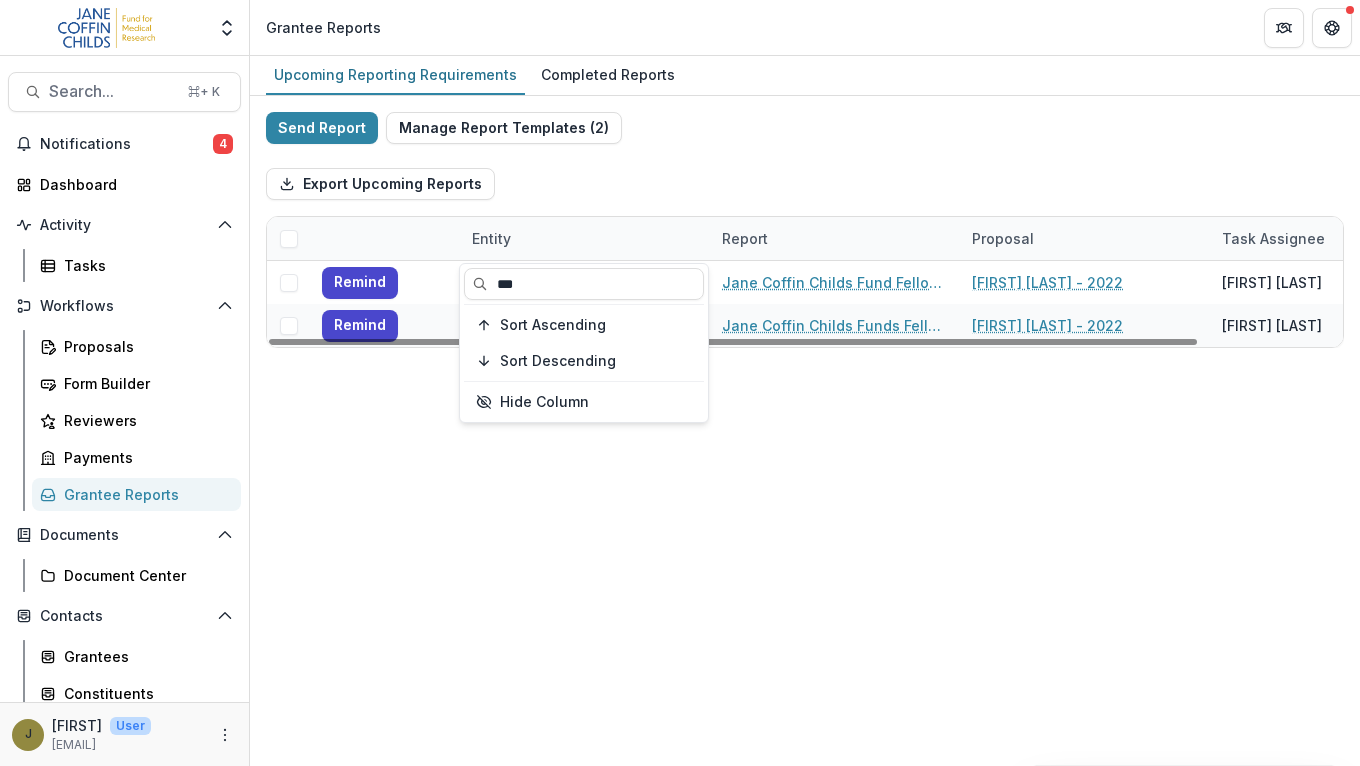 type on "***" 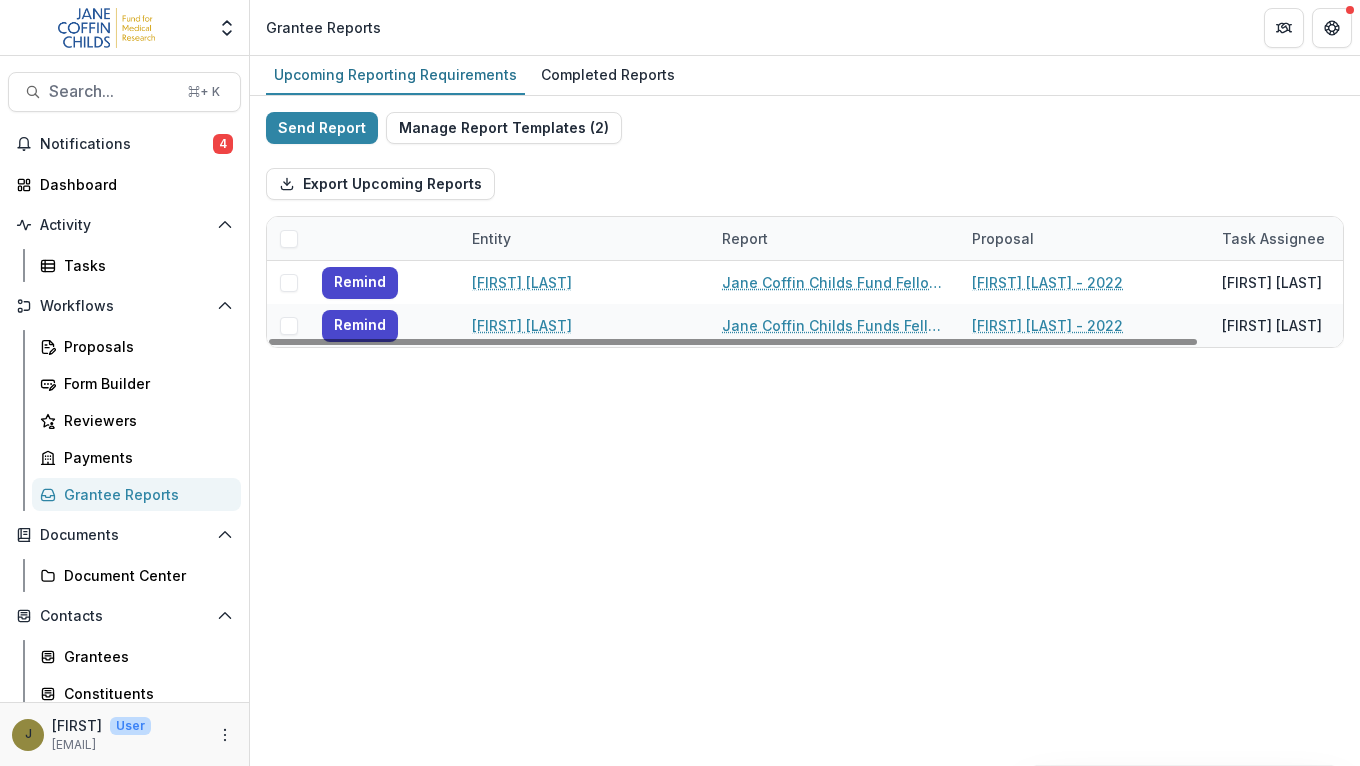 click on "Export Upcoming Reports" at bounding box center [805, 184] 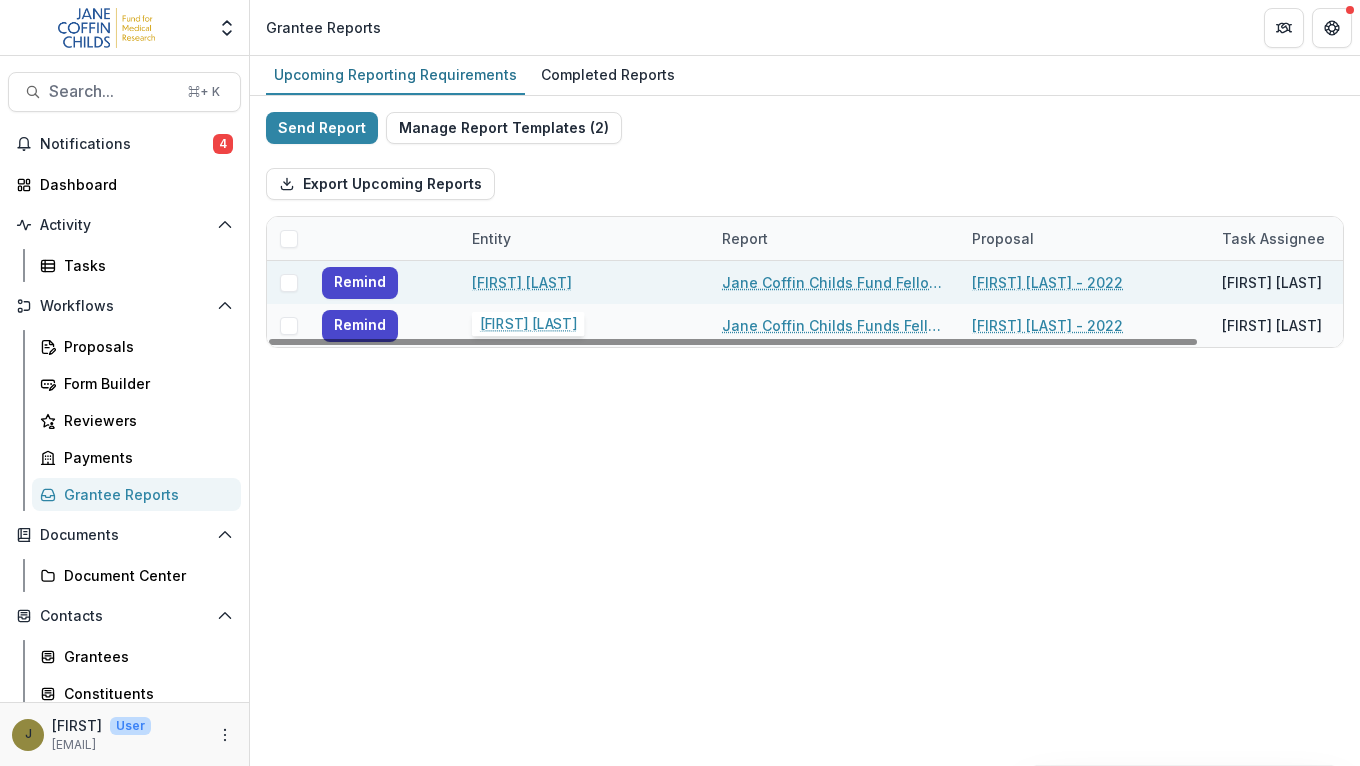 click on "[FIRST] [LAST]" at bounding box center [522, 282] 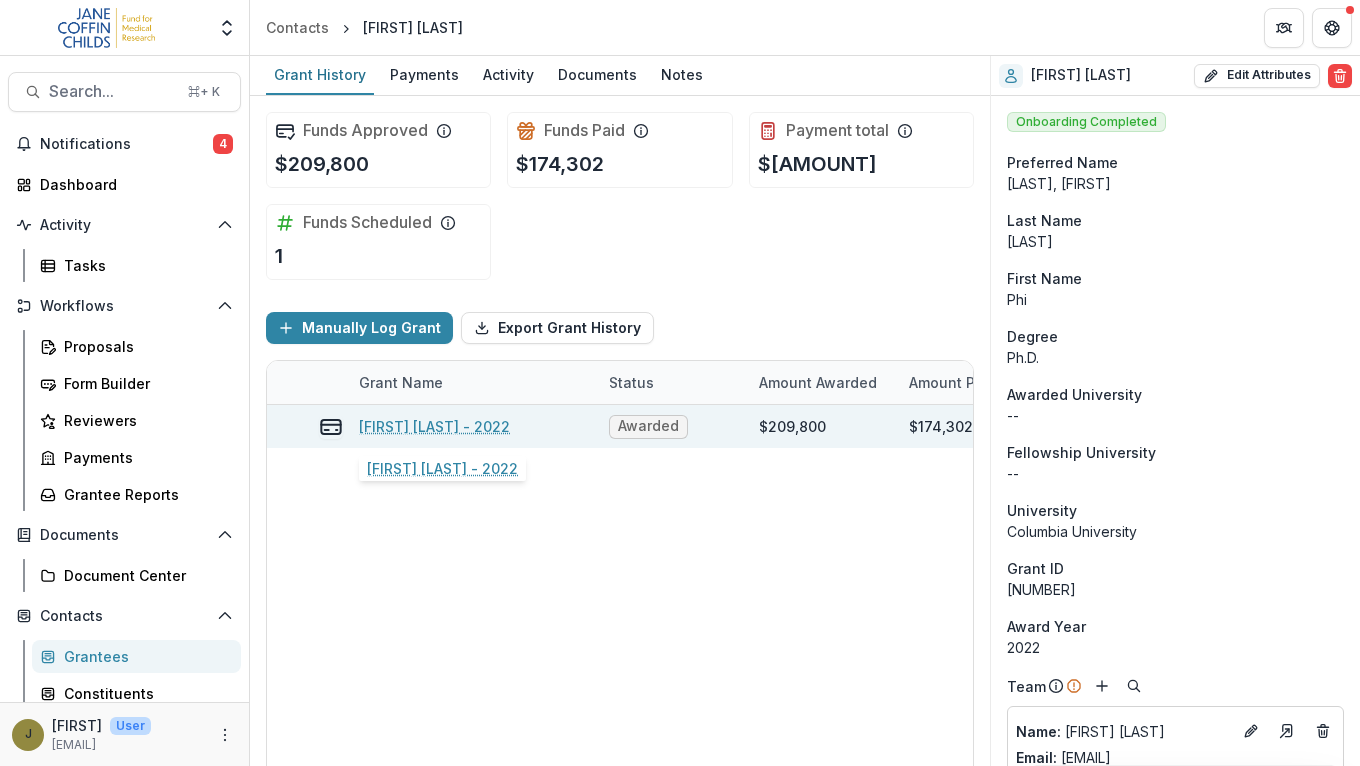 click on "[FIRST] [LAST] - 2022" at bounding box center [434, 426] 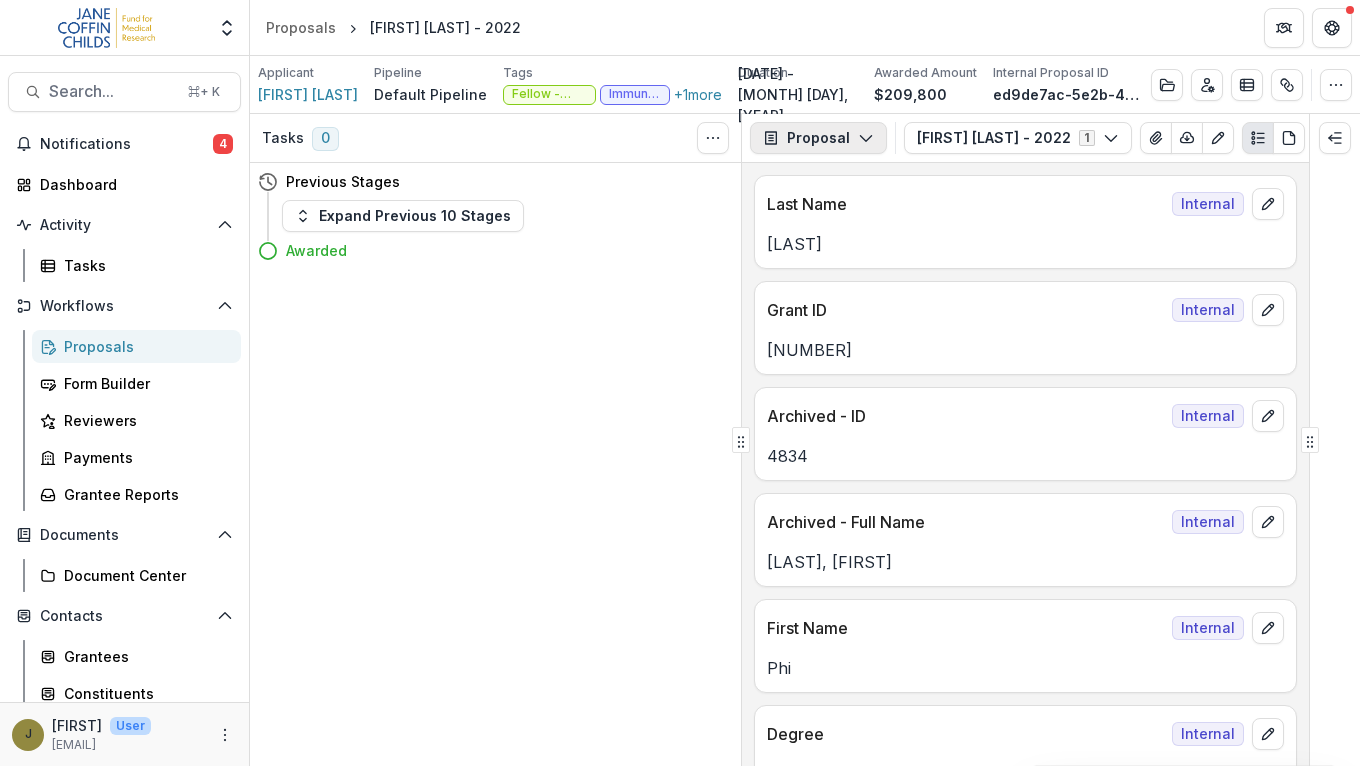 click on "Proposal" at bounding box center [818, 138] 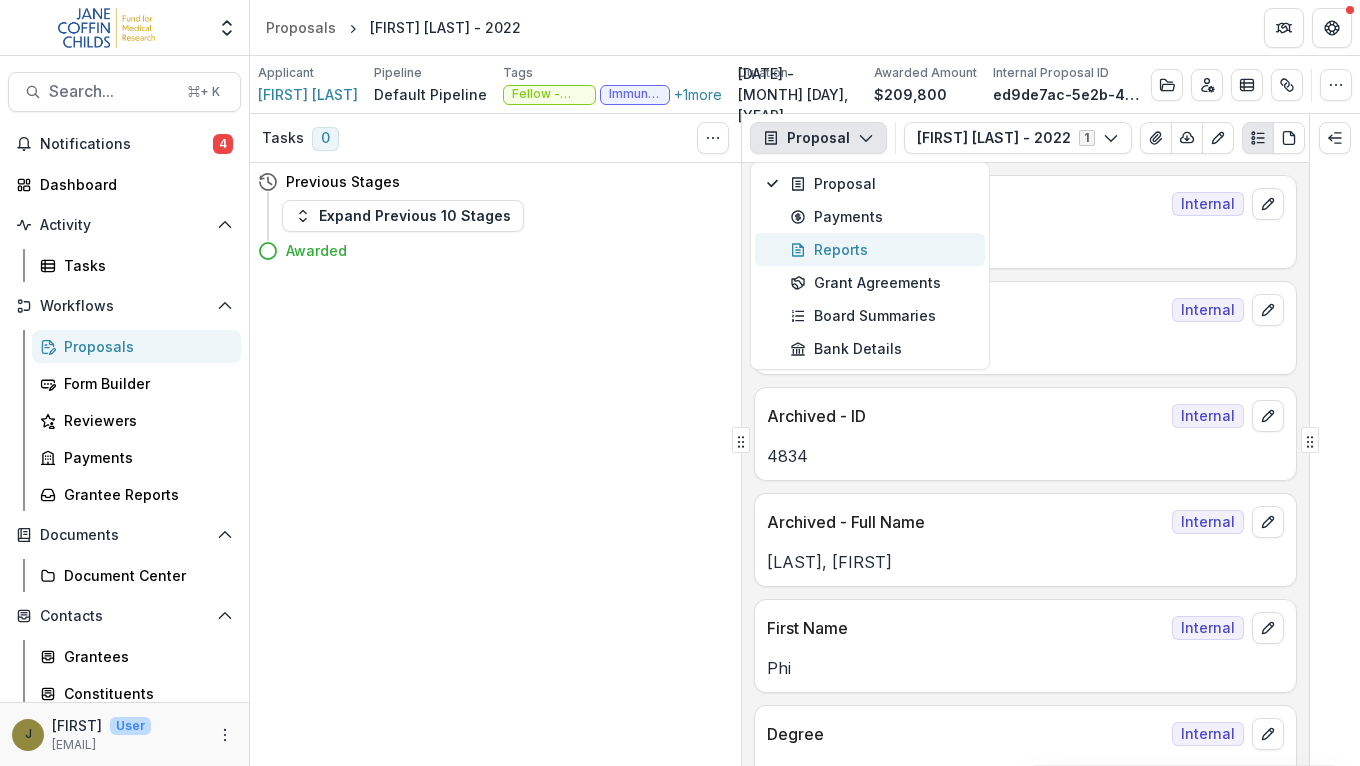 click on "Reports" at bounding box center (881, 249) 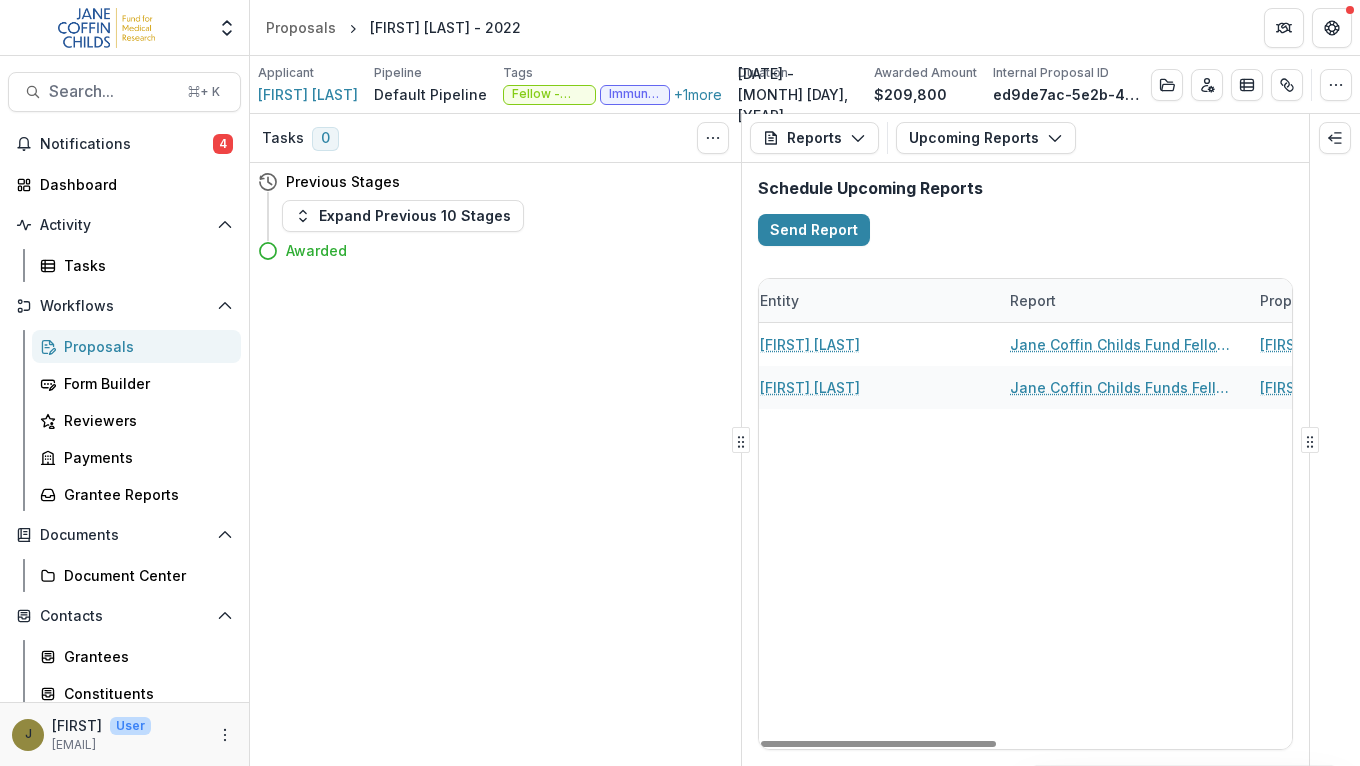 scroll, scrollTop: 0, scrollLeft: 0, axis: both 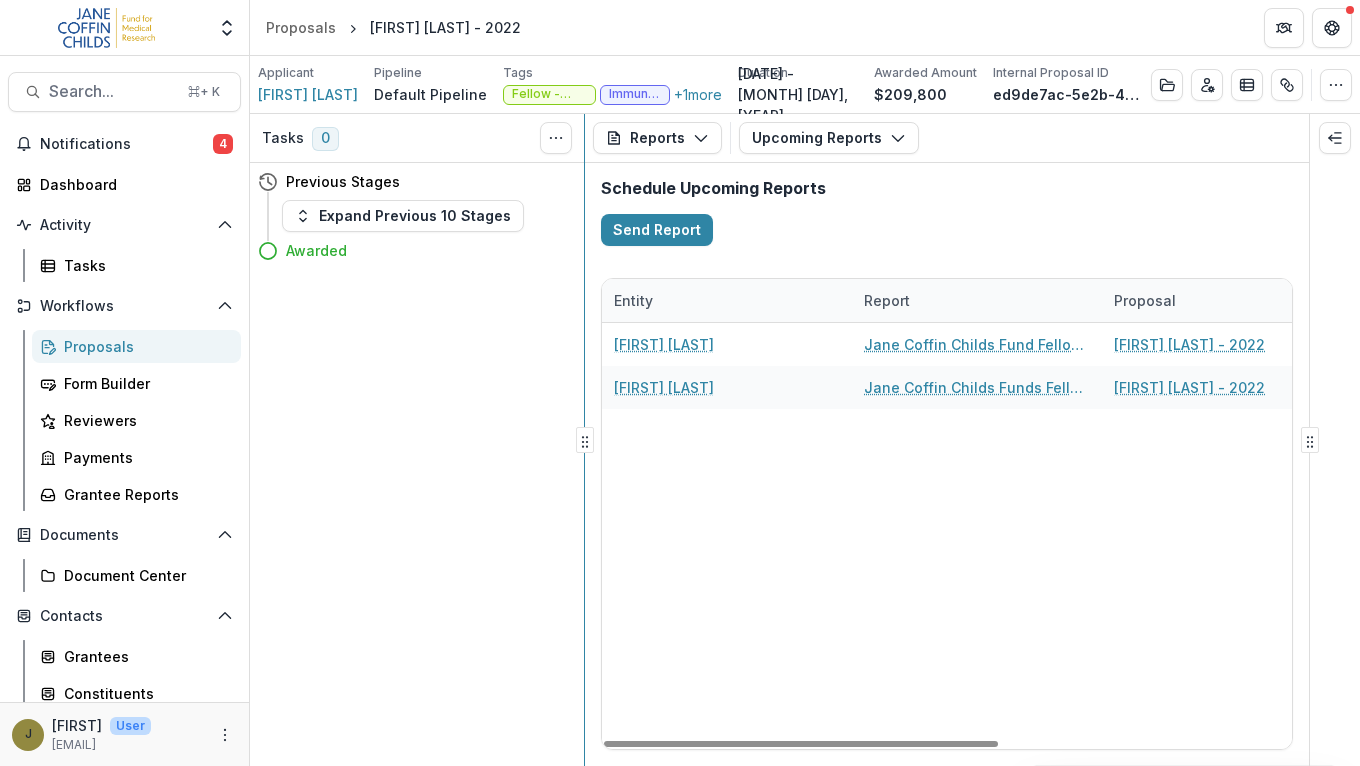 click on "Tasks 0 Show Cancelled Tasks Previous Stages Expand Previous 10 Stages Awarded Reports Proposal Payments Reports Grant Agreements Board Summaries Bank Details Upcoming Reports Tables Upcoming Reports Completed Reports Reports Jane Coffin Childs Funds Fellow’s Annual Progress Report [YEAR]-[MONTH]-[DAY] Jane Coffin Childs Fund Fellowship Award Financial Expenditure Report [YEAR]-[MONTH]-[DAY] Jane Coffin Childs Funds Fellow’s Annual Progress Report [YEAR]-[MONTH]-[DAY] Jane Coffin Childs Fund Fellowship Award Financial Expenditure Report [YEAR]-[MONTH]-[DAY] Jane Coffin Childs Funds Fellow’s Annual Progress Report [YEAR]-[MONTH]-[DAY] Schedule Upcoming Reports Send Report Entity Report Proposal Task Assignee Due Date [FIRST] [LAST] Jane Coffin Childs Fund Fellowship Award Financial Expenditure Report [FIRST] [LAST] - [YEAR] [FIRST] [LAST] [DATE] Remind [FIRST] [LAST] Jane Coffin Childs Funds Fellow’s Annual Progress Report [FIRST] [LAST] - [YEAR] [FIRST] [LAST] [DATE] Remind" at bounding box center [805, 440] 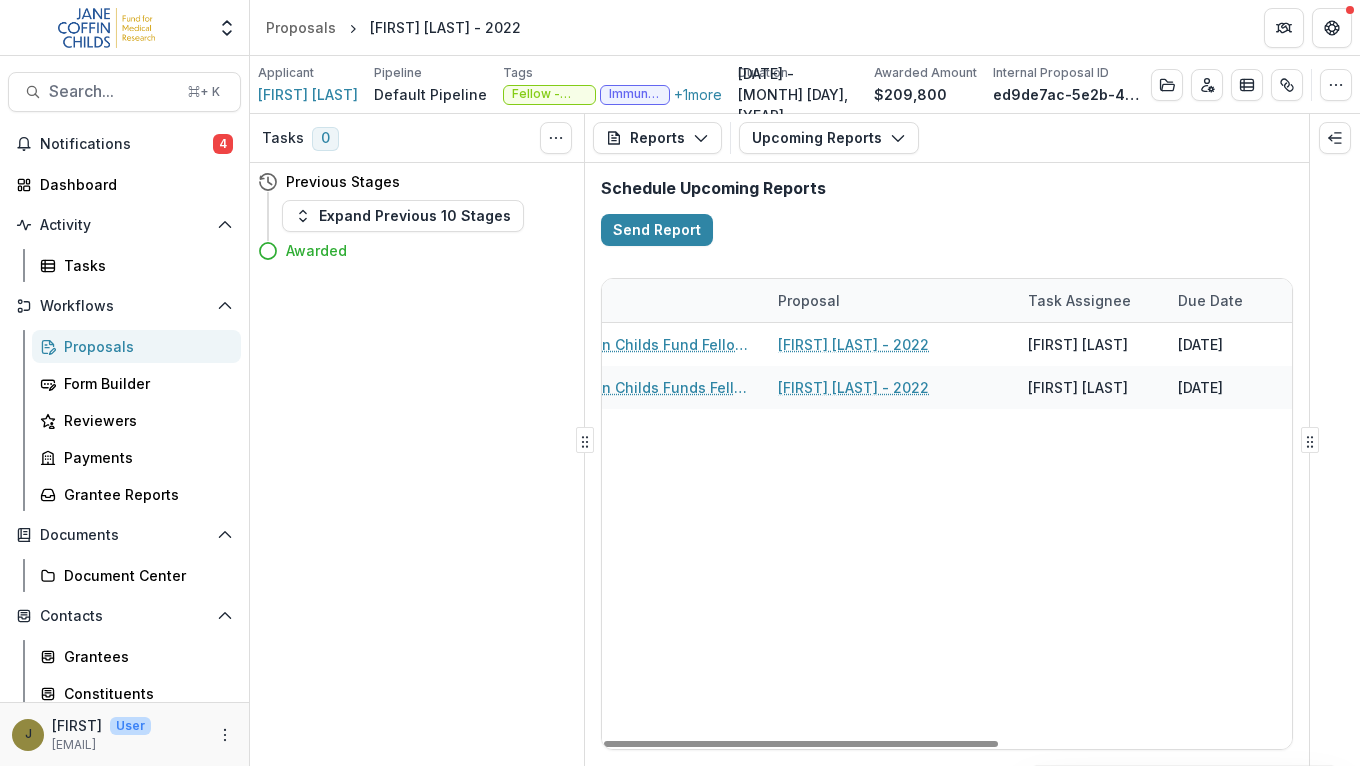 scroll, scrollTop: 0, scrollLeft: 290, axis: horizontal 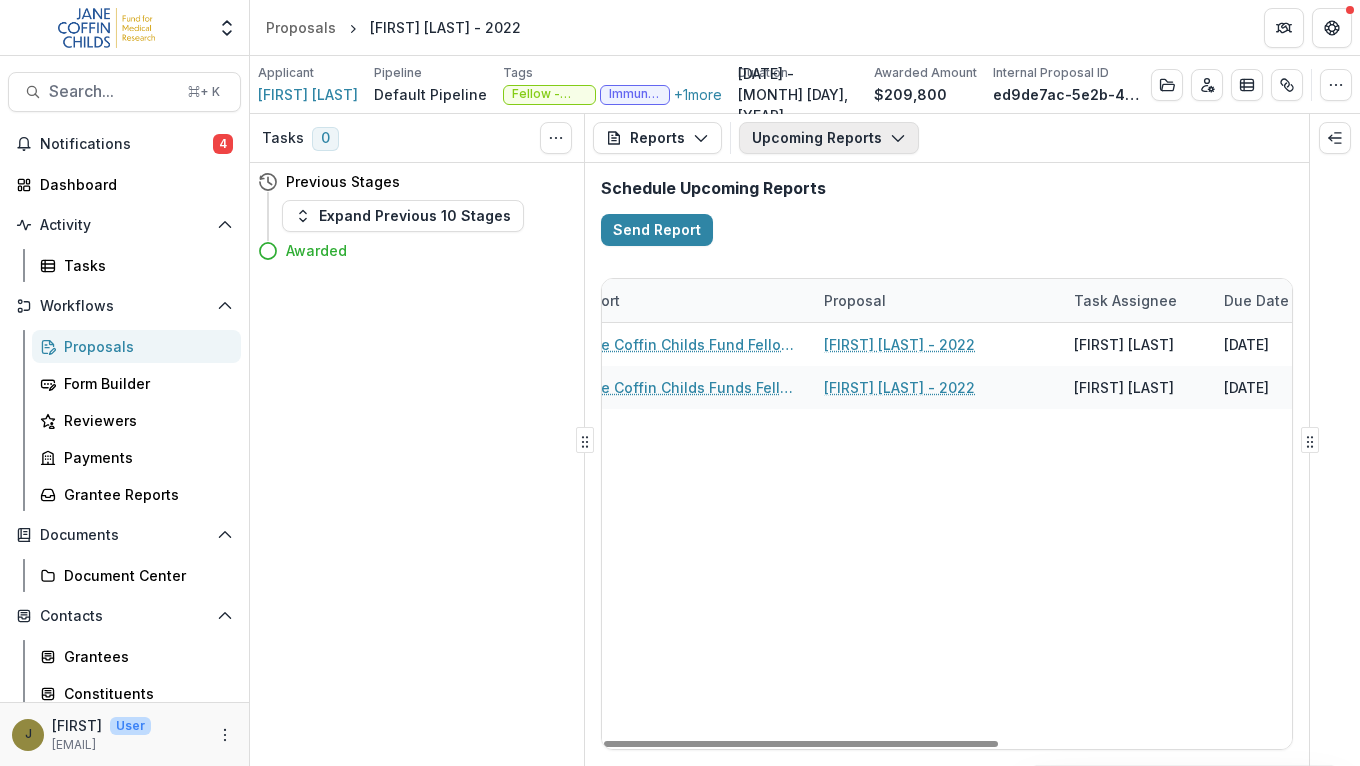 click 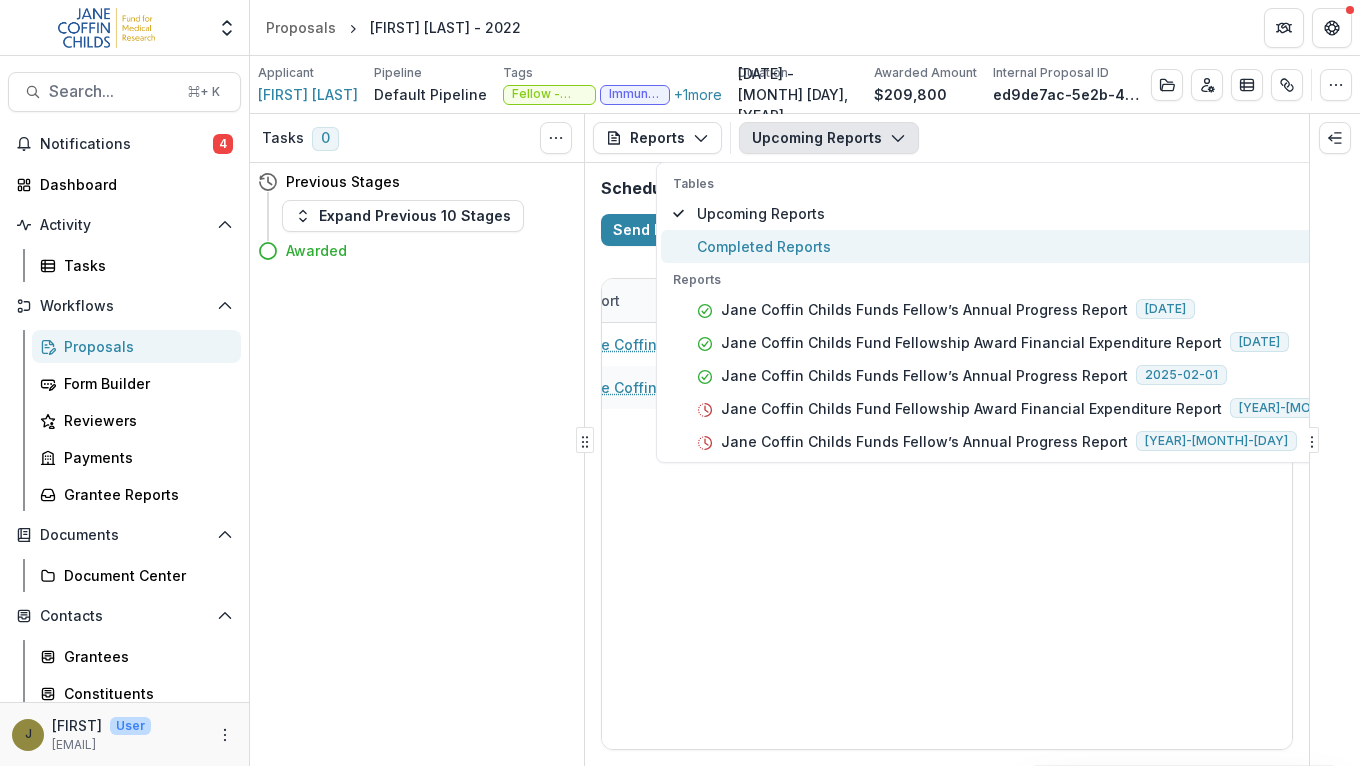 click on "Completed Reports" at bounding box center [1031, 246] 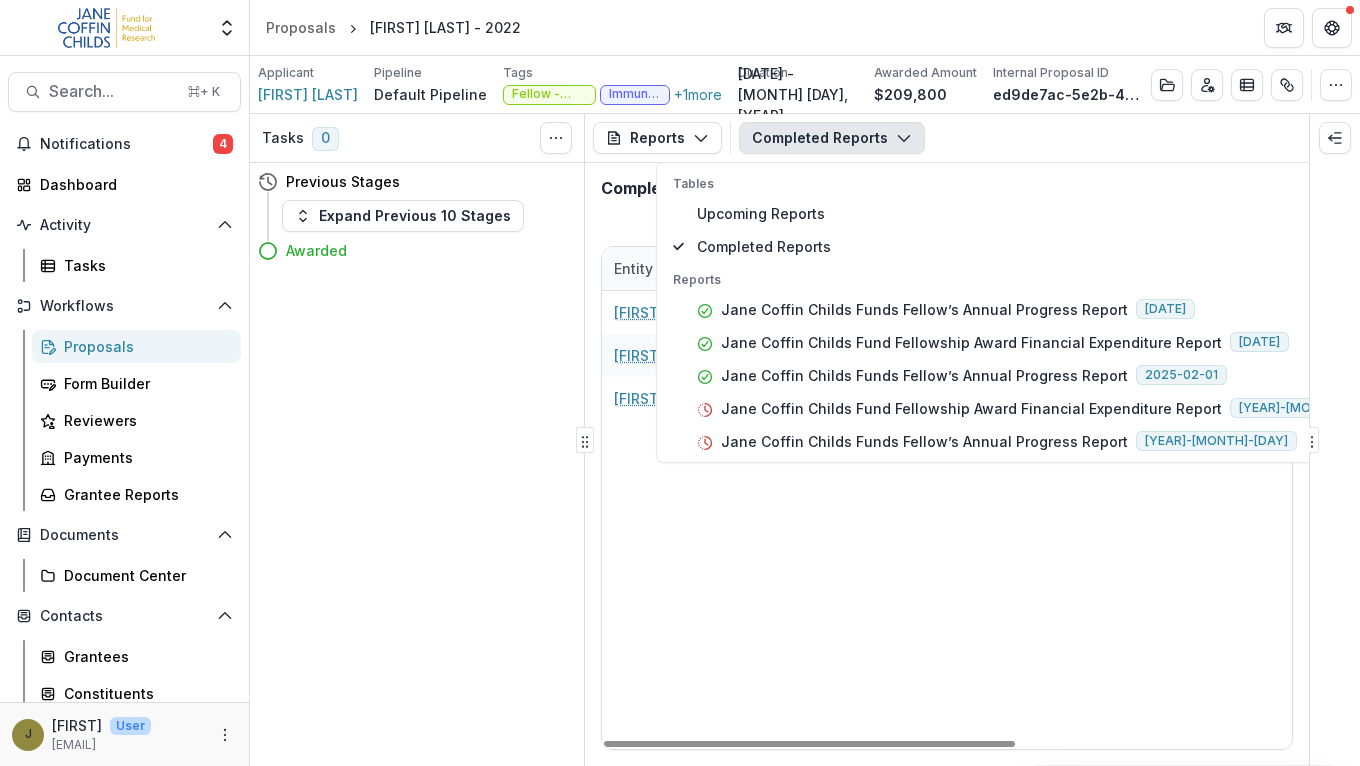 click on "[FIRST] [LAST] Jane Coffin Childs Funds Fellow’s Annual Progress Report [FIRST] [LAST] - 2022 [FIRST] [LAST] [DATE] [FIRST] [LAST] Jane Coffin Childs Fund Fellowship Award Financial Expenditure Report [FIRST] [LAST] - 2022 [FIRST] [LAST] [DATE] [FIRST] [LAST] Jane Coffin Childs Funds Fellow’s Annual Progress Report [FIRST] [LAST] - 2022 [FIRST] [LAST] [DATE]" at bounding box center [1177, 520] 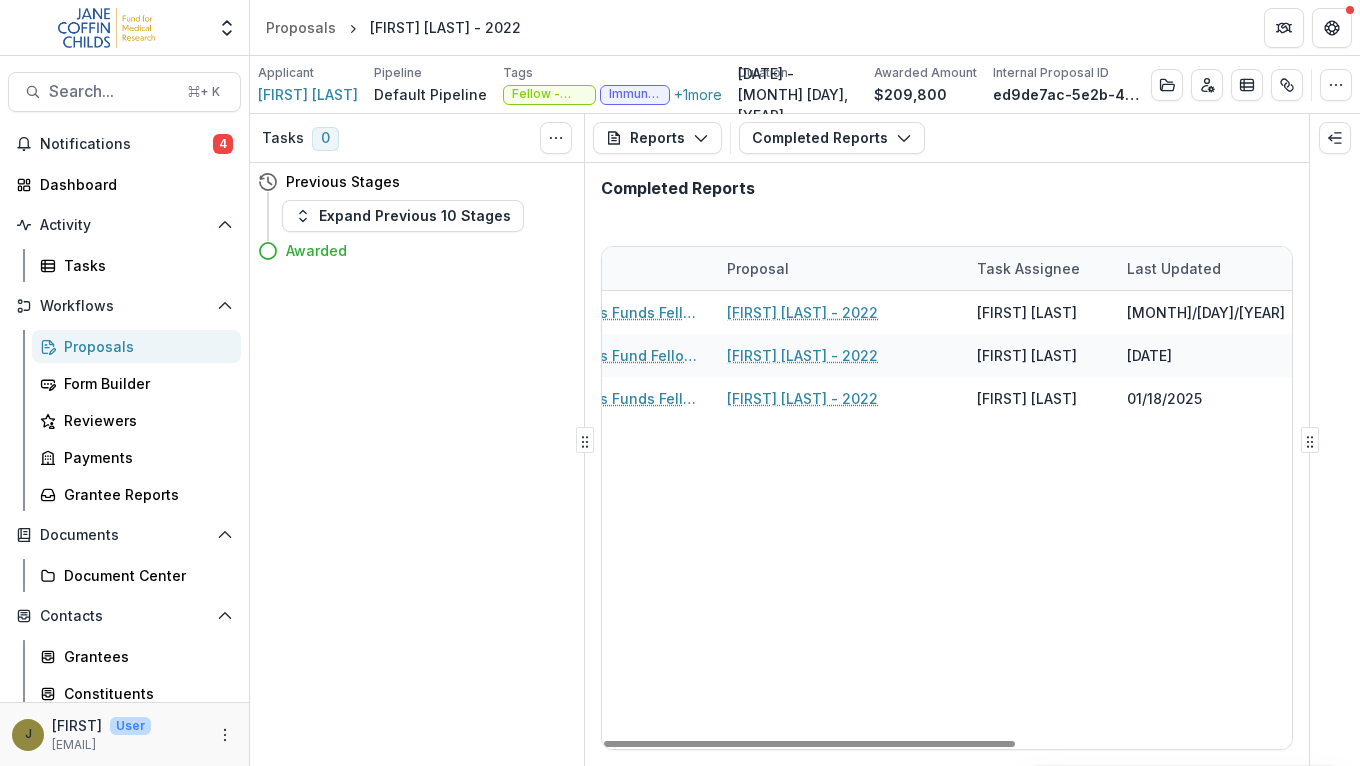 scroll, scrollTop: 0, scrollLeft: 388, axis: horizontal 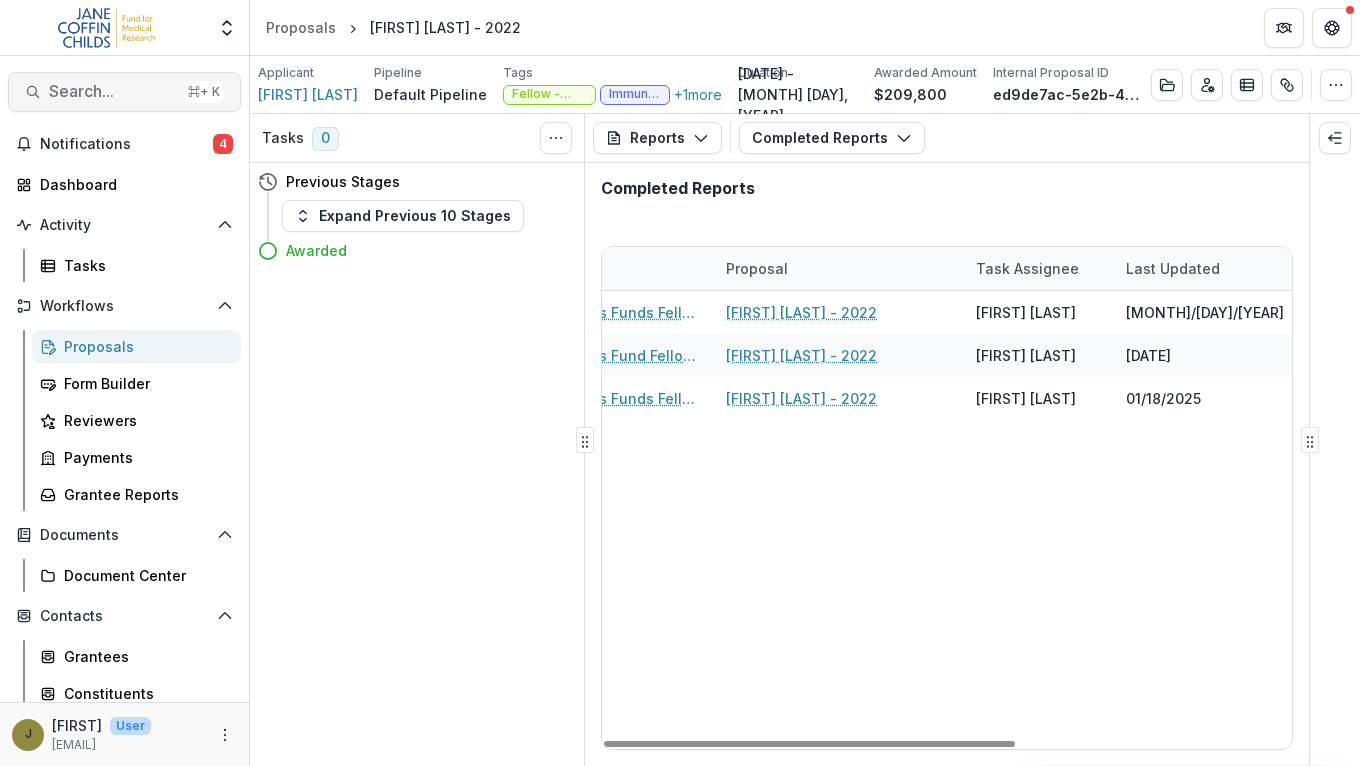 click on "Search..." at bounding box center [112, 91] 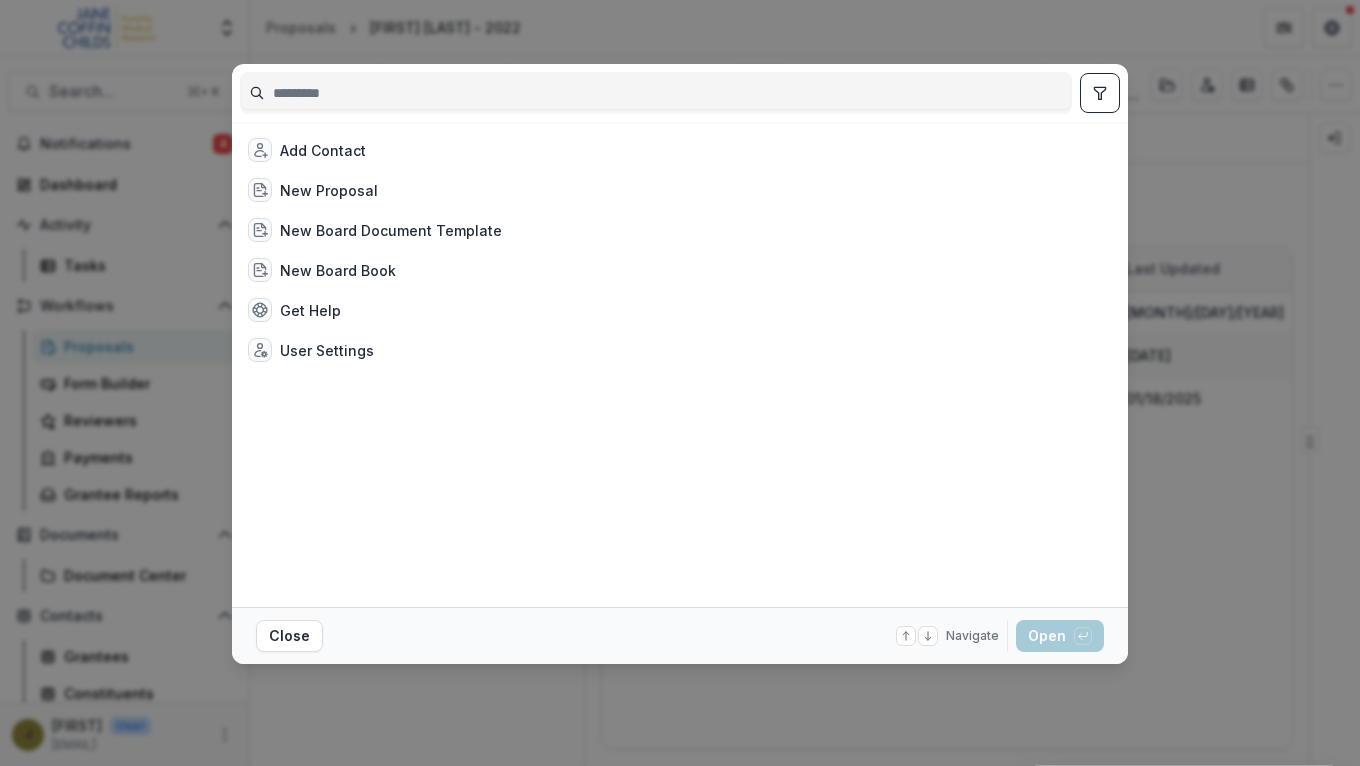 click on "Add Contact New Proposal New Board Document Template New Board Book Get Help User Settings Close Navigate up and down with arrow keys Open with enter key" at bounding box center (680, 383) 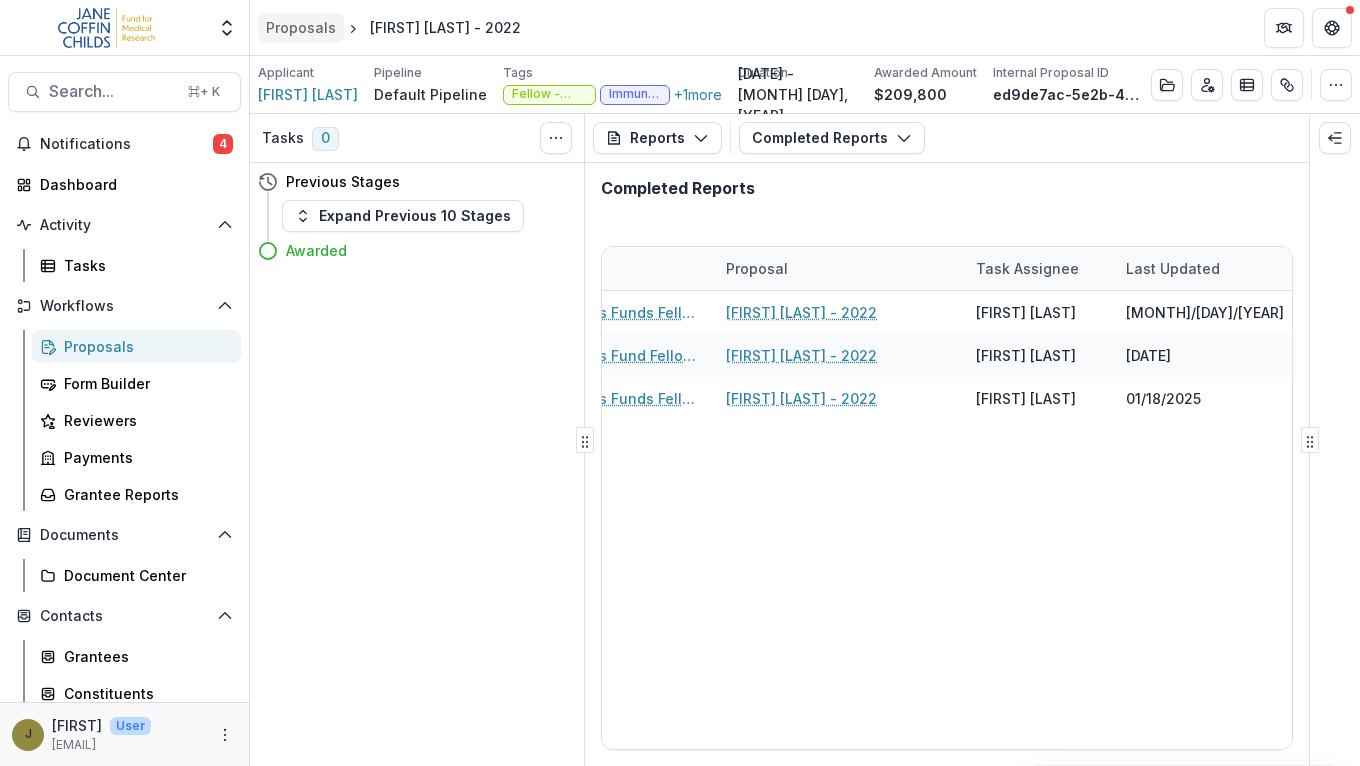 click on "Proposals" at bounding box center (301, 27) 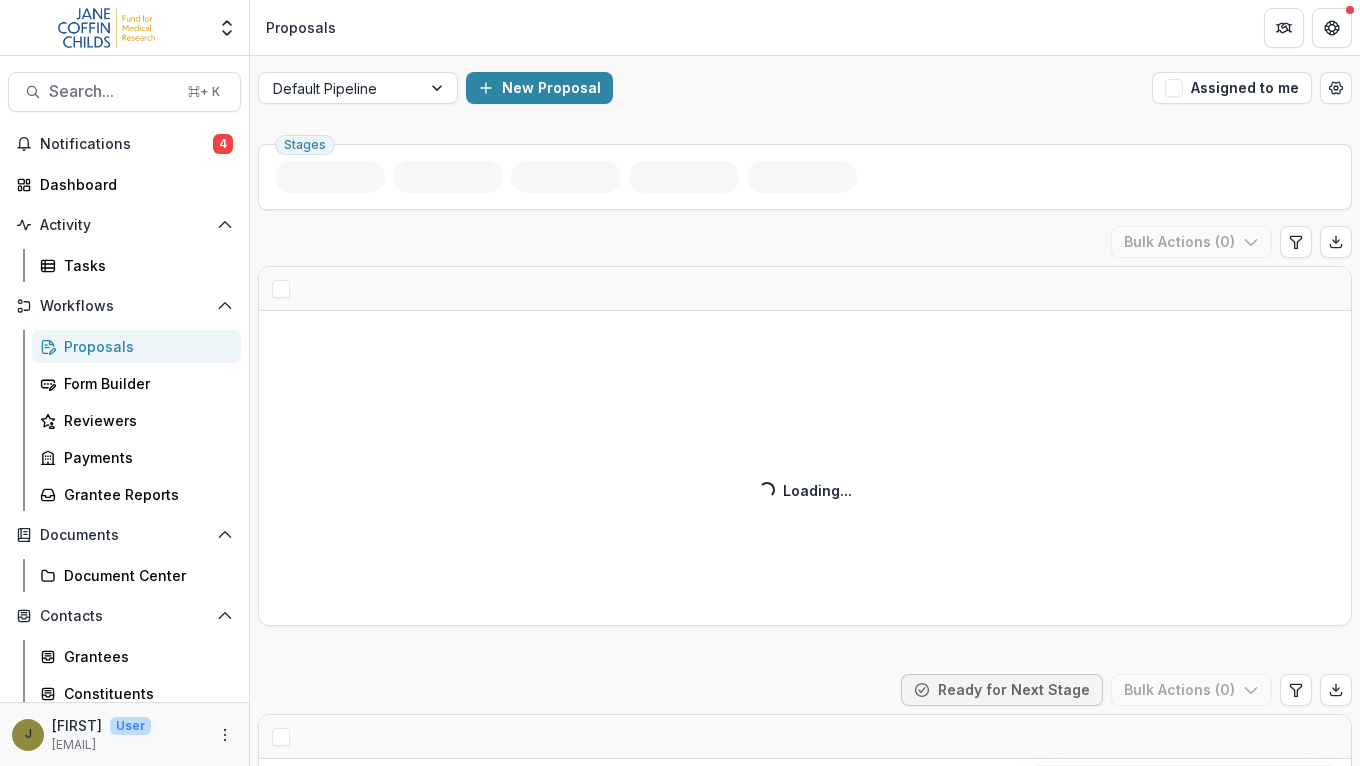 click on "Proposals" at bounding box center [144, 346] 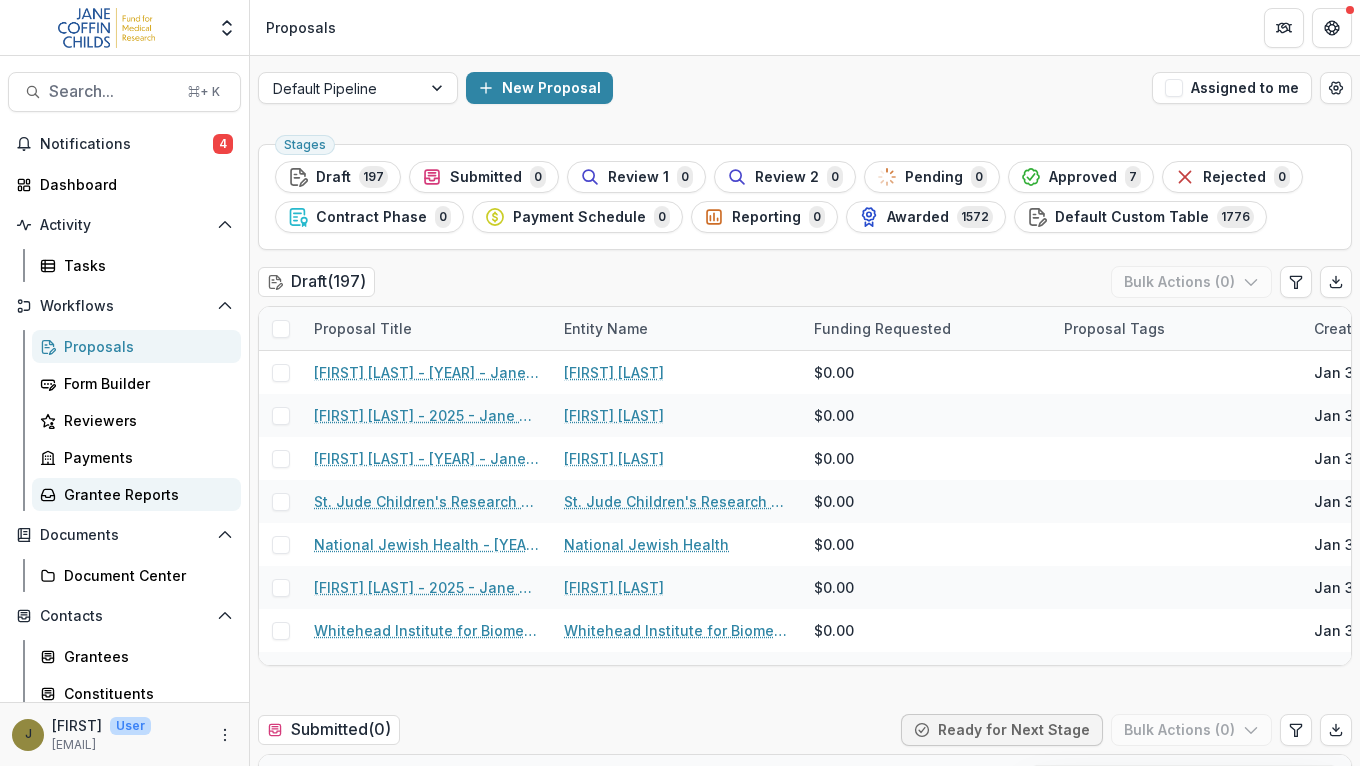 click on "Grantee Reports" at bounding box center [144, 494] 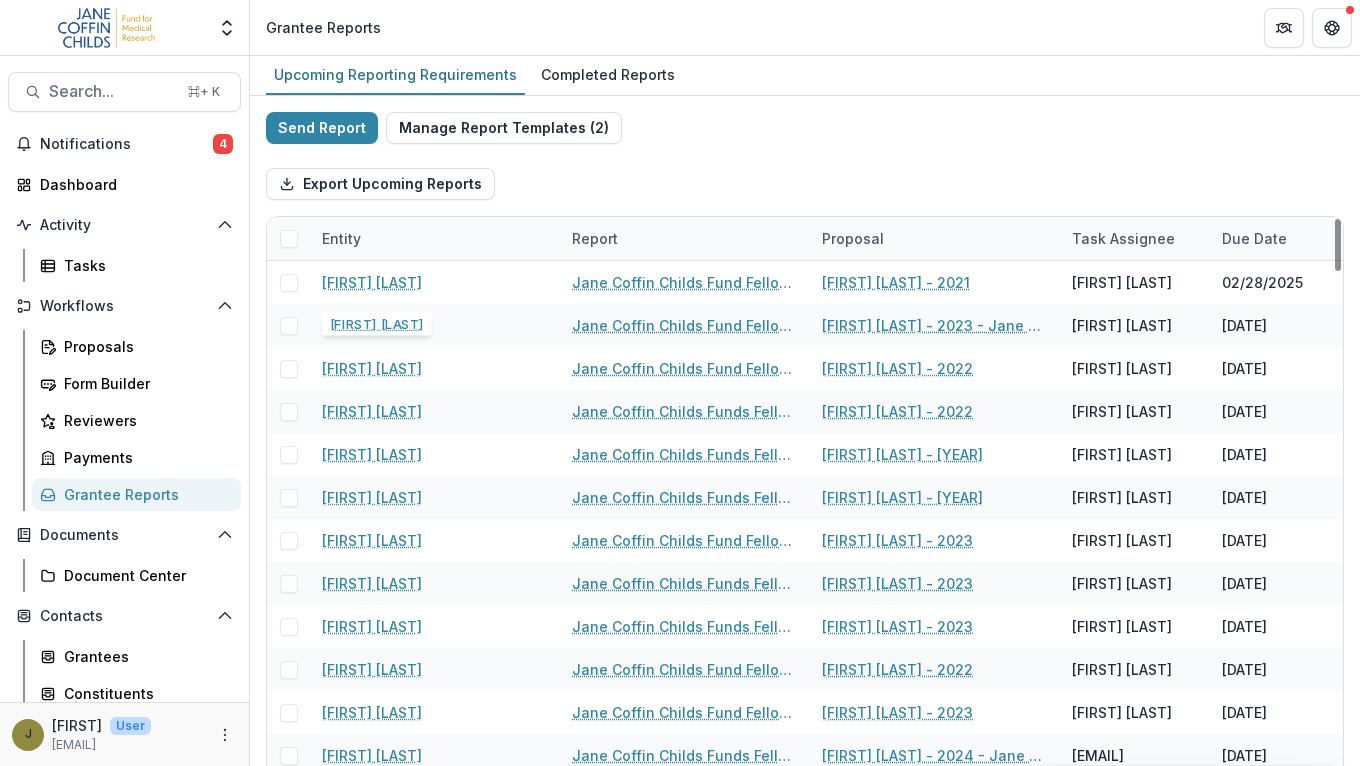 click on "Entity" at bounding box center [341, 238] 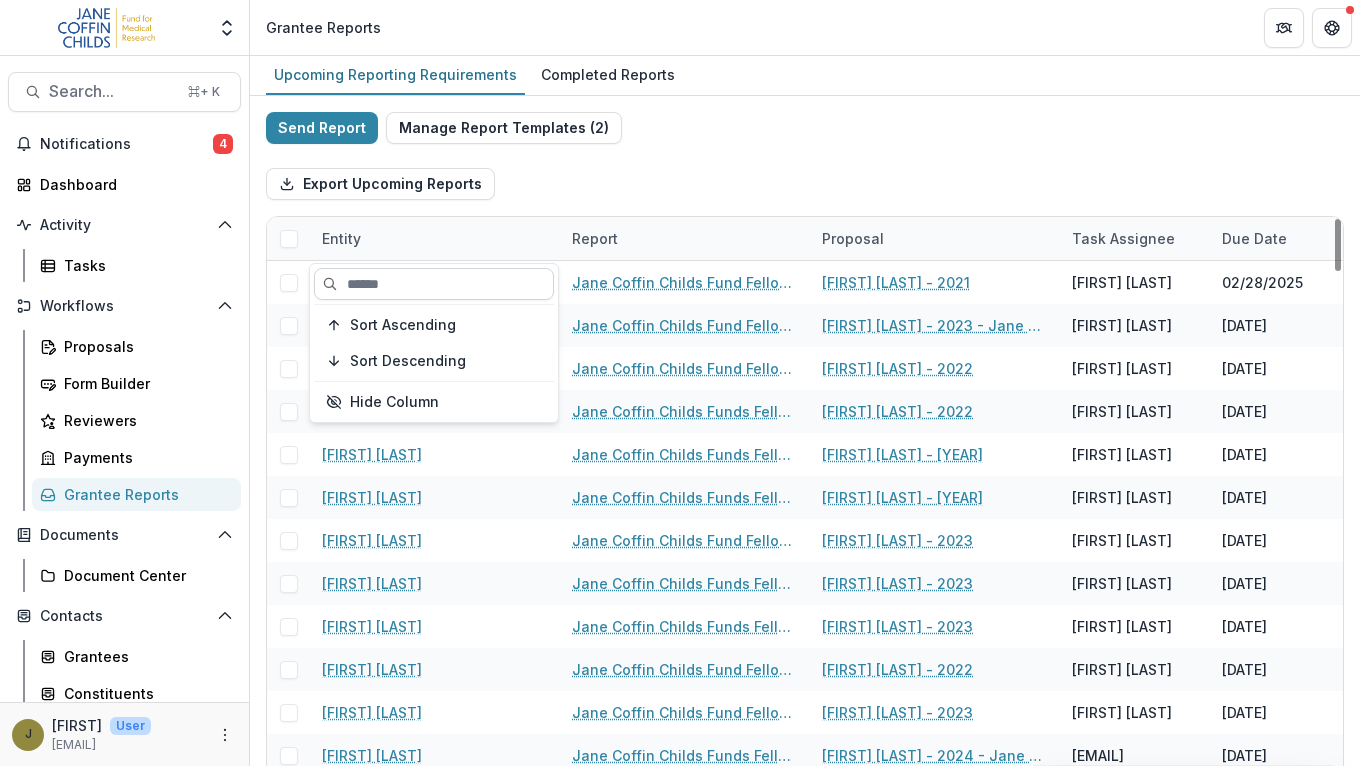 click at bounding box center (434, 284) 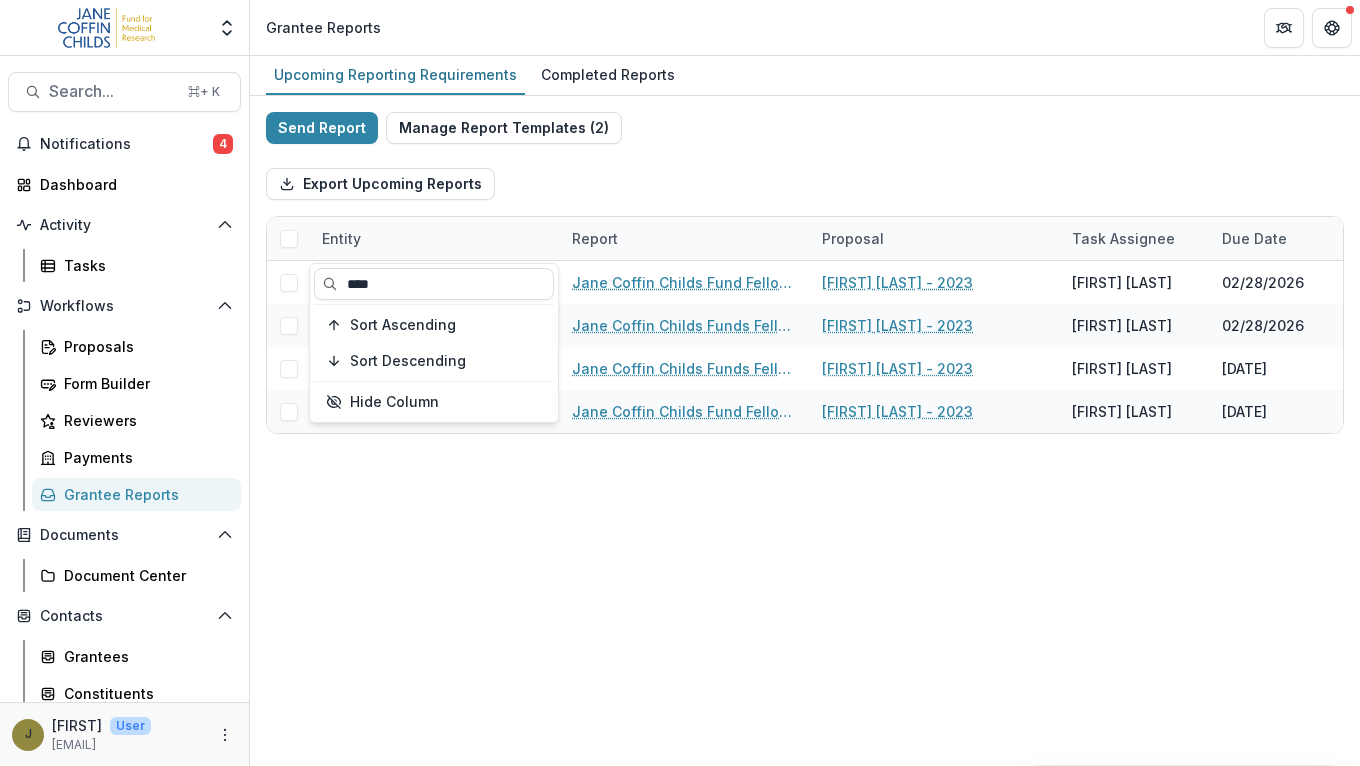 type on "****" 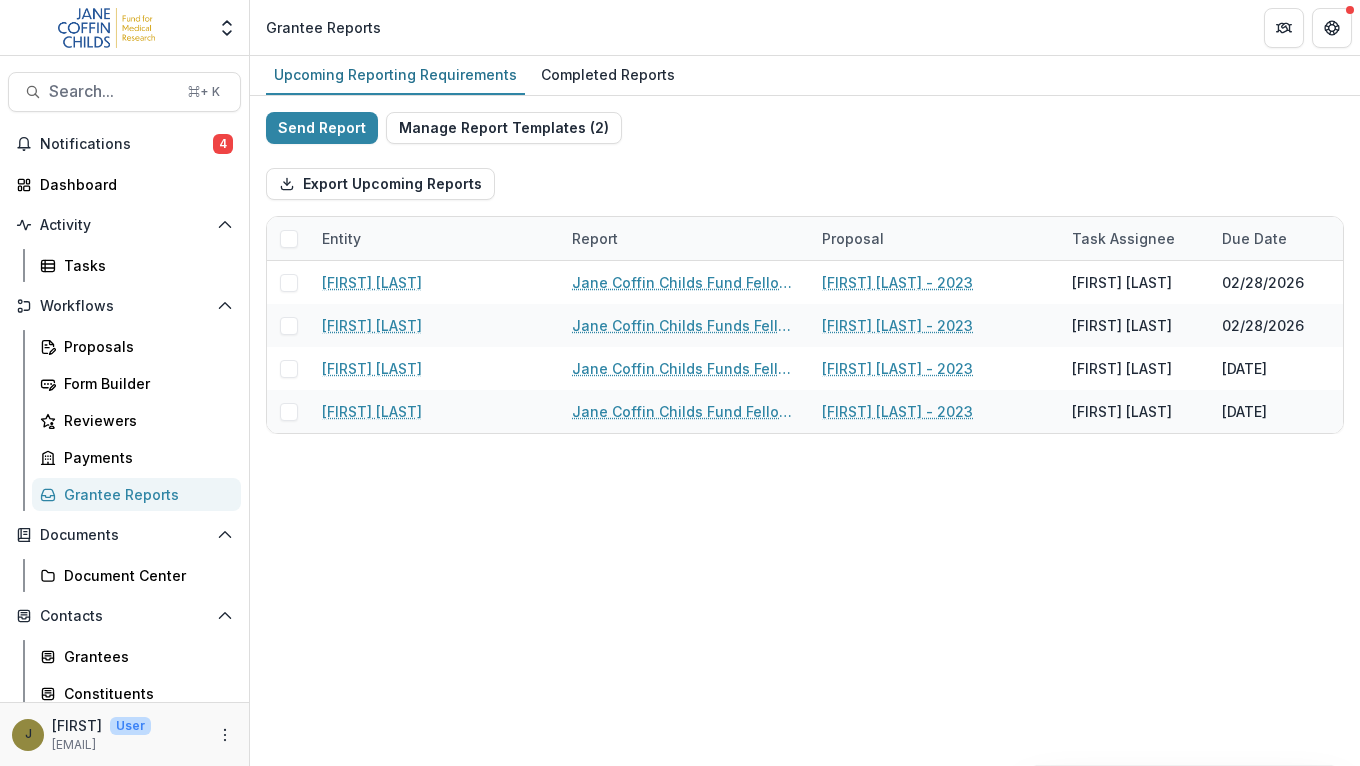 click on "Upcoming Reporting Requirements Completed Reports Send Report Manage Report Templates ( 2 ) Export Upcoming Reports Entity Report Proposal Task Assignee Due Date [FIRST] [LAST] Jane Coffin Childs Funds Fellow’s Annual Progress Report [FIRST] [LAST] - [YEAR] [FIRST] [LAST] [DATE] Remind [FIRST] [LAST] Jane Coffin Childs Fund Fellowship Award Financial Expenditure Report [FIRST] [LAST] - [YEAR] [FIRST] [LAST] [DATE] Remind [FIRST] [LAST] Jane Coffin Childs Funds Fellow’s Annual Progress Report [FIRST] [LAST] - [YEAR] [FIRST] [LAST] [DATE] Remind [FIRST] [LAST] Jane Coffin Childs Fund Fellowship Award Financial Expenditure Report [FIRST] [LAST] - [YEAR] [FIRST] [LAST] [DATE] Remind" at bounding box center (805, 411) 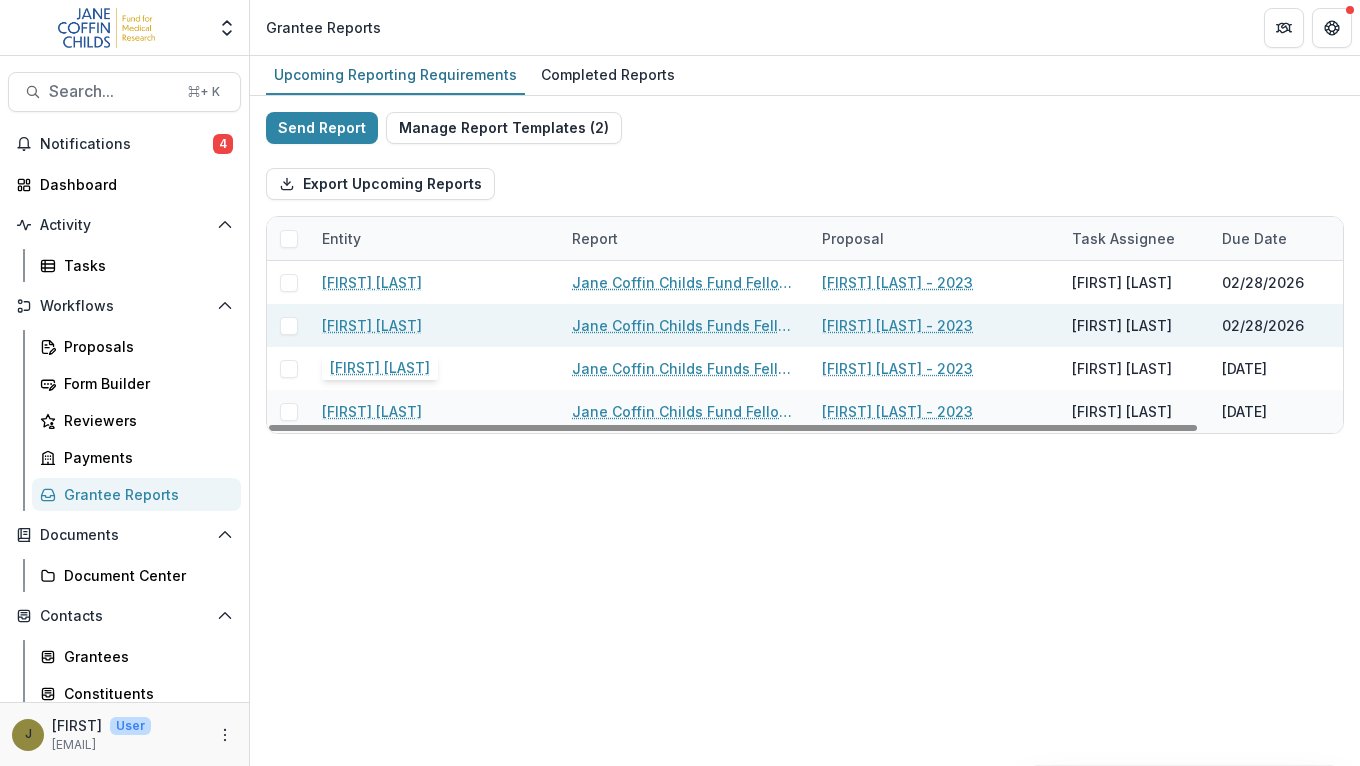 click on "[FIRST] [LAST]" at bounding box center [372, 325] 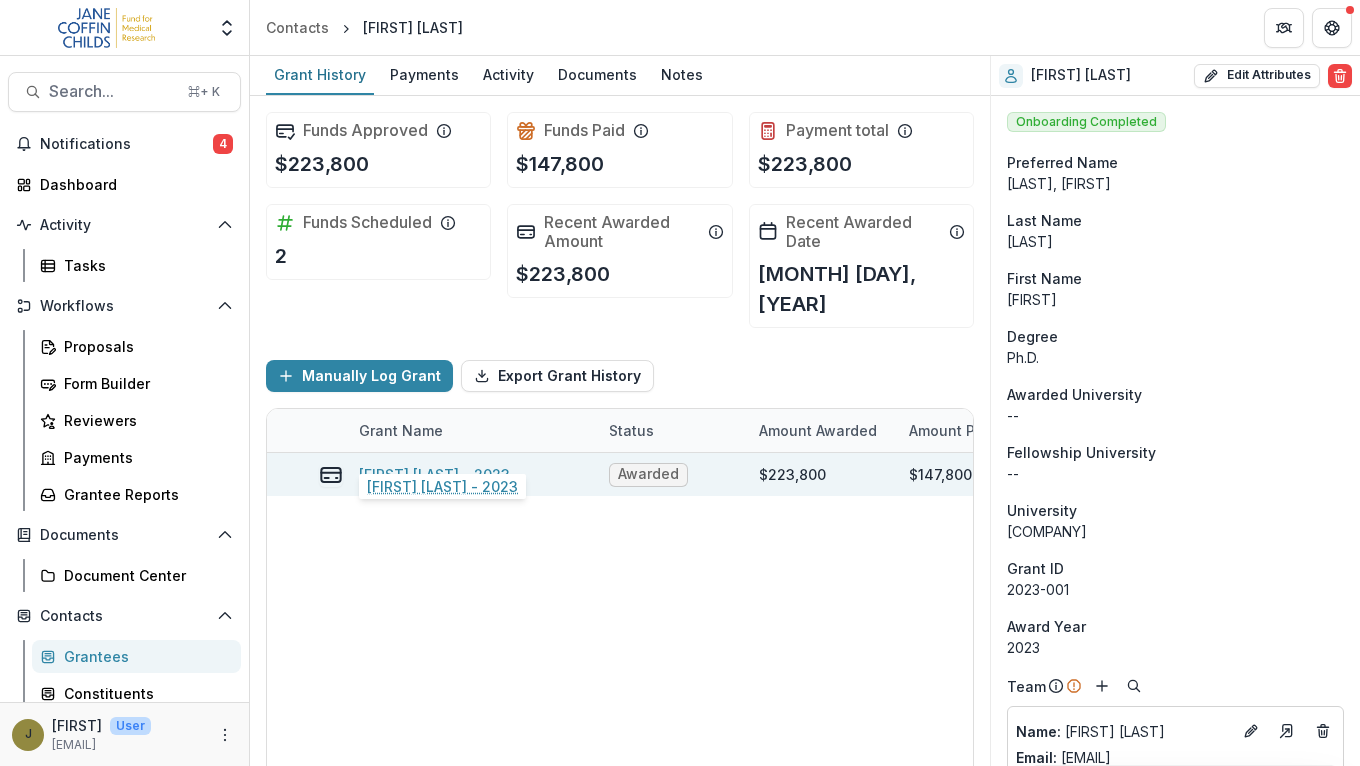 click on "[FIRST] [LAST] - 2023" at bounding box center (434, 474) 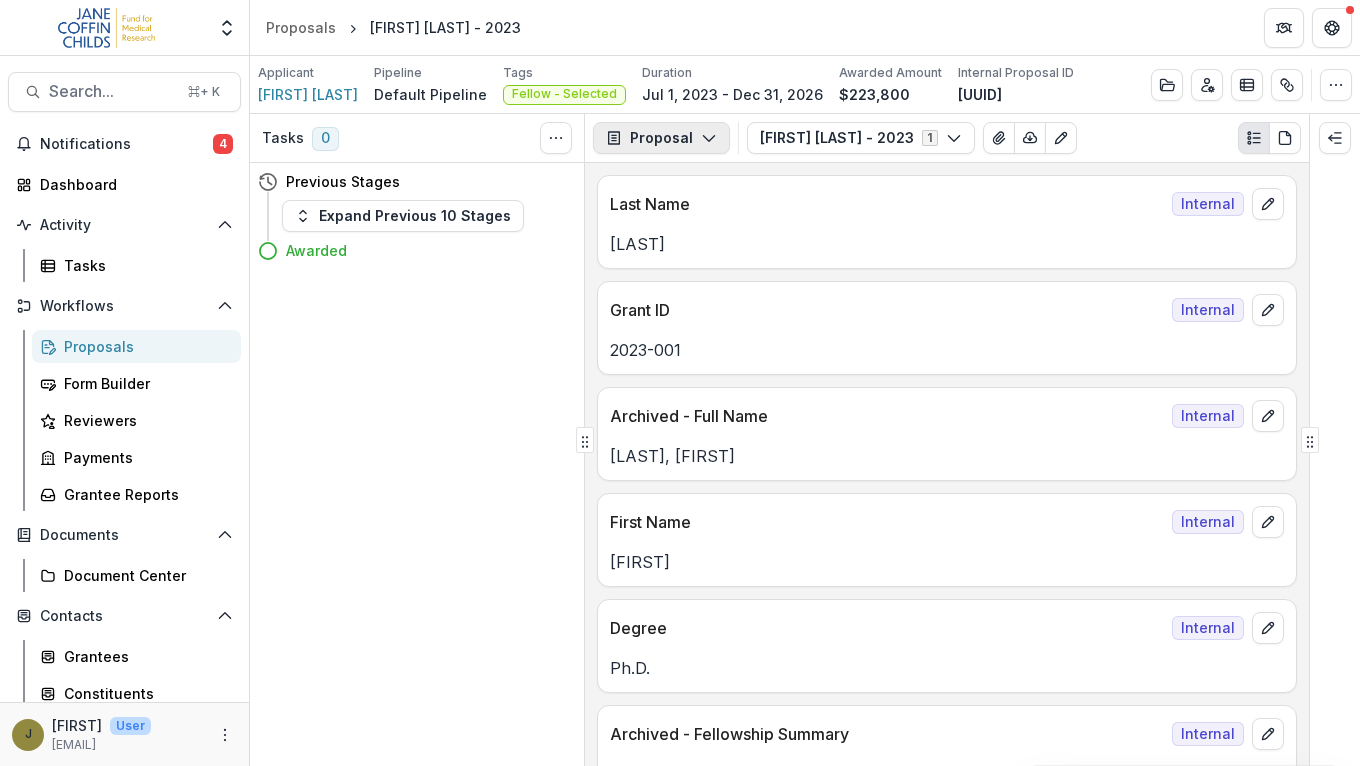 click on "Proposal" at bounding box center [661, 138] 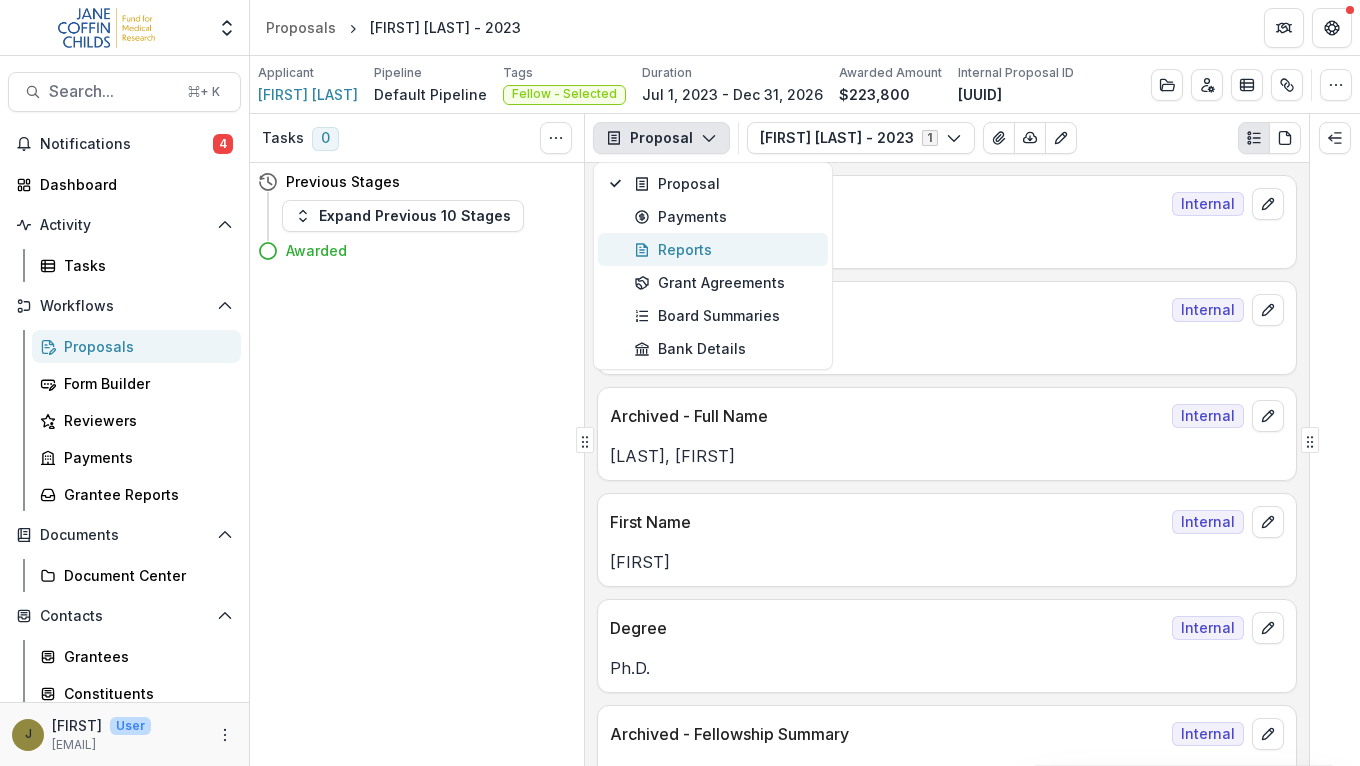click on "Reports" at bounding box center [713, 249] 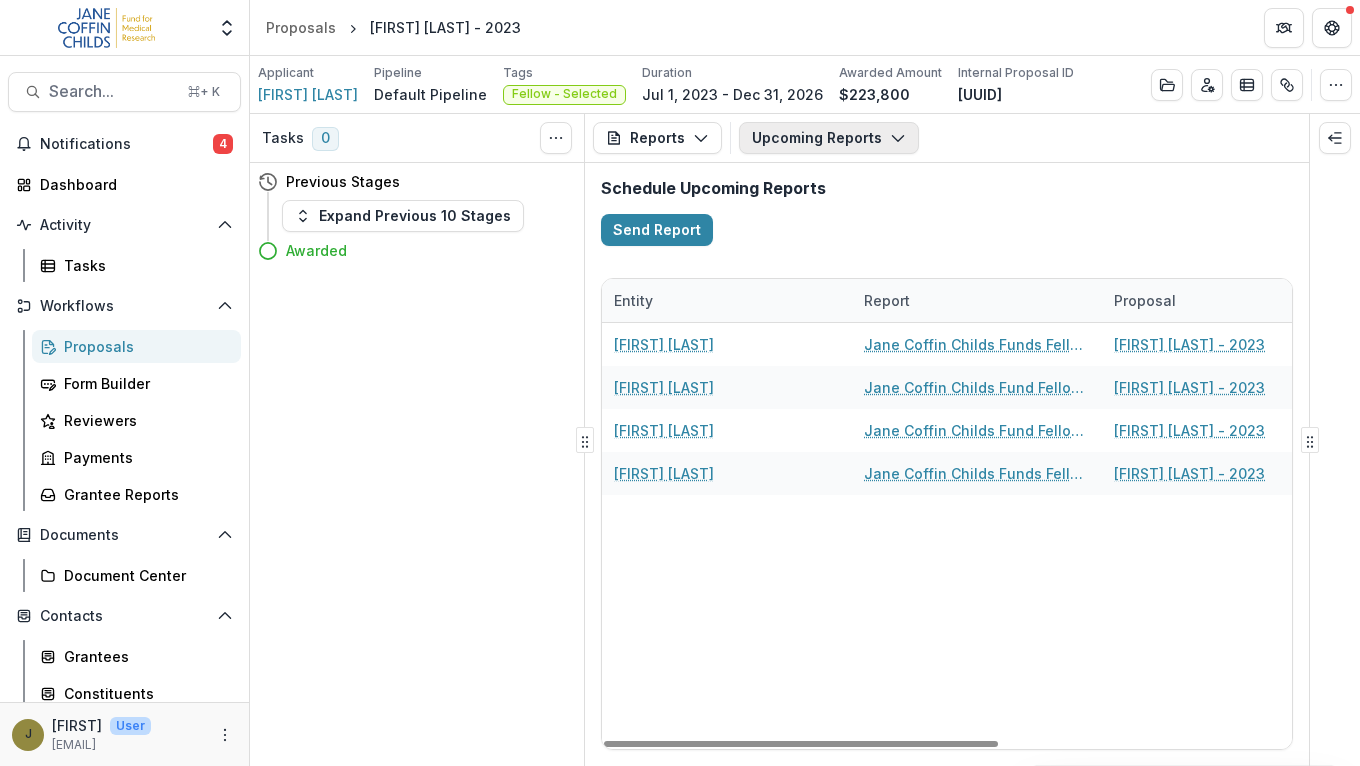 click on "Upcoming Reports" at bounding box center [829, 138] 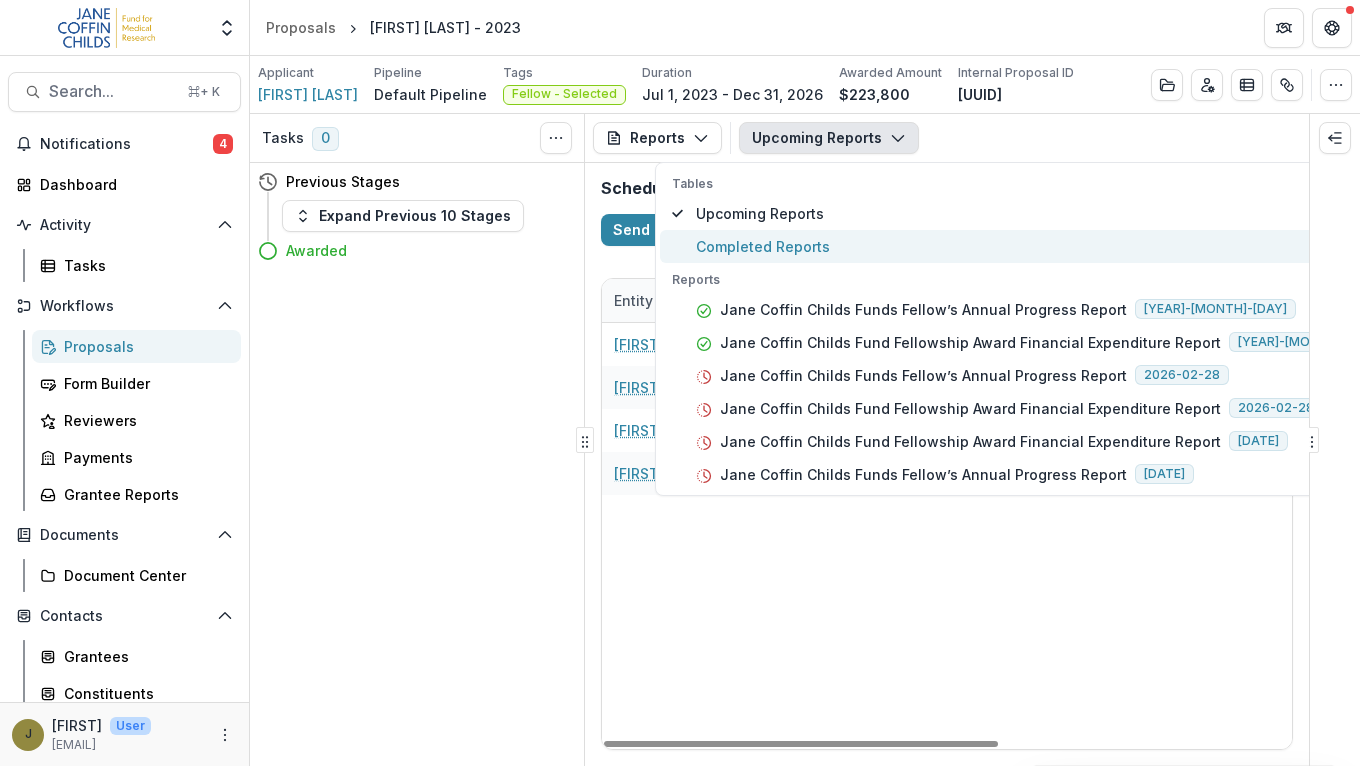click on "Completed Reports" at bounding box center (1043, 246) 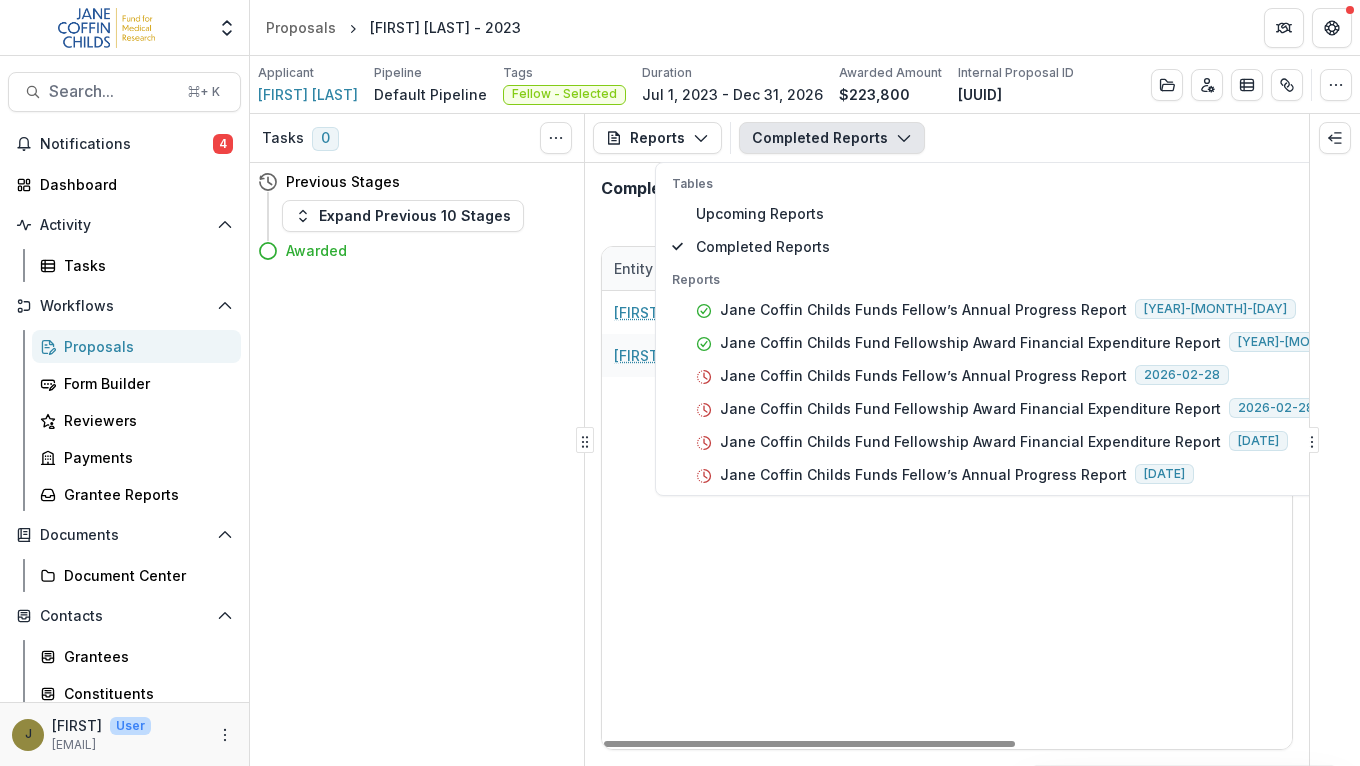 click on "[FIRST] [LAST] Jane Coffin Childs Funds Fellow’s Annual Progress Report [FIRST] [LAST] - [YEAR] [FIRST] [LAST] [DATE] [FIRST] [LAST] Jane Coffin Childs Fund Fellowship Award Financial Expenditure Report [FIRST] [LAST] - [YEAR] [FIRST] [LAST] [DATE]" at bounding box center [1177, 520] 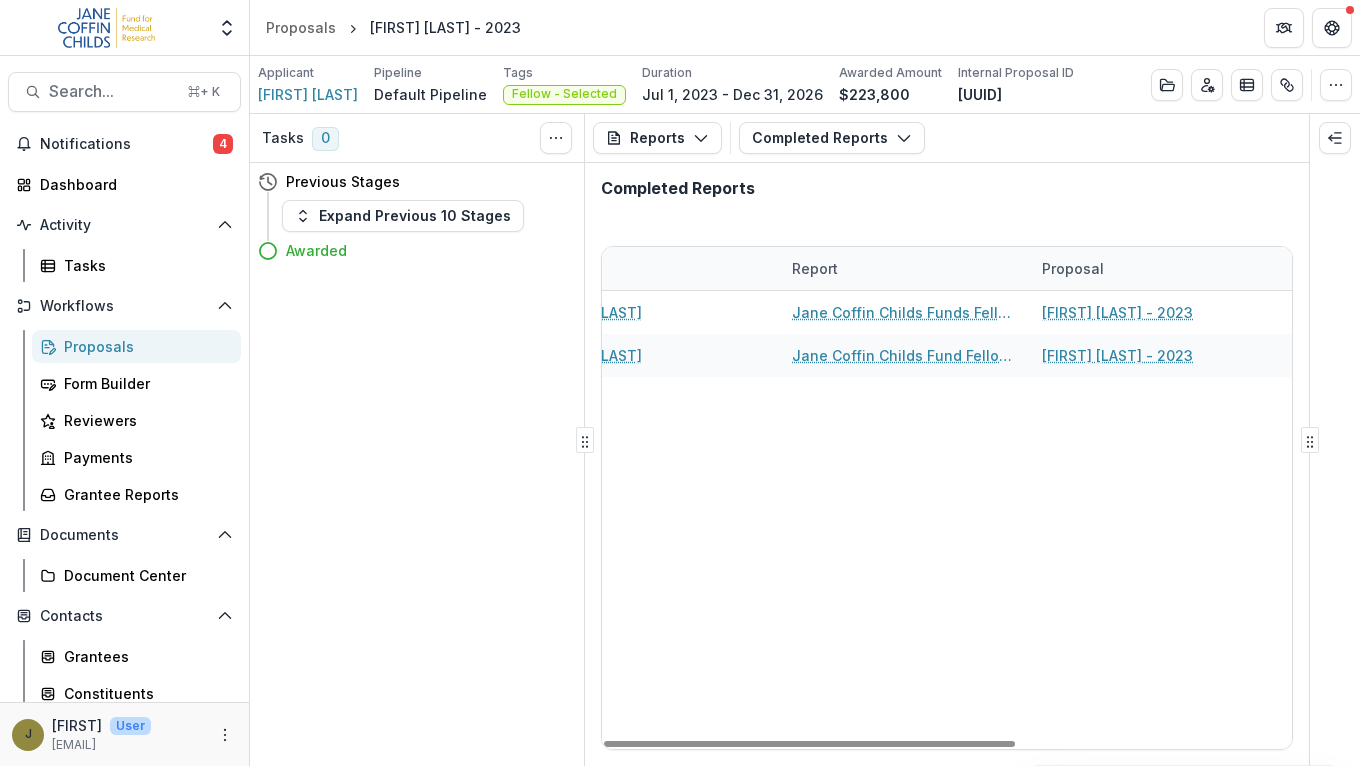 scroll, scrollTop: 0, scrollLeft: 0, axis: both 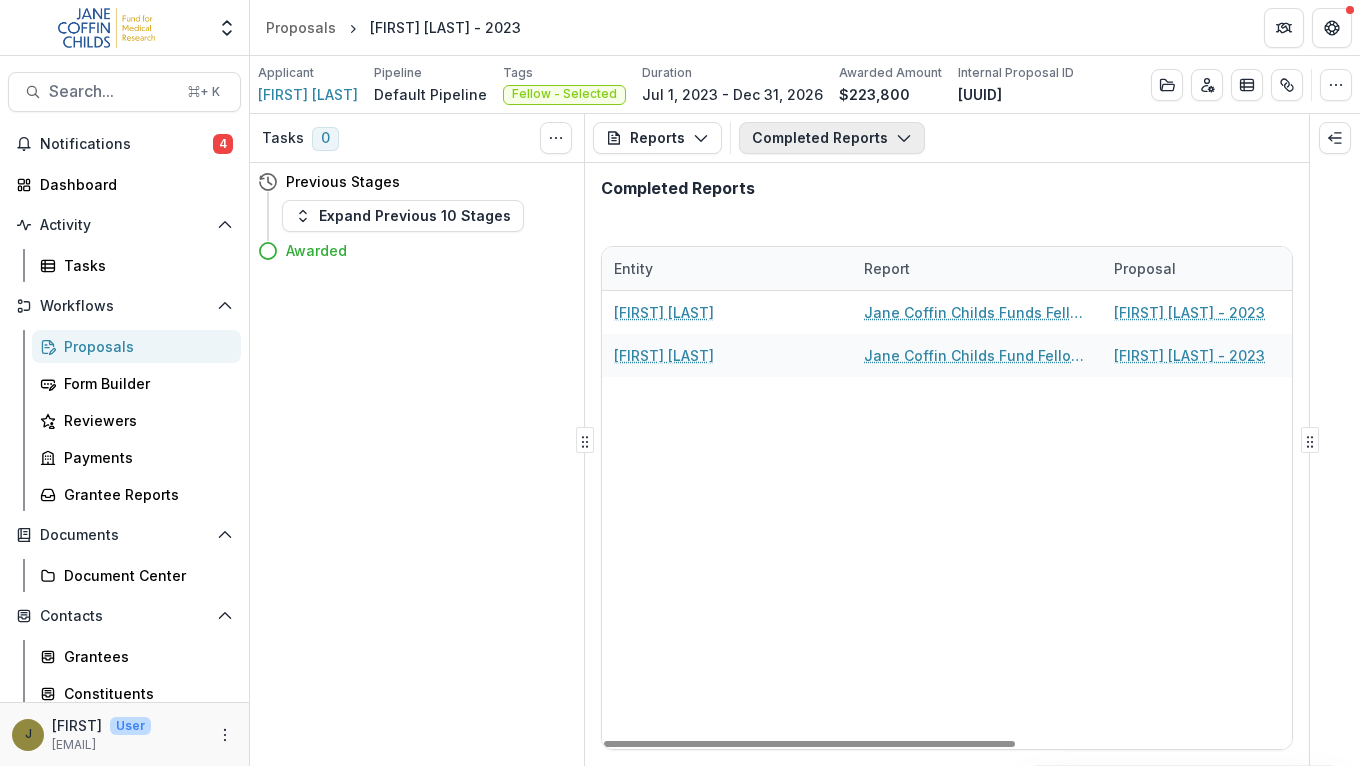 click on "Completed Reports" at bounding box center [832, 138] 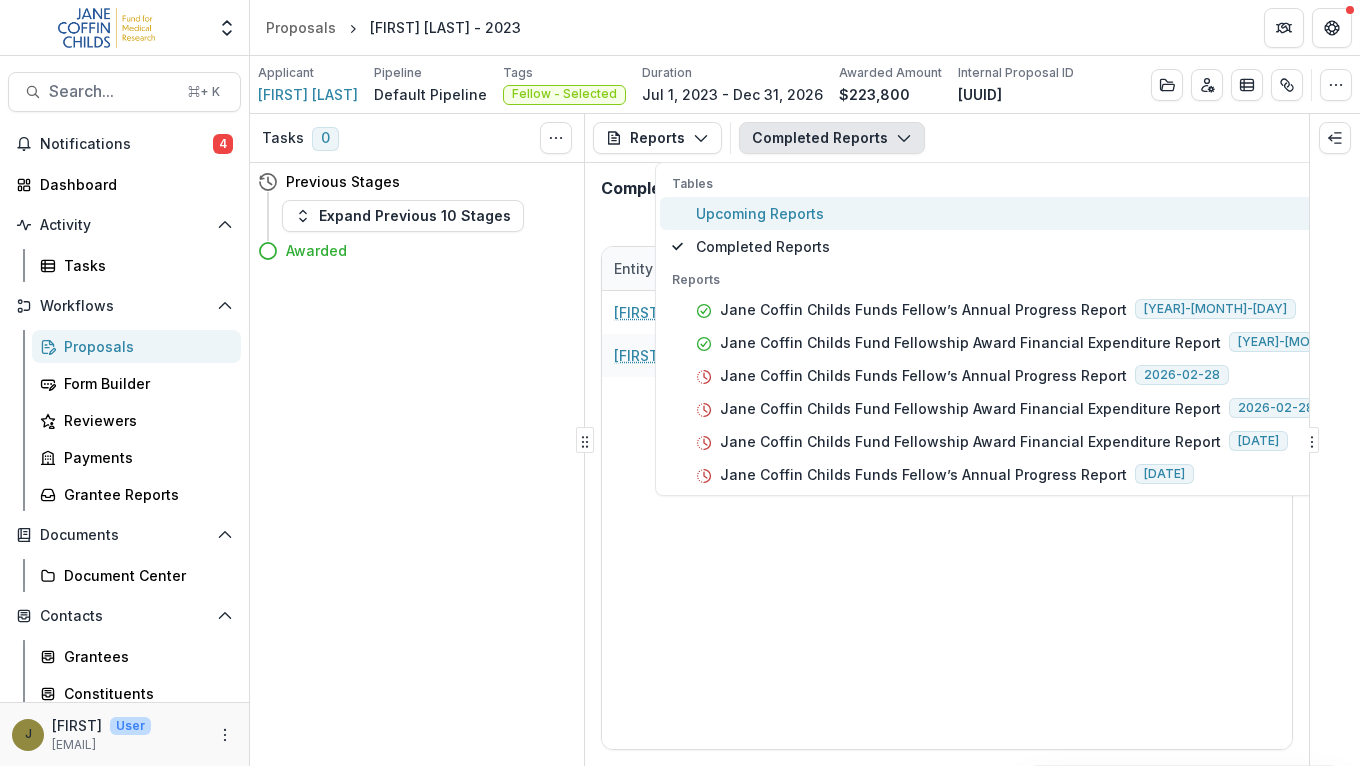 click on "Upcoming Reports" at bounding box center (1043, 213) 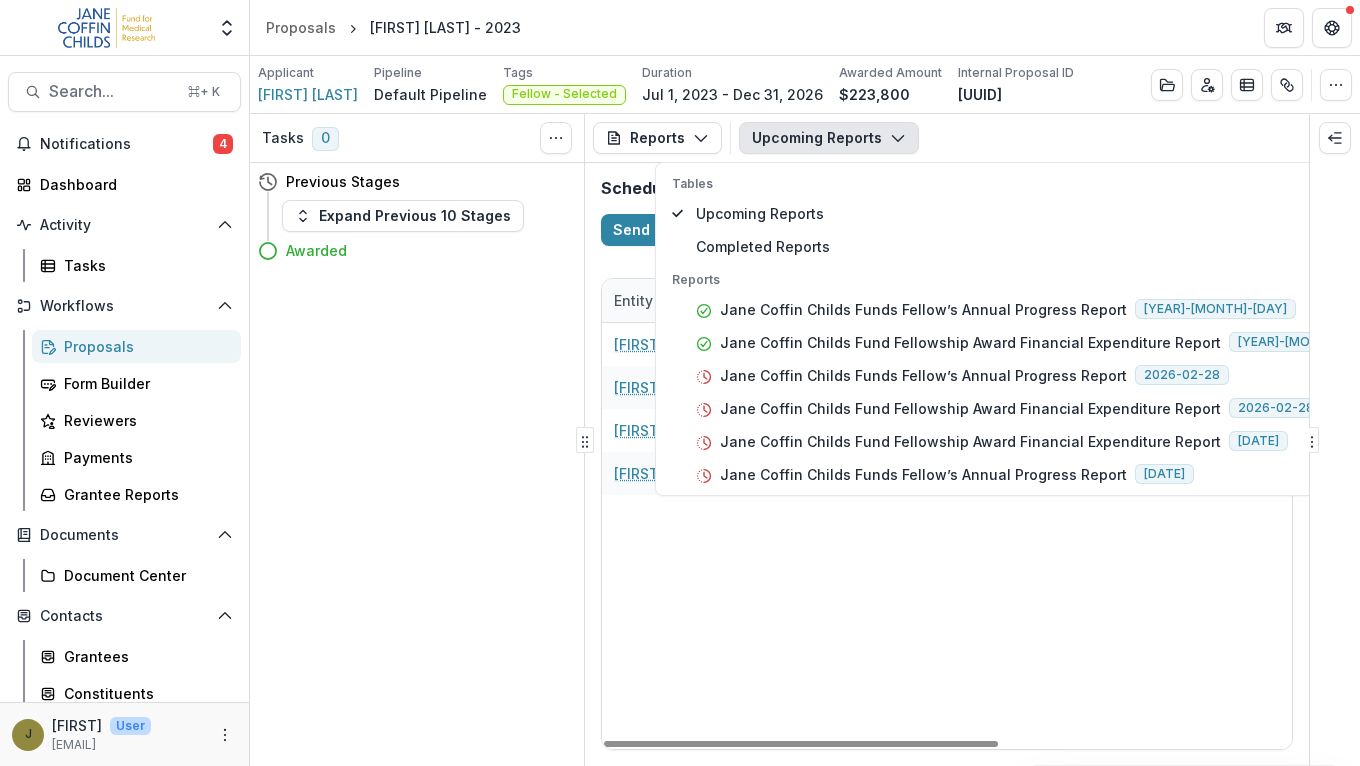 click on "[FIRST] [LAST] Jane Coffin Childs Funds Fellow’s Annual Progress Report [FIRST] [LAST] - 2023 [FIRST] [LAST] [DATE] Remind [FIRST] [LAST] Jane Coffin Childs Fund Fellowship Award Financial Expenditure Report [FIRST] [LAST] - 2023 [FIRST] [LAST] [DATE] Remind [FIRST] [LAST] Jane Coffin Childs Fund Fellowship Award Financial Expenditure Report [FIRST] [LAST] - 2023 [FIRST] [LAST] [DATE] Remind [FIRST] [LAST] Jane Coffin Childs Funds Fellow’s Annual Progress Report [FIRST] [LAST] - 2023 [FIRST] [LAST] [DATE] Remind" at bounding box center [1202, 536] 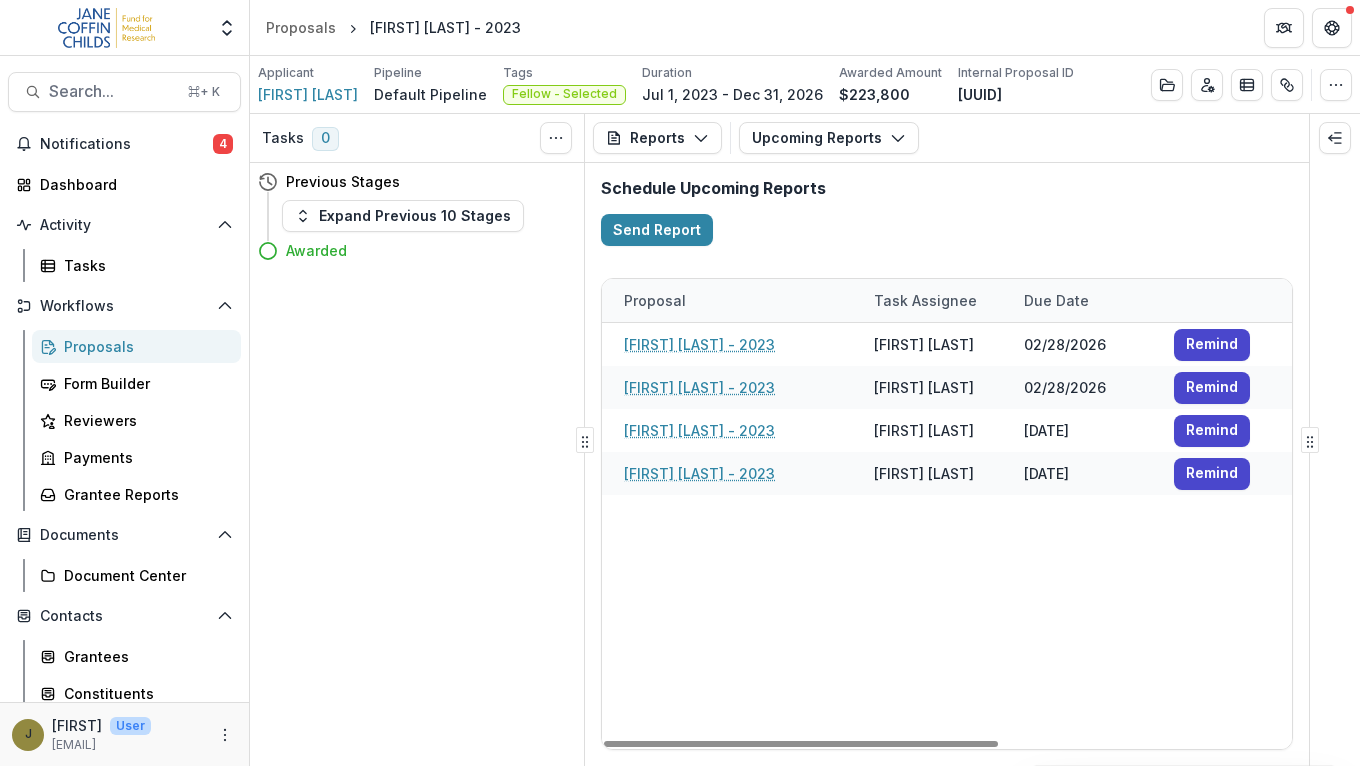 scroll, scrollTop: 0, scrollLeft: 510, axis: horizontal 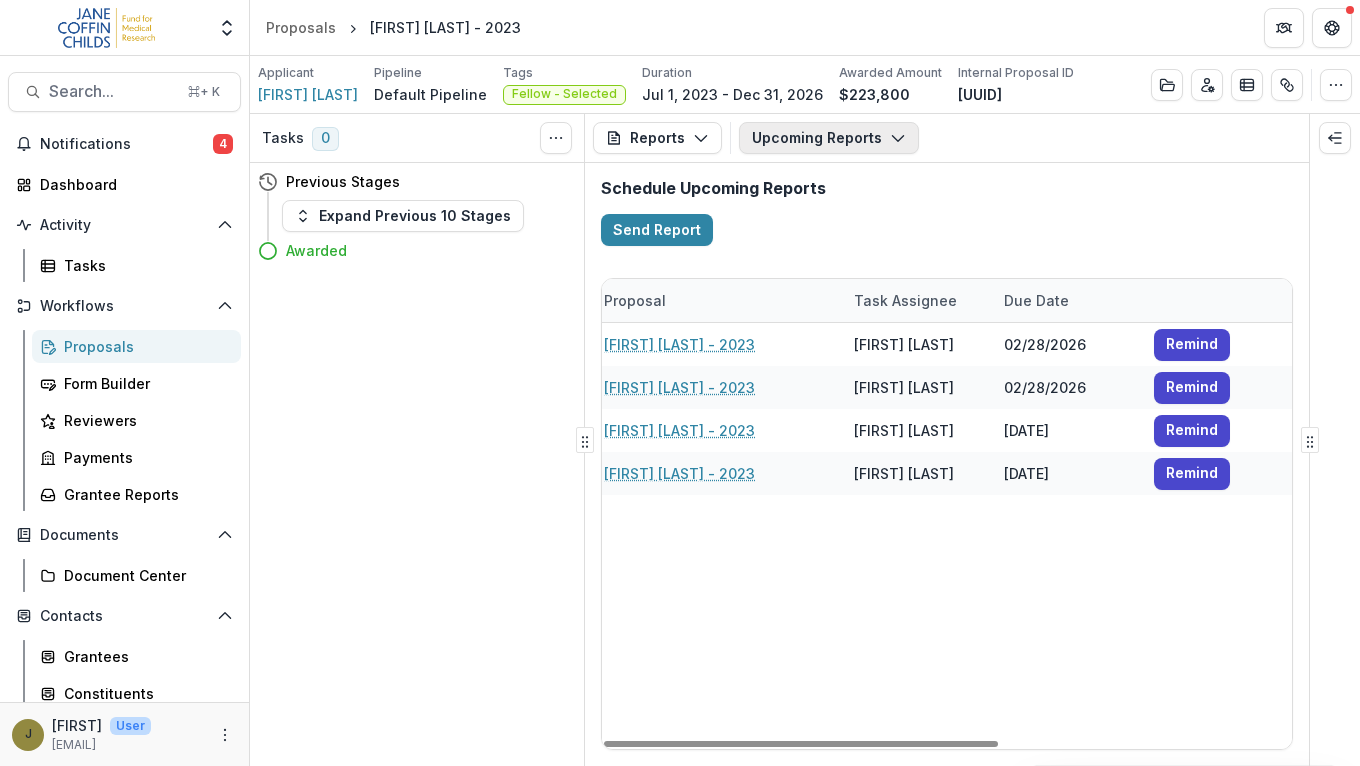 click on "Upcoming Reports" at bounding box center (829, 138) 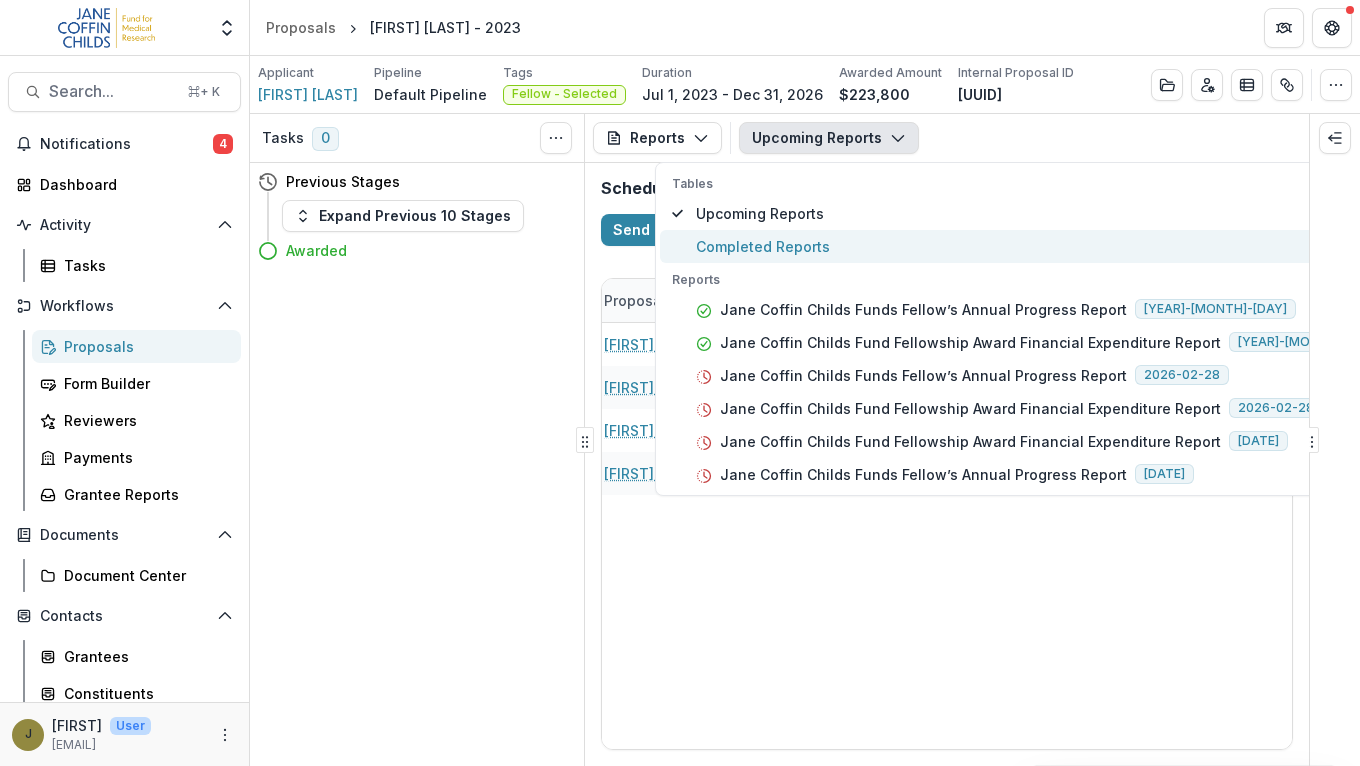 click on "Completed Reports" at bounding box center [1043, 246] 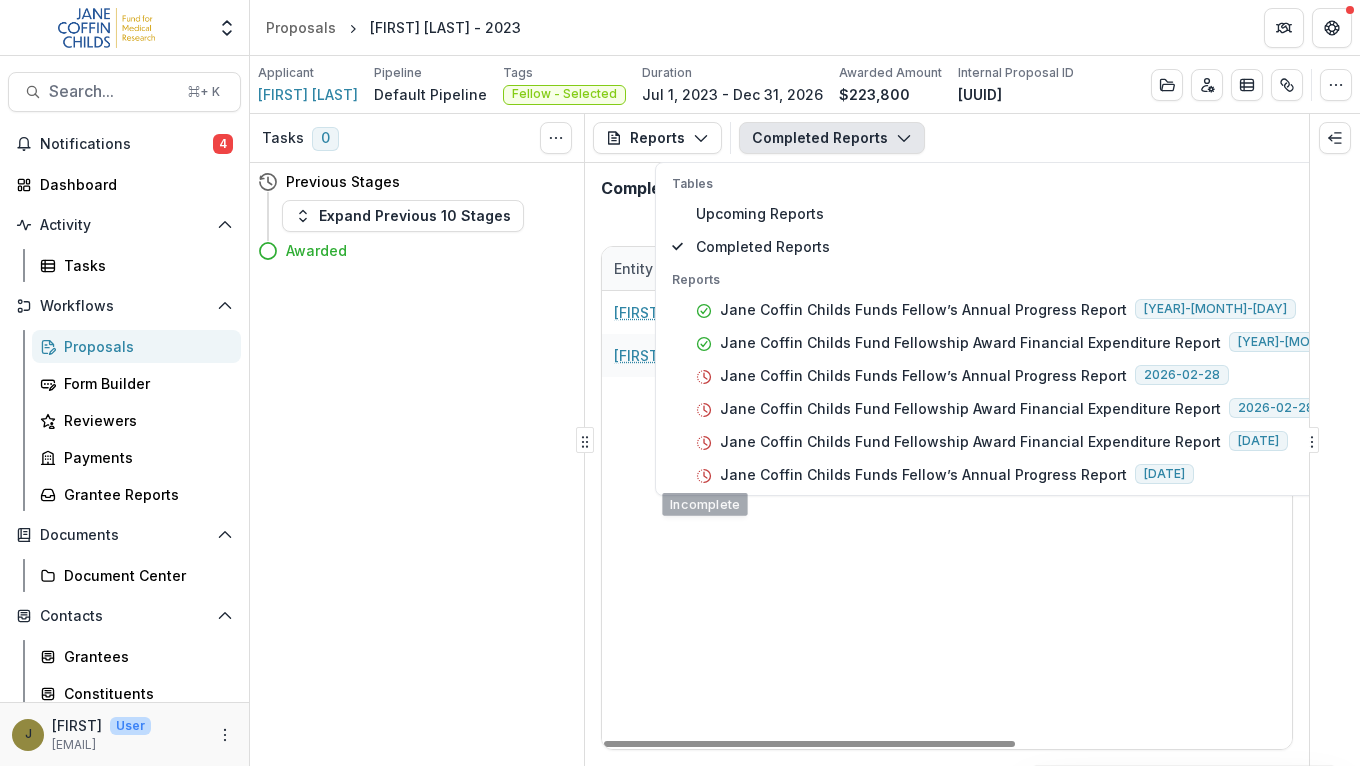click on "[FIRST] [LAST] Jane Coffin Childs Funds Fellow’s Annual Progress Report [FIRST] [LAST] - [YEAR] [FIRST] [LAST] [DATE] [FIRST] [LAST] Jane Coffin Childs Fund Fellowship Award Financial Expenditure Report [FIRST] [LAST] - [YEAR] [FIRST] [LAST] [DATE]" at bounding box center (1177, 520) 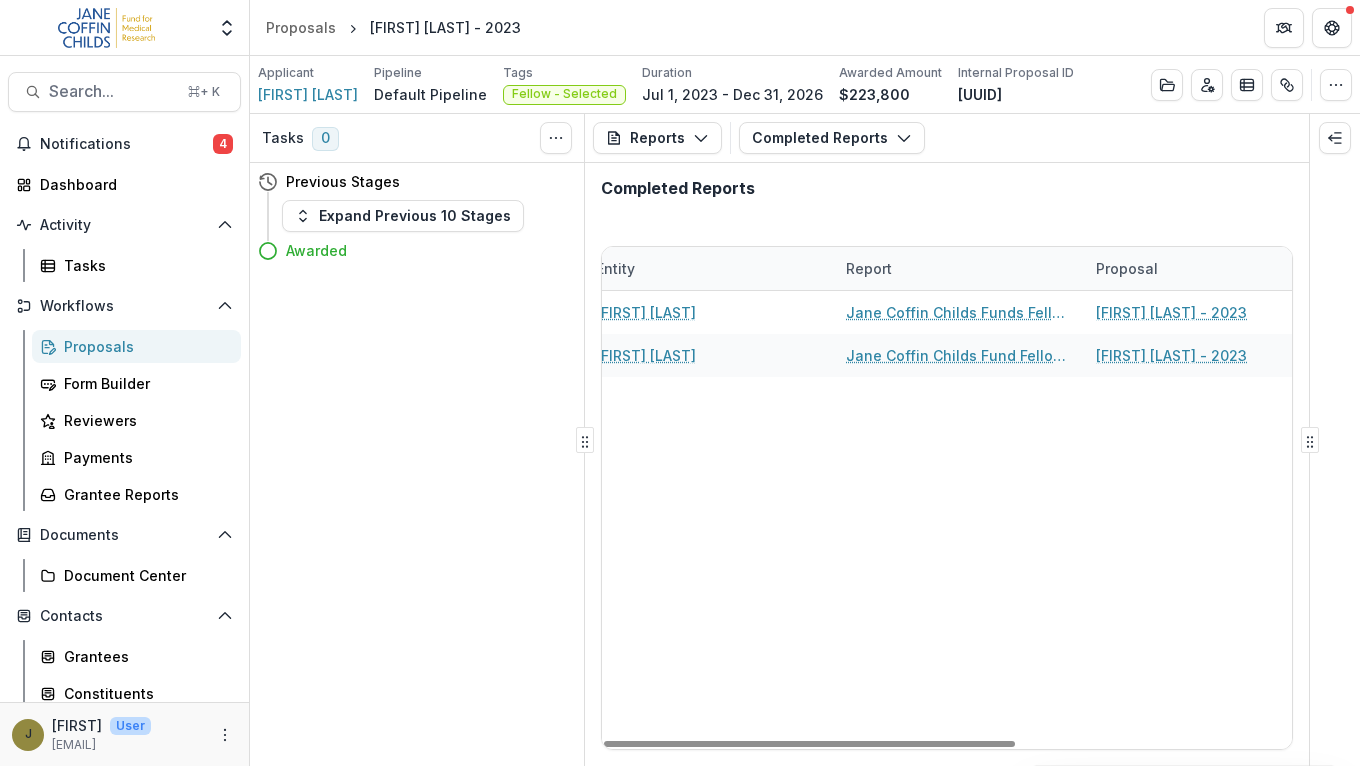 scroll, scrollTop: 0, scrollLeft: 22, axis: horizontal 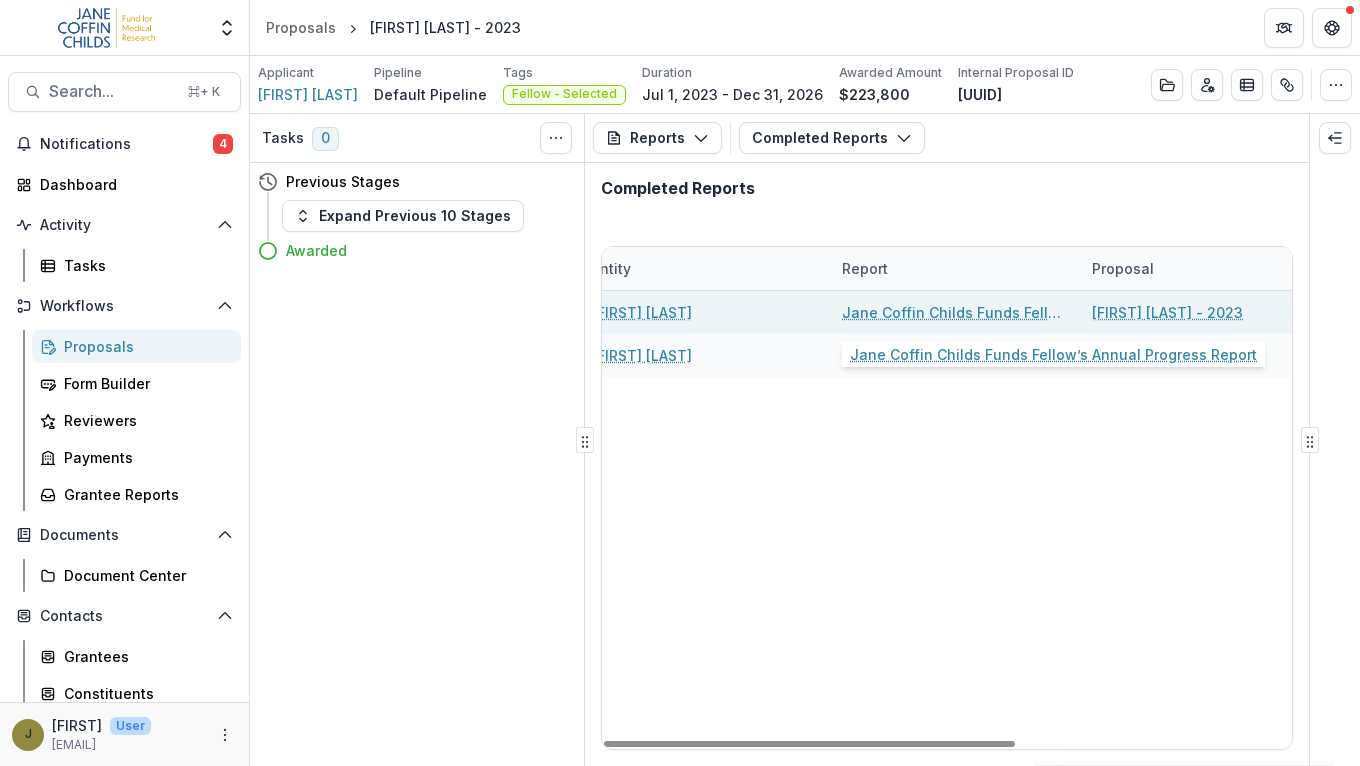 click on "Jane Coffin Childs Funds Fellow’s Annual Progress Report" at bounding box center (955, 312) 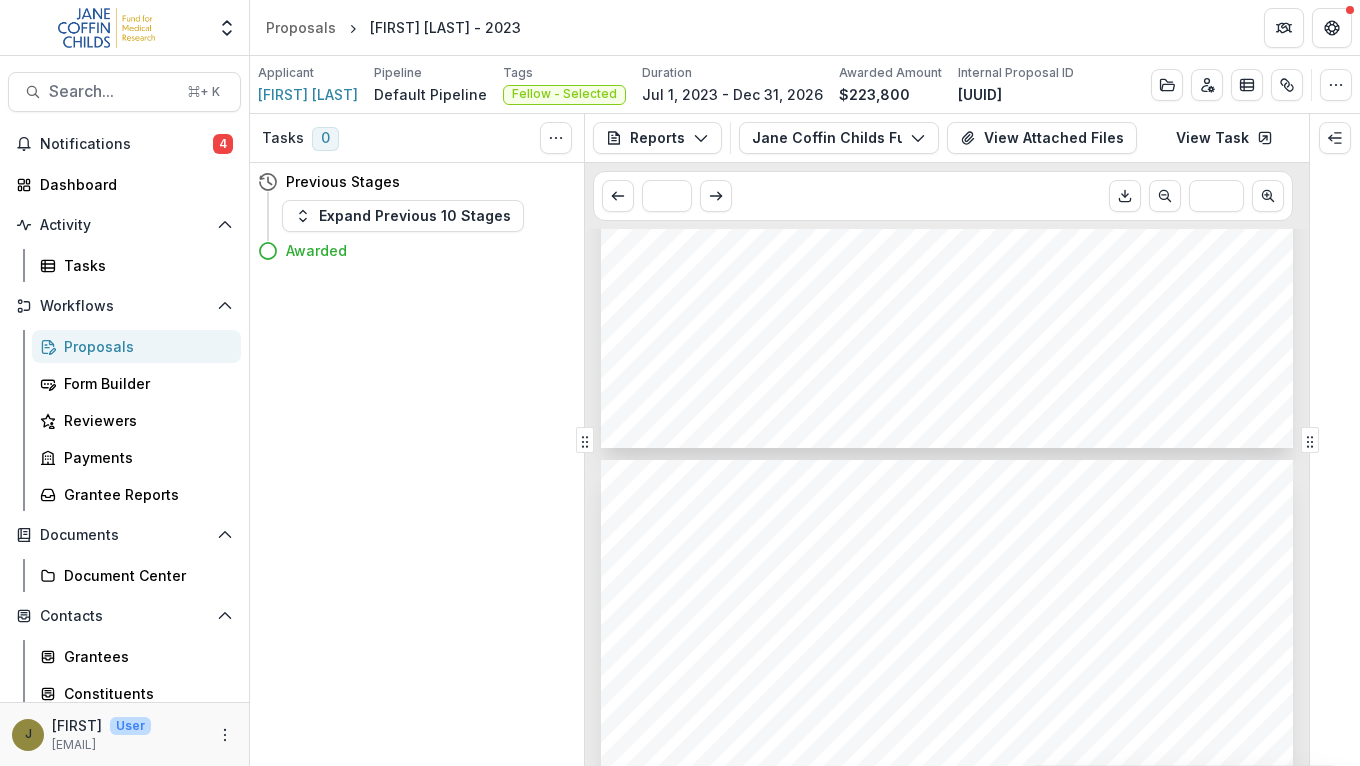 scroll, scrollTop: 1753, scrollLeft: 0, axis: vertical 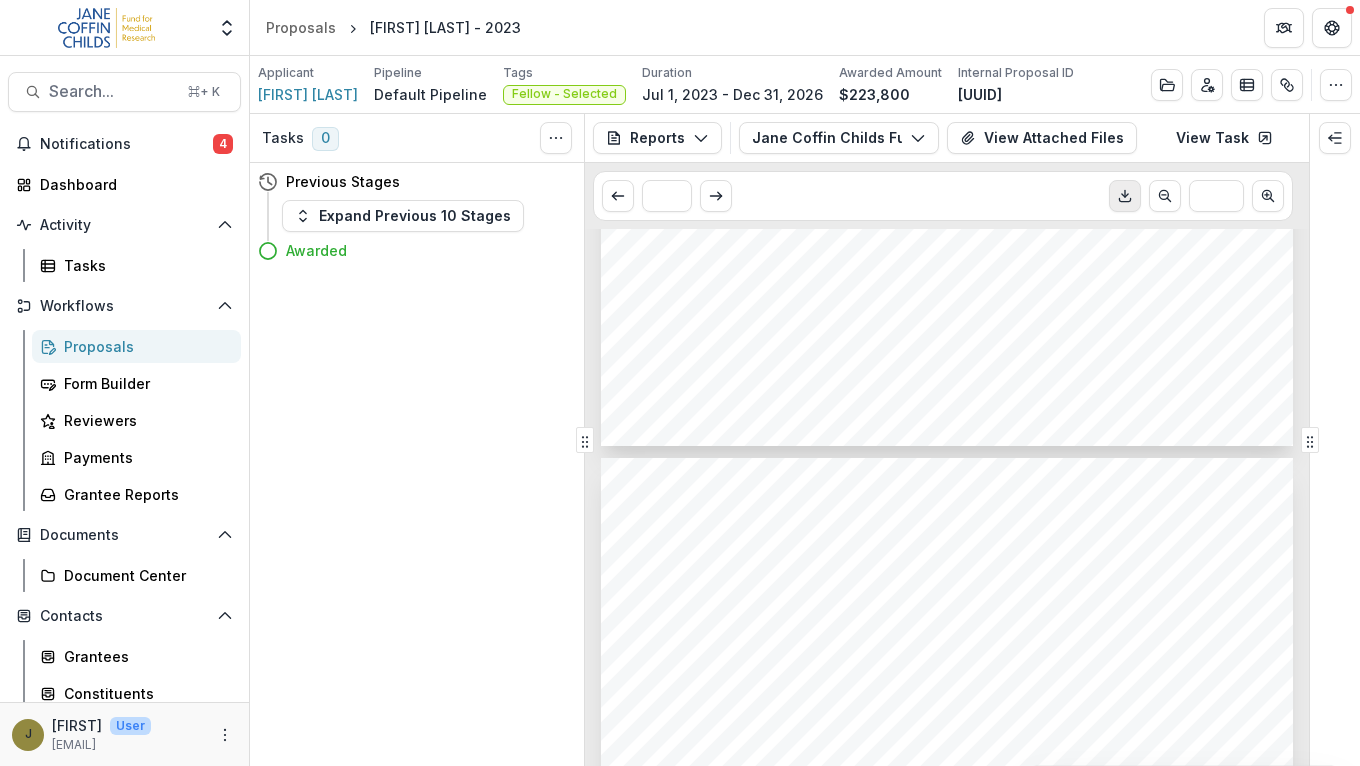 click 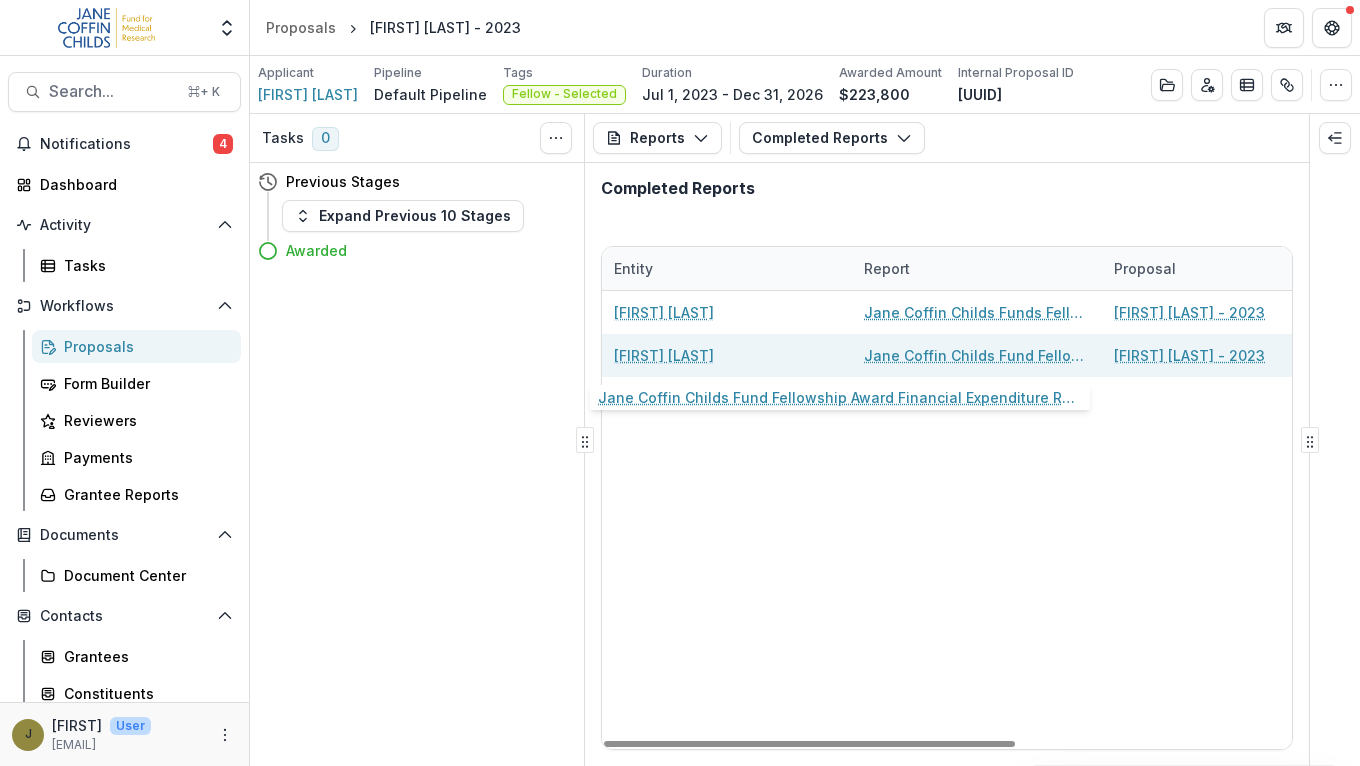 click on "Jane Coffin Childs Fund Fellowship Award Financial Expenditure Report" at bounding box center (977, 355) 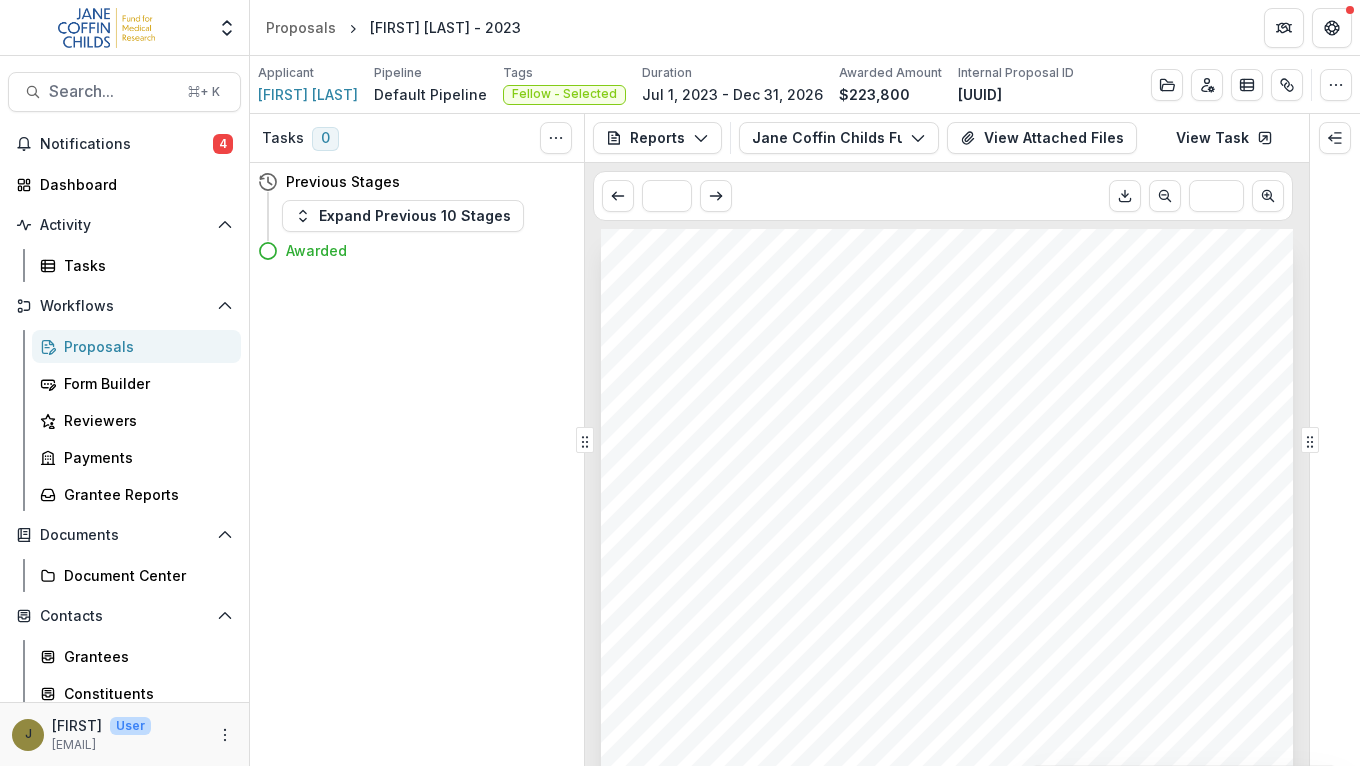 scroll, scrollTop: 8, scrollLeft: 0, axis: vertical 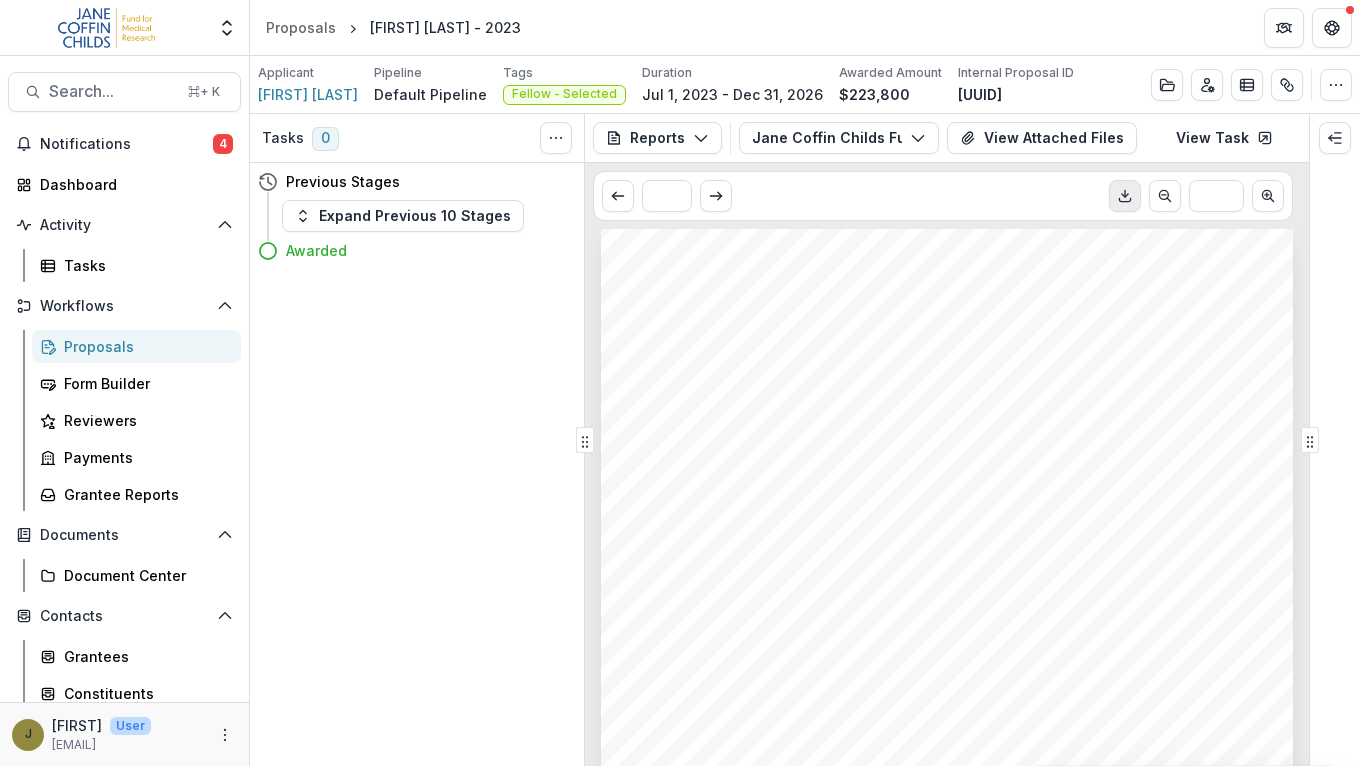 click 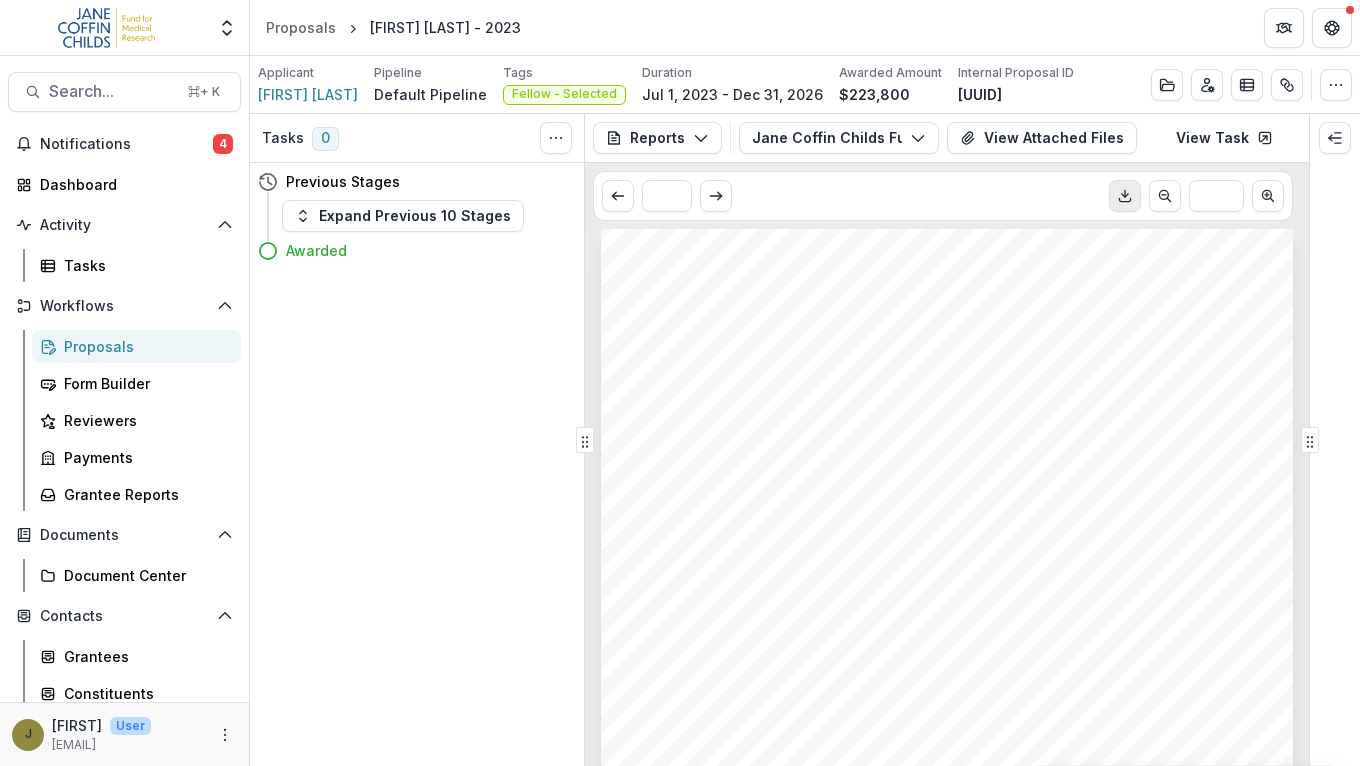 scroll, scrollTop: 0, scrollLeft: 0, axis: both 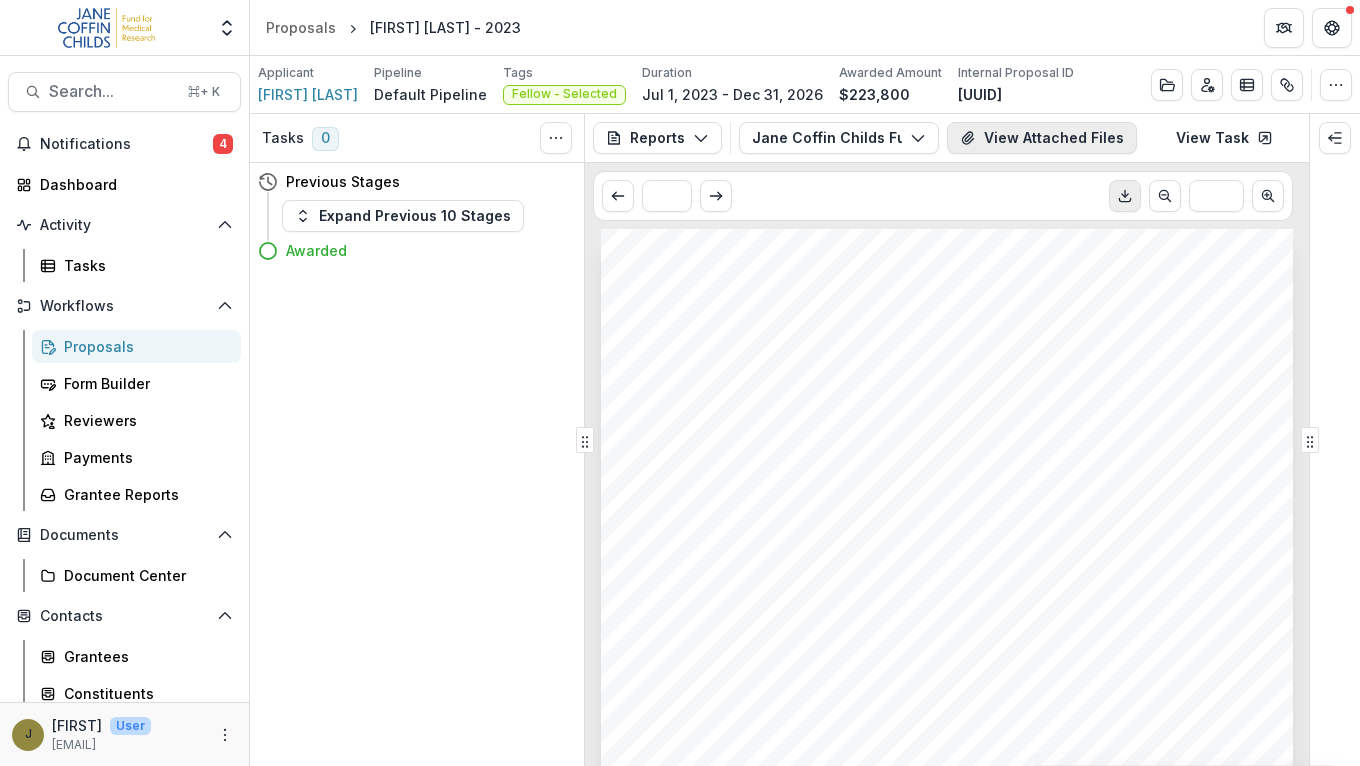 click on "View Attached Files" at bounding box center [1042, 138] 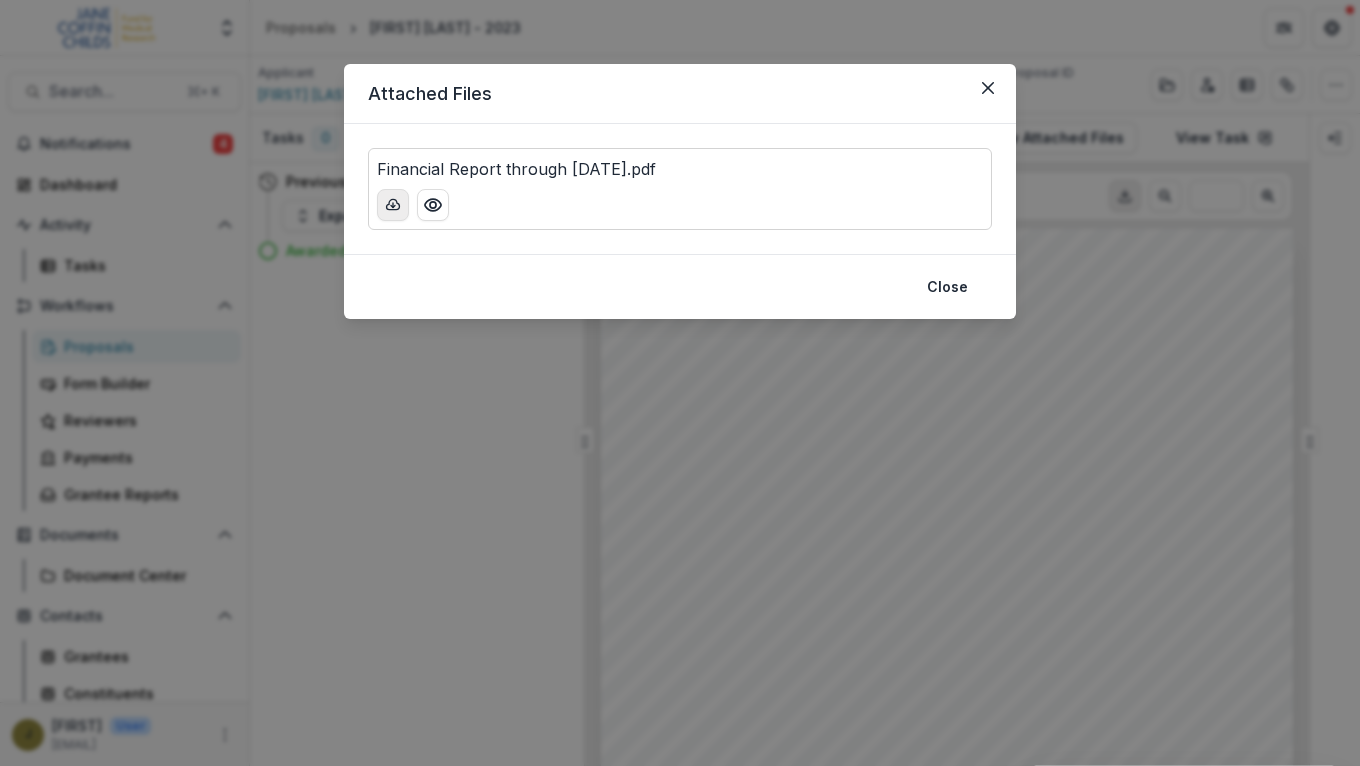 click at bounding box center (393, 205) 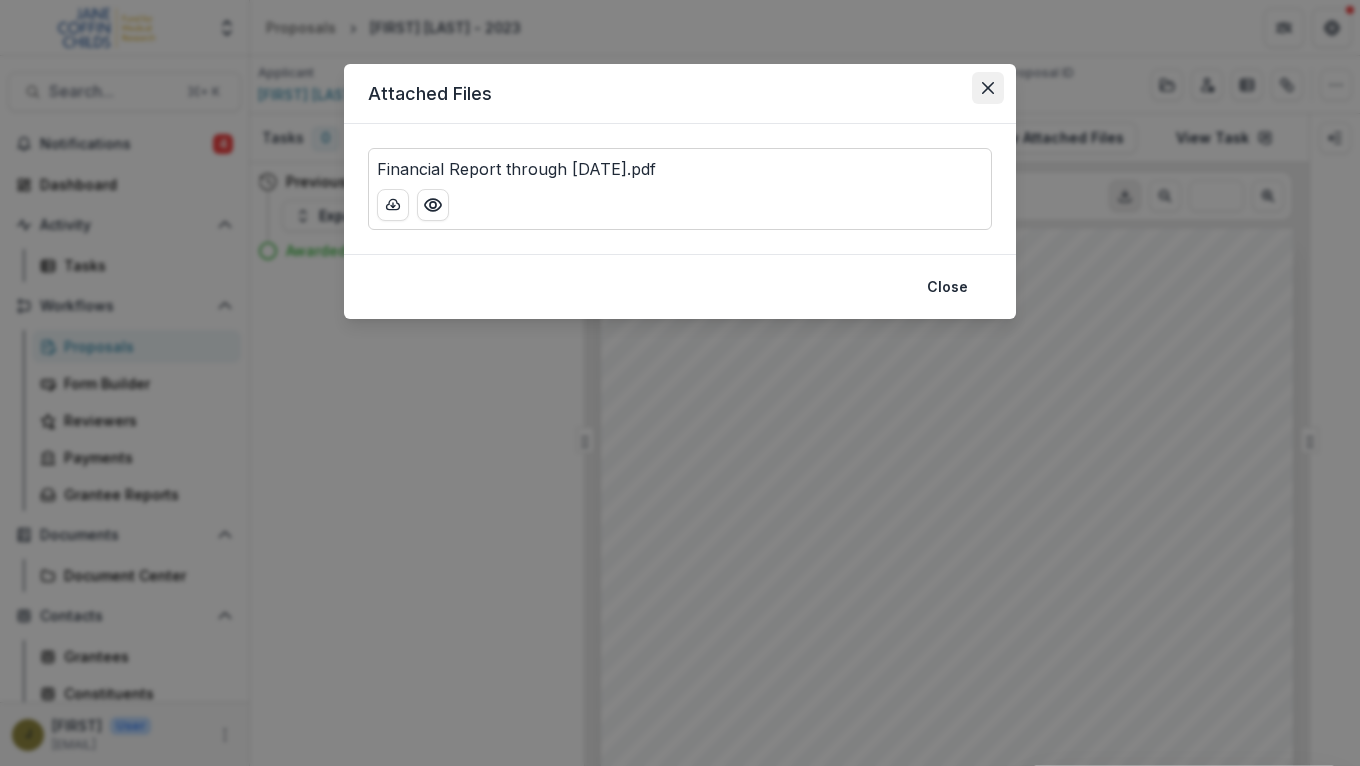 click at bounding box center [988, 88] 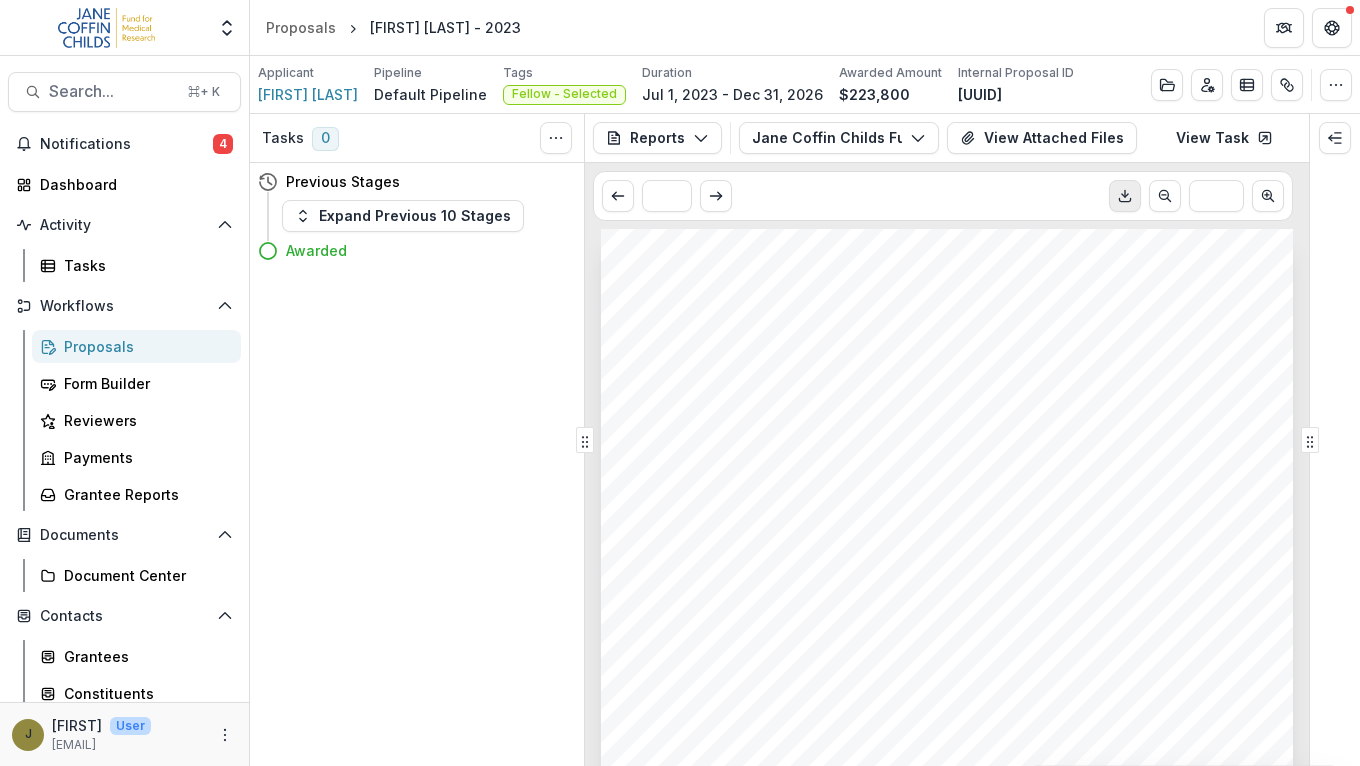 click on "Aggregate Analysis Foundations Jane Coffin Childs Memorial Fund for Medical Research JCC Sandbox Post Award Jane Coffin Childs Memorial Fund Nonprofits Anita Test 2 Team Settings Admin Settings" at bounding box center (124, 31) 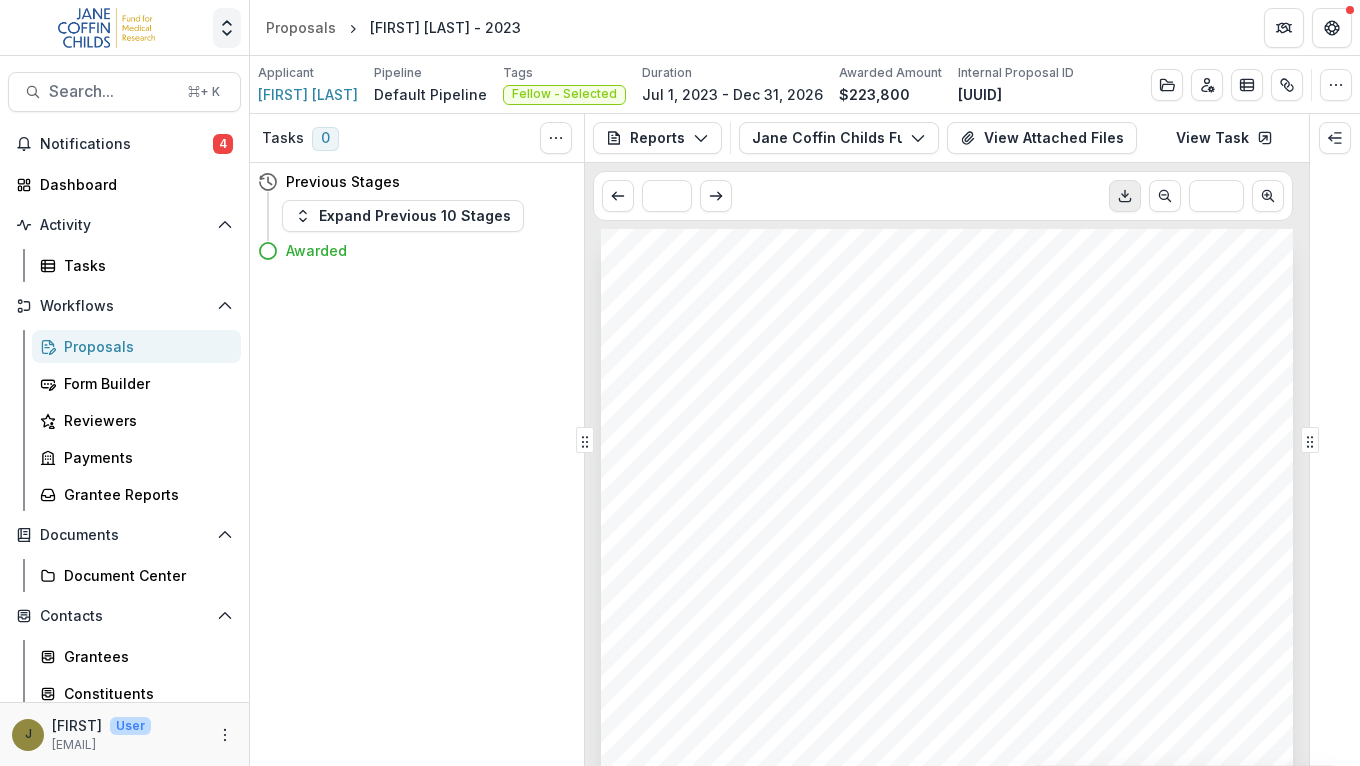 click 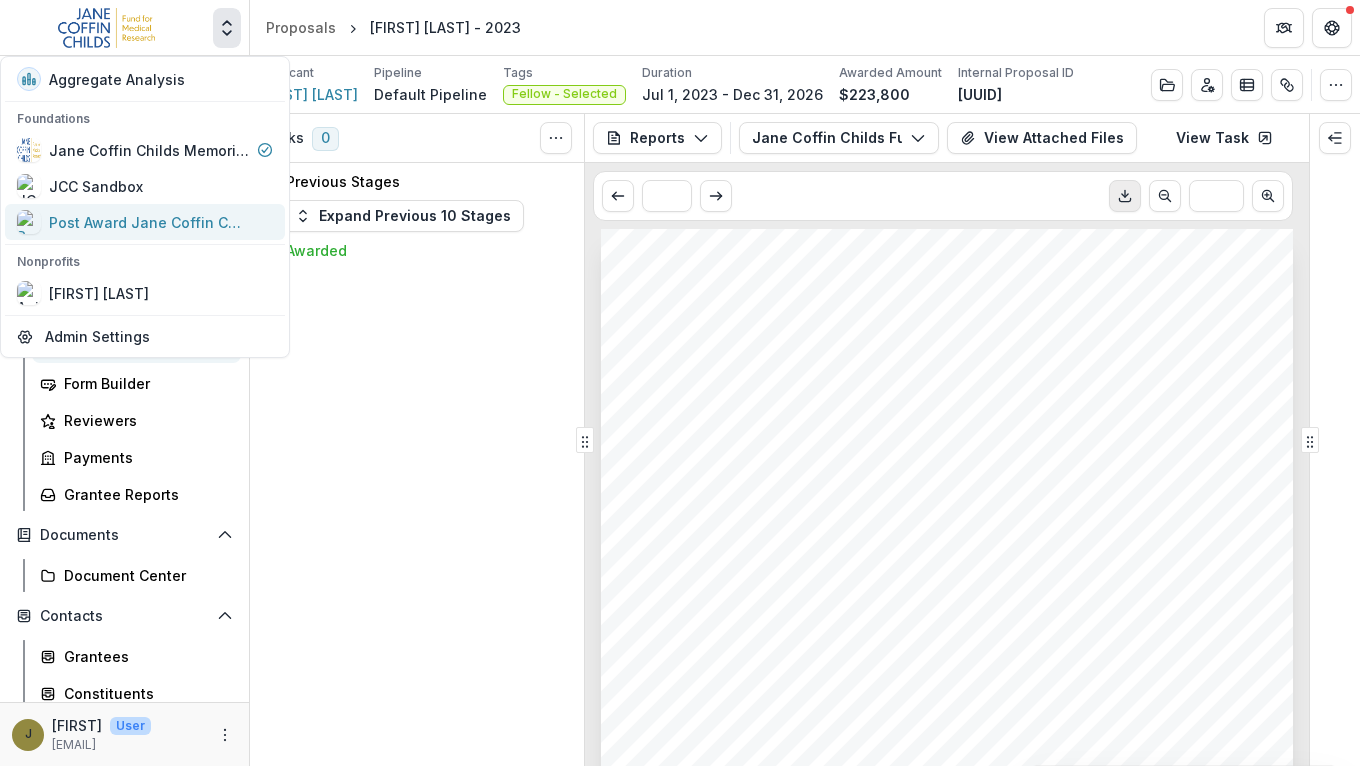 click on "Post Award Jane Coffin Childs Memorial Fund" at bounding box center (133, 222) 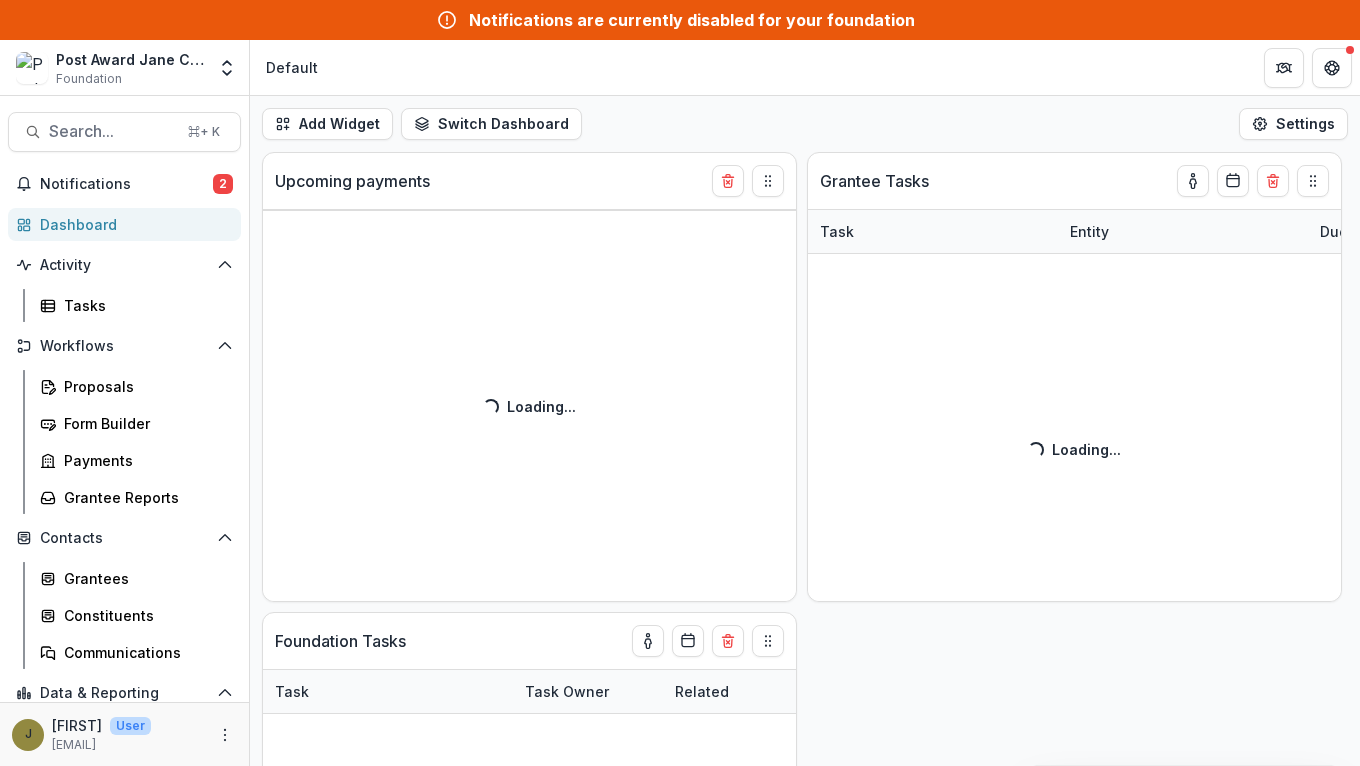 select on "******" 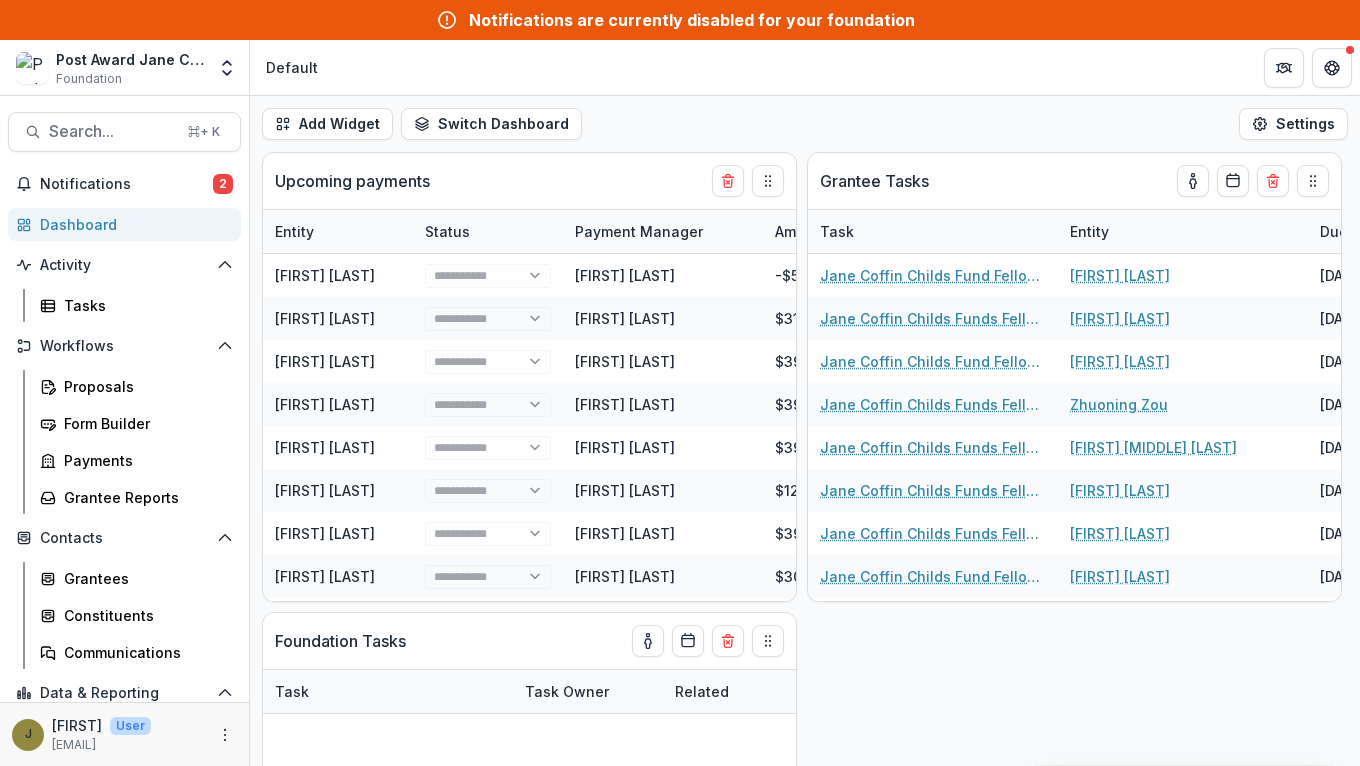 select on "******" 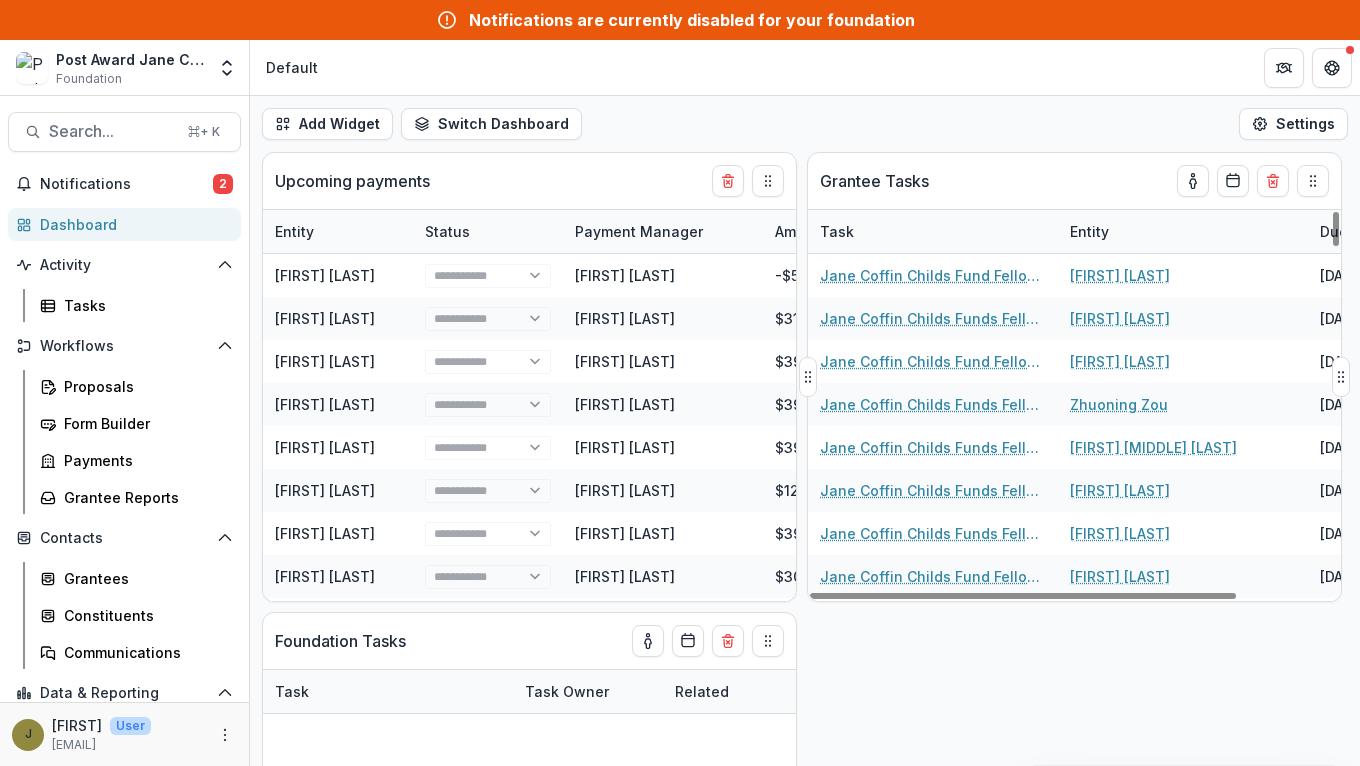 scroll, scrollTop: 85, scrollLeft: 0, axis: vertical 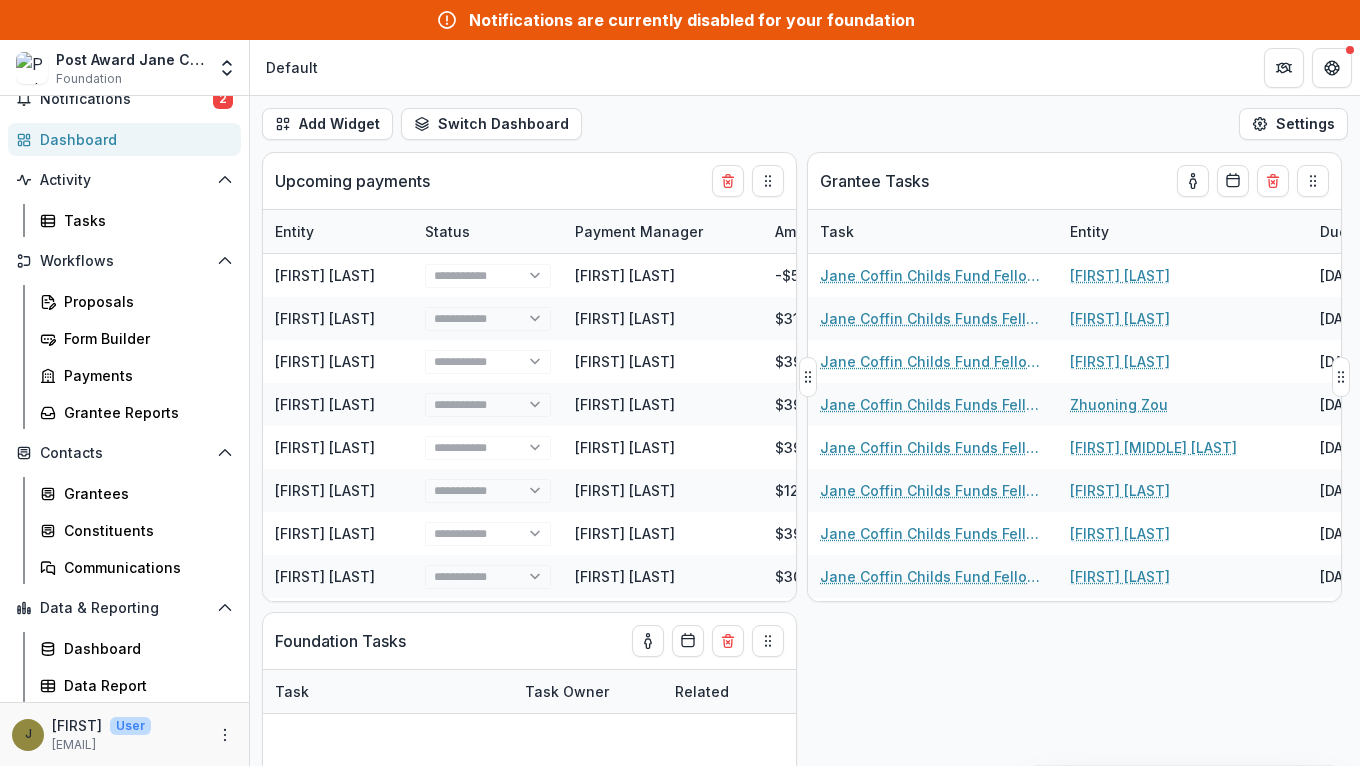 select on "******" 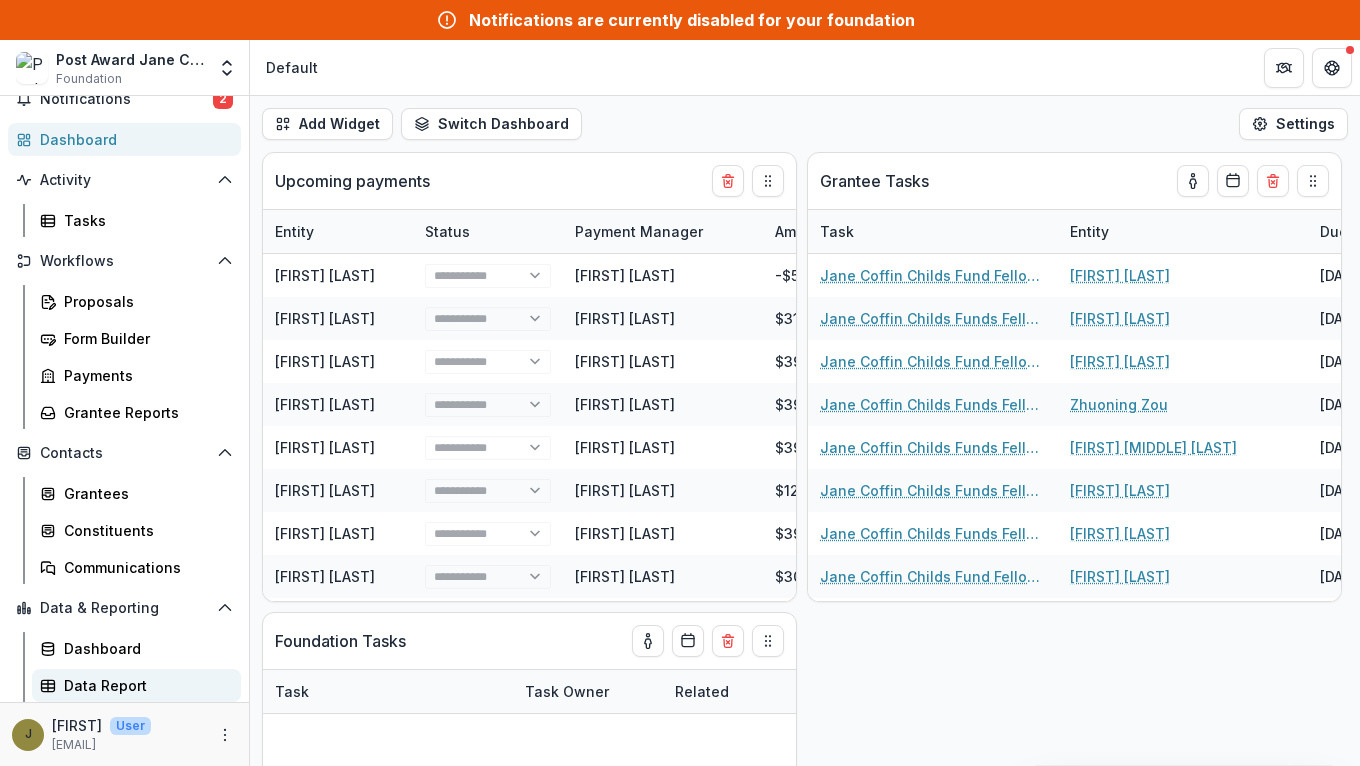 click on "Data Report" at bounding box center [144, 685] 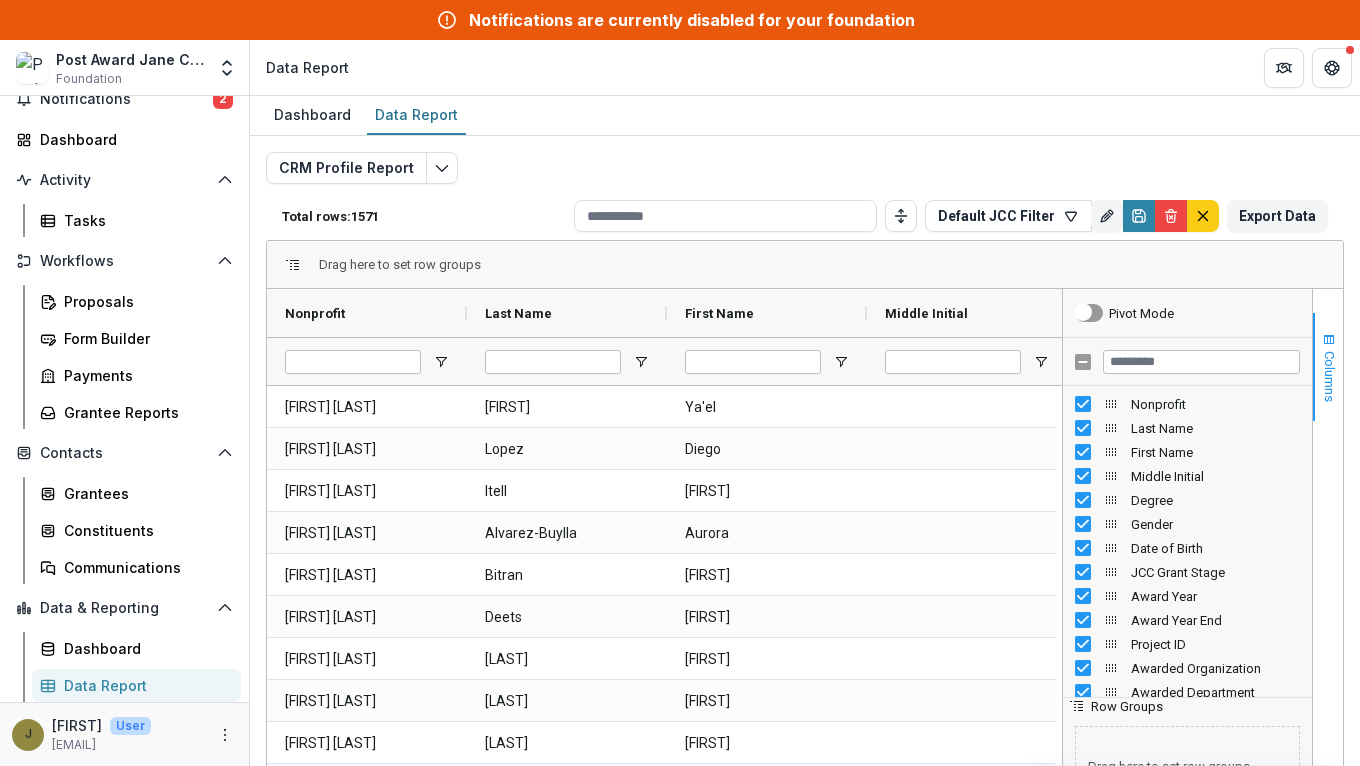 click on "Columns" at bounding box center [1329, 376] 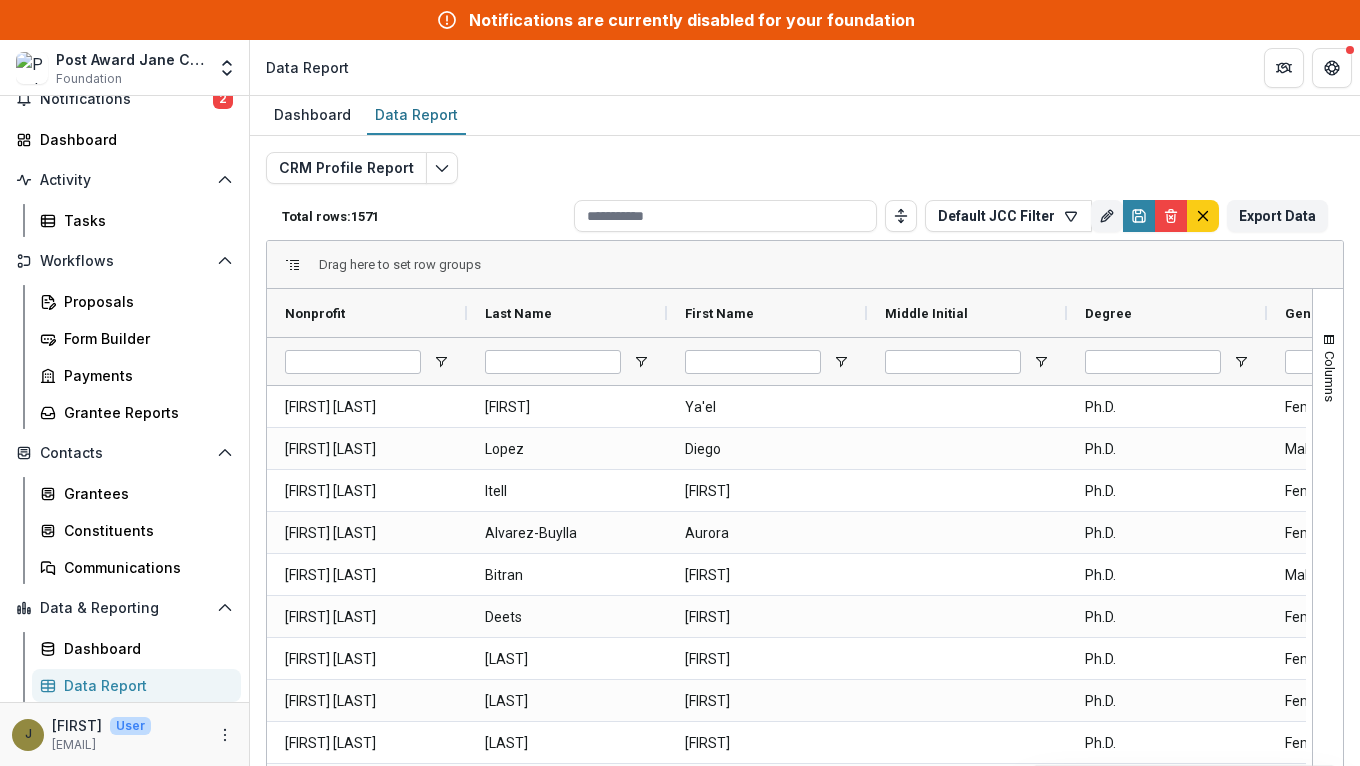 scroll, scrollTop: 0, scrollLeft: 0, axis: both 